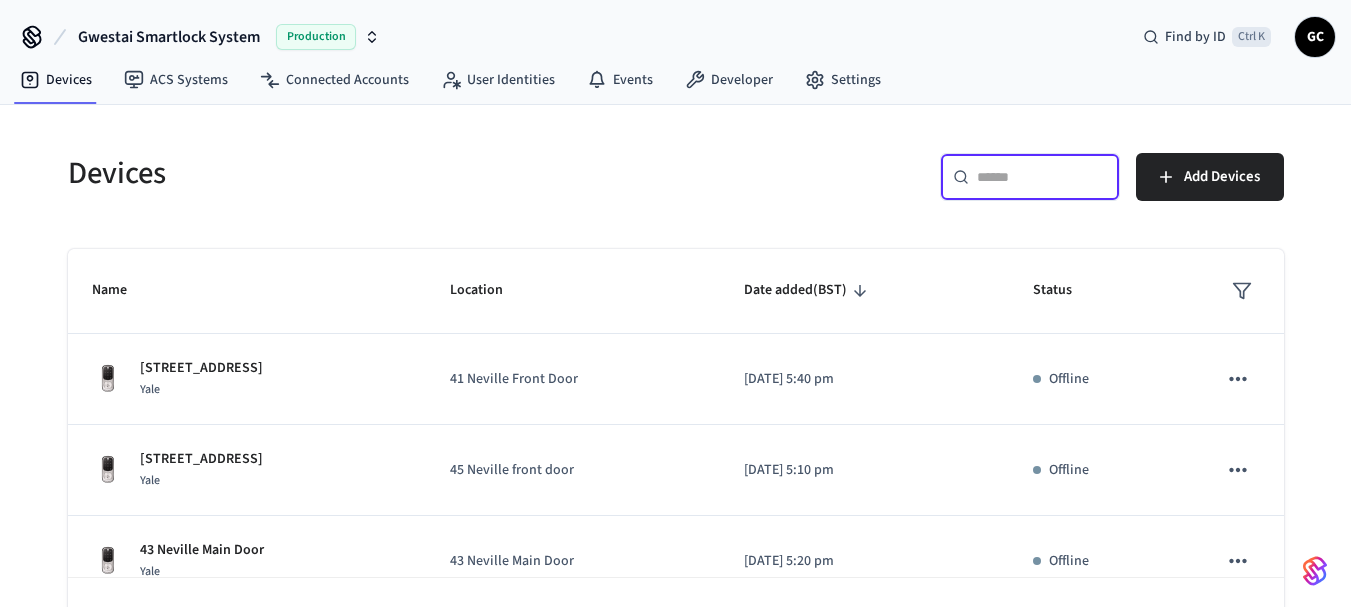 scroll, scrollTop: 0, scrollLeft: 0, axis: both 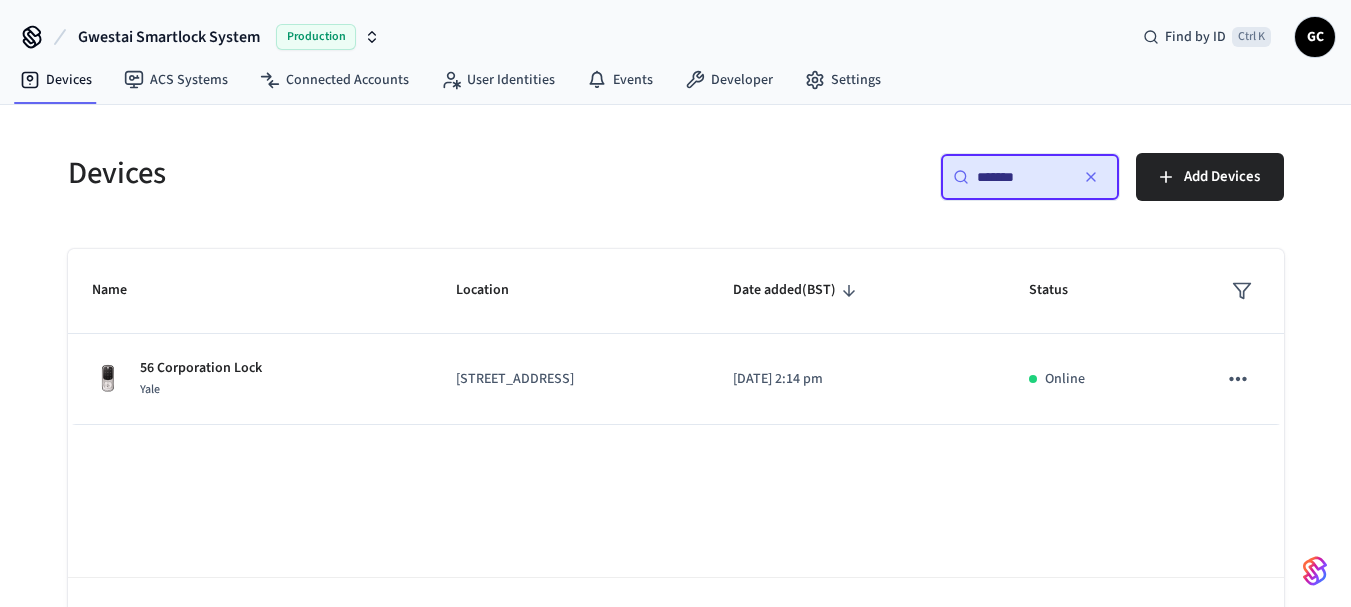 type on "*******" 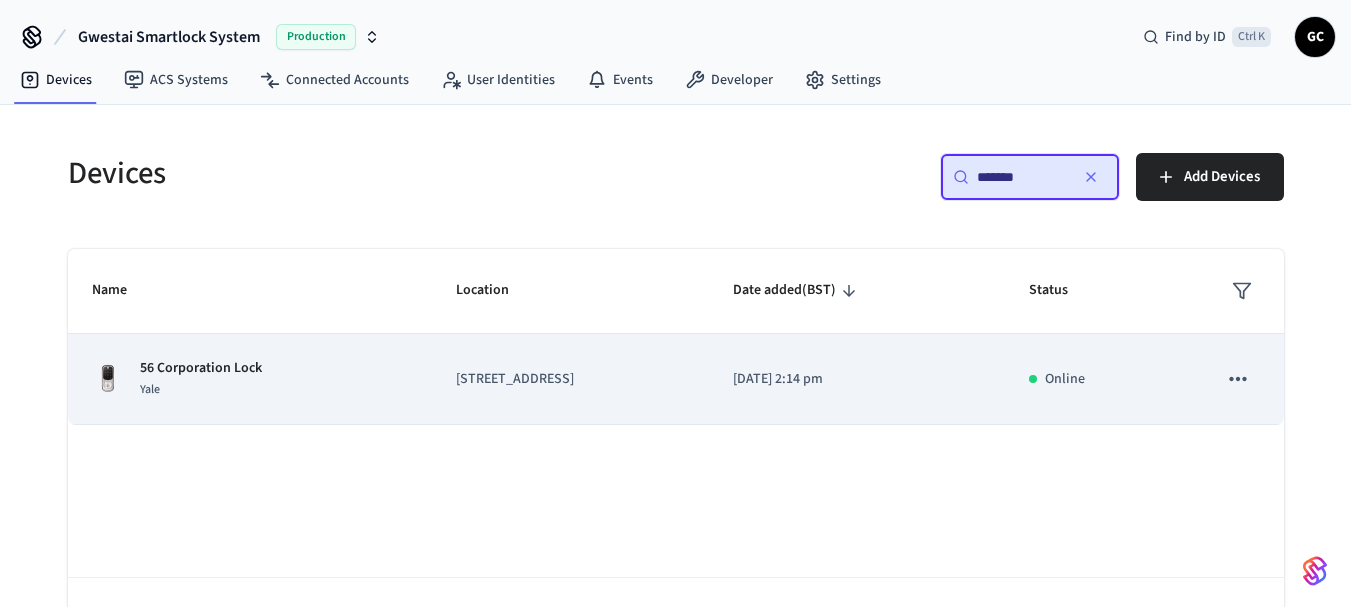 click on "56 Corporation Lock" at bounding box center (201, 368) 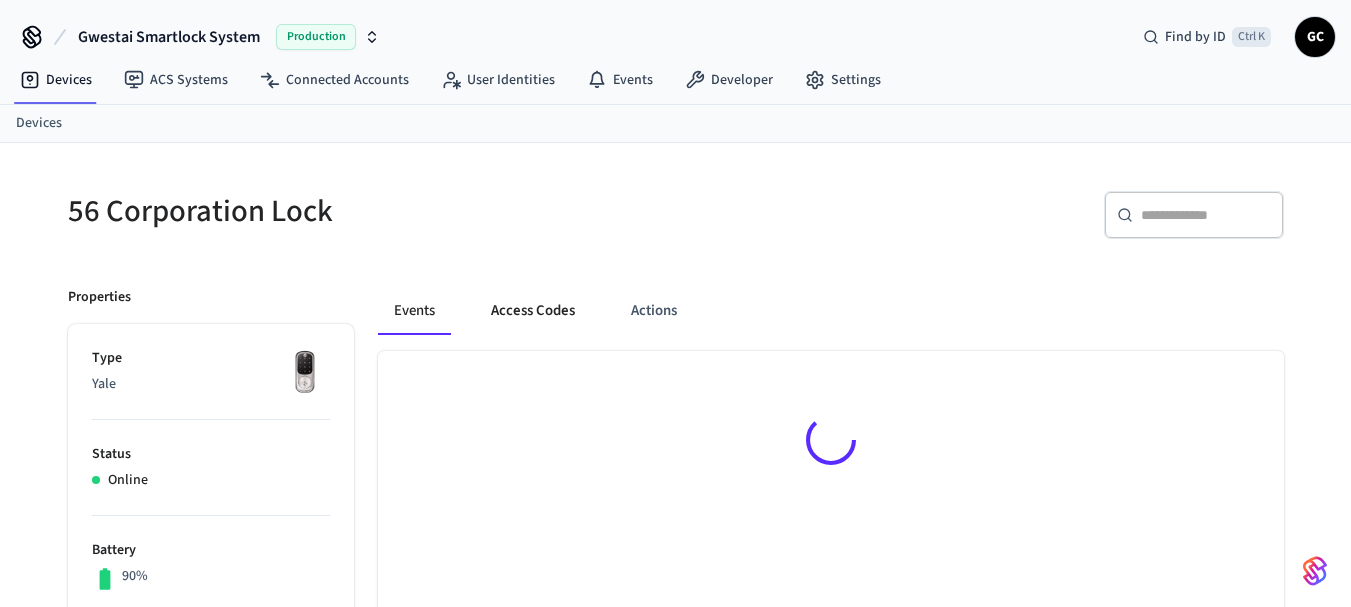click on "Access Codes" at bounding box center (533, 311) 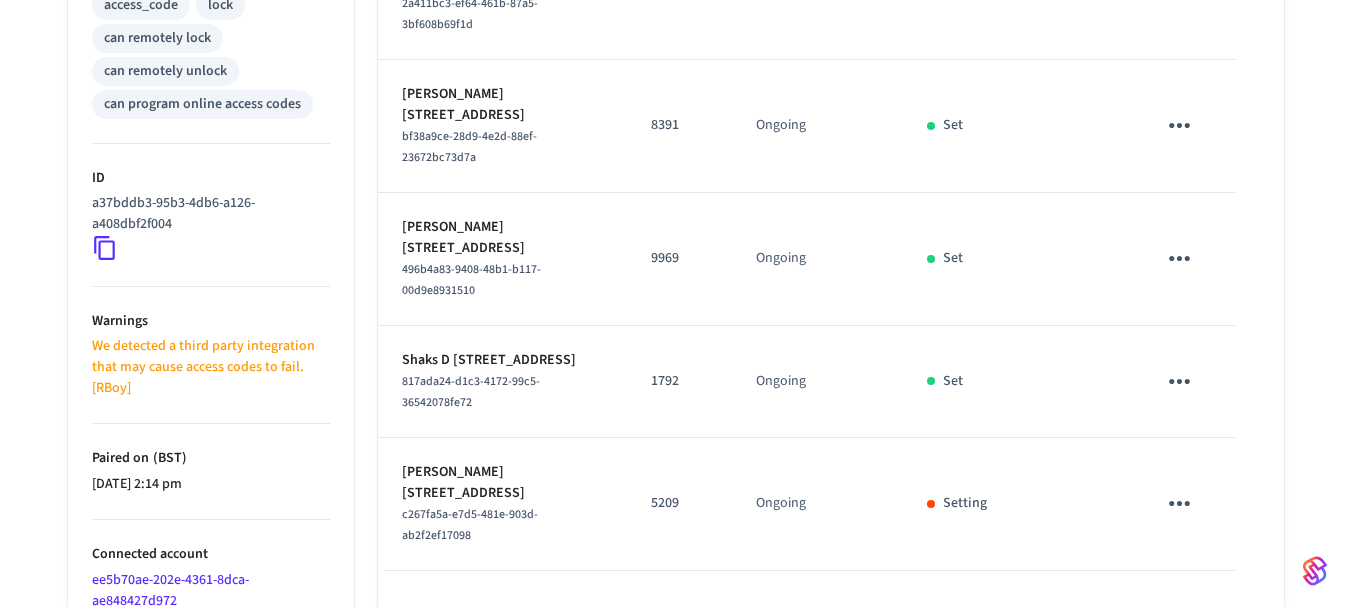 scroll, scrollTop: 981, scrollLeft: 0, axis: vertical 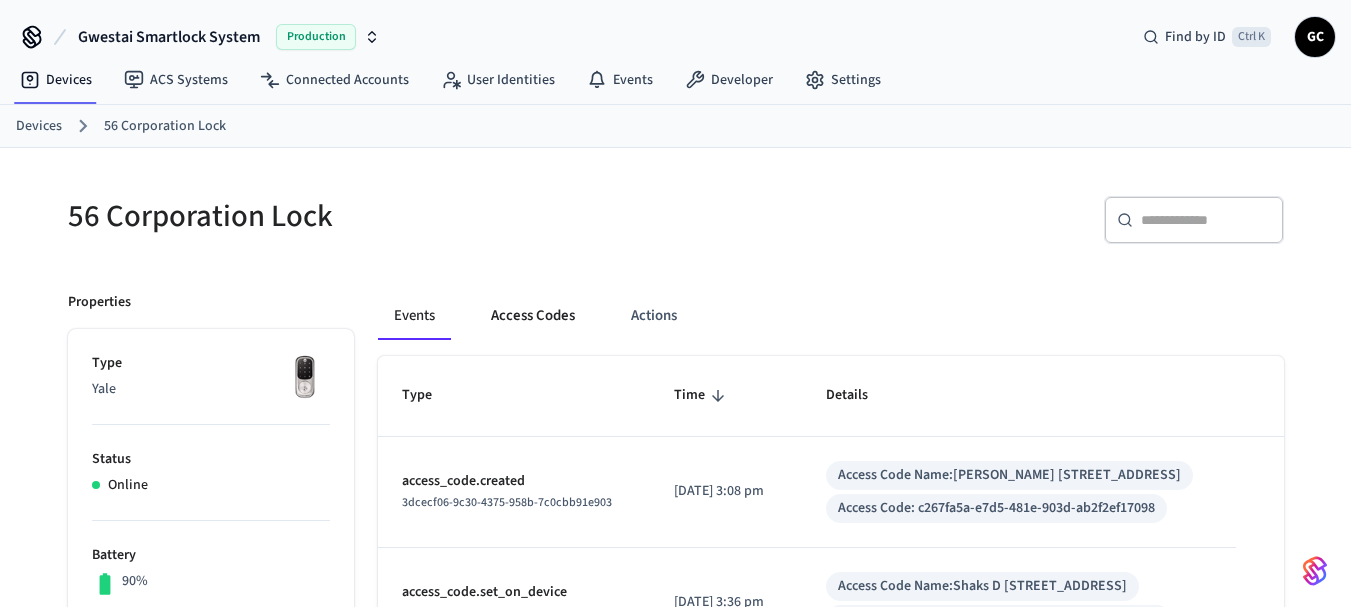 click on "Access Codes" at bounding box center (533, 316) 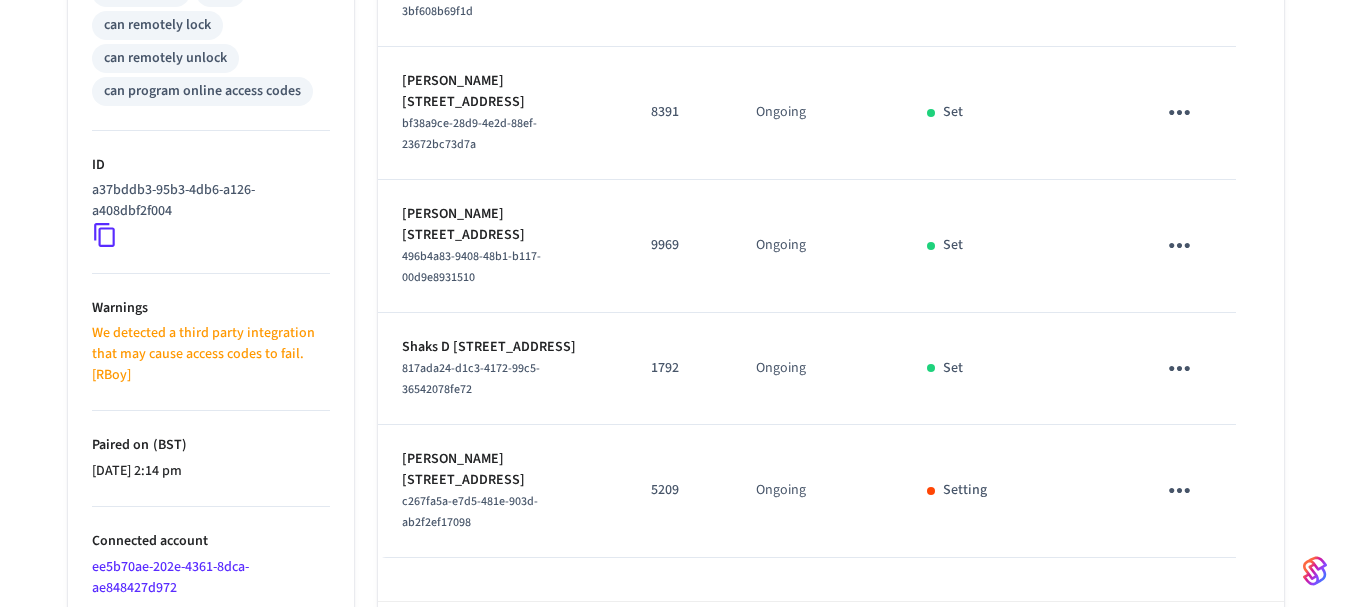 scroll, scrollTop: 981, scrollLeft: 0, axis: vertical 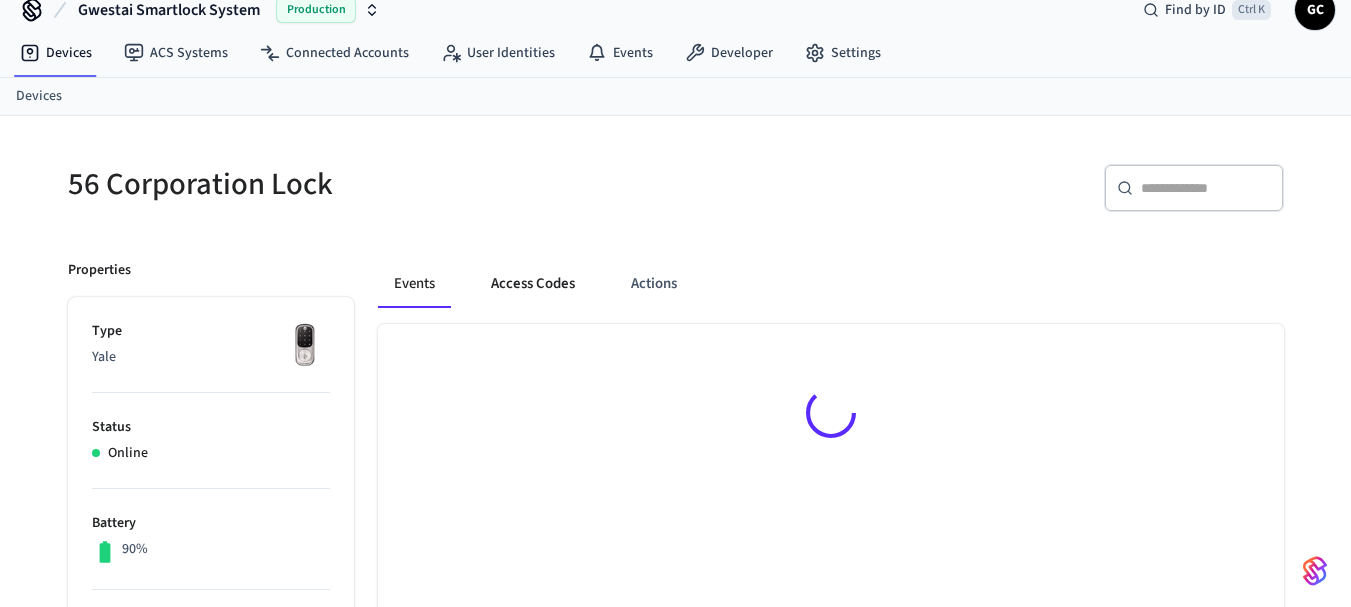 click on "Access Codes" at bounding box center [533, 284] 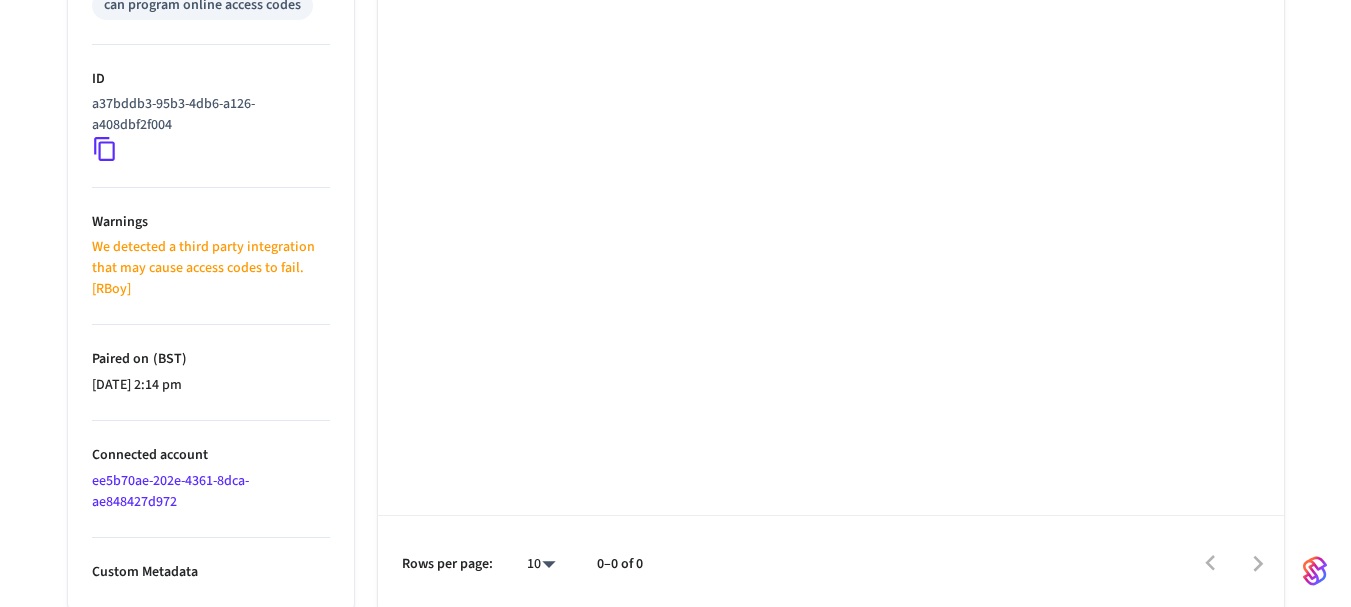 scroll, scrollTop: 981, scrollLeft: 0, axis: vertical 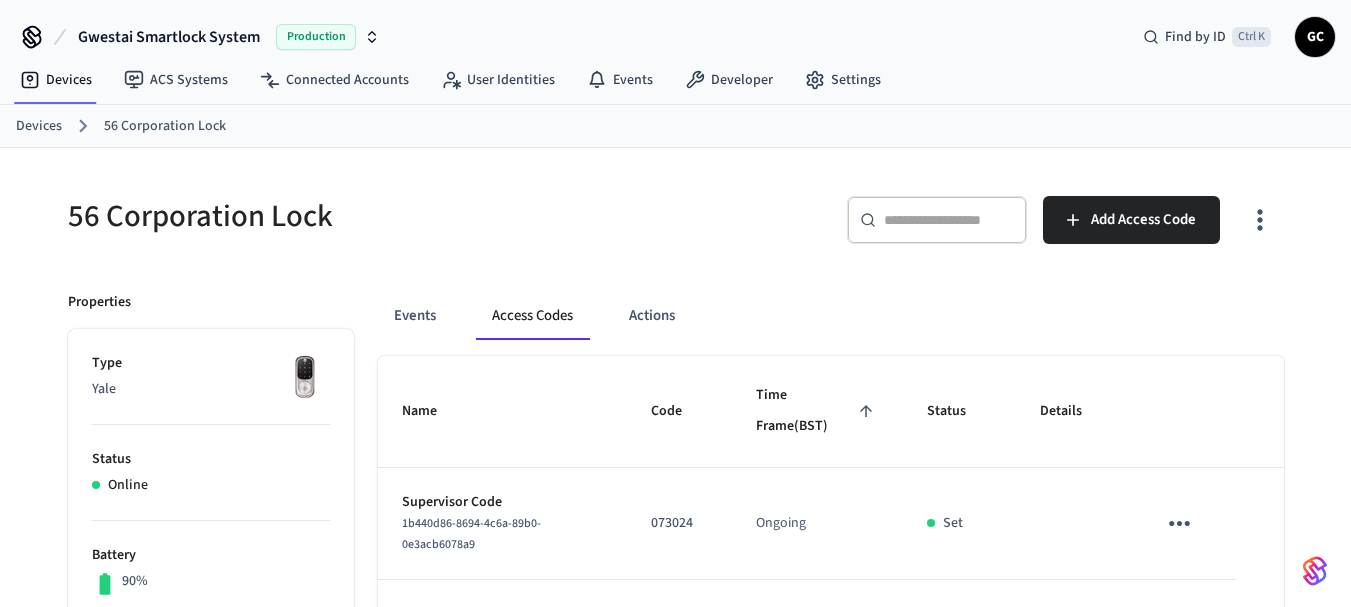 click on "Devices" at bounding box center [39, 126] 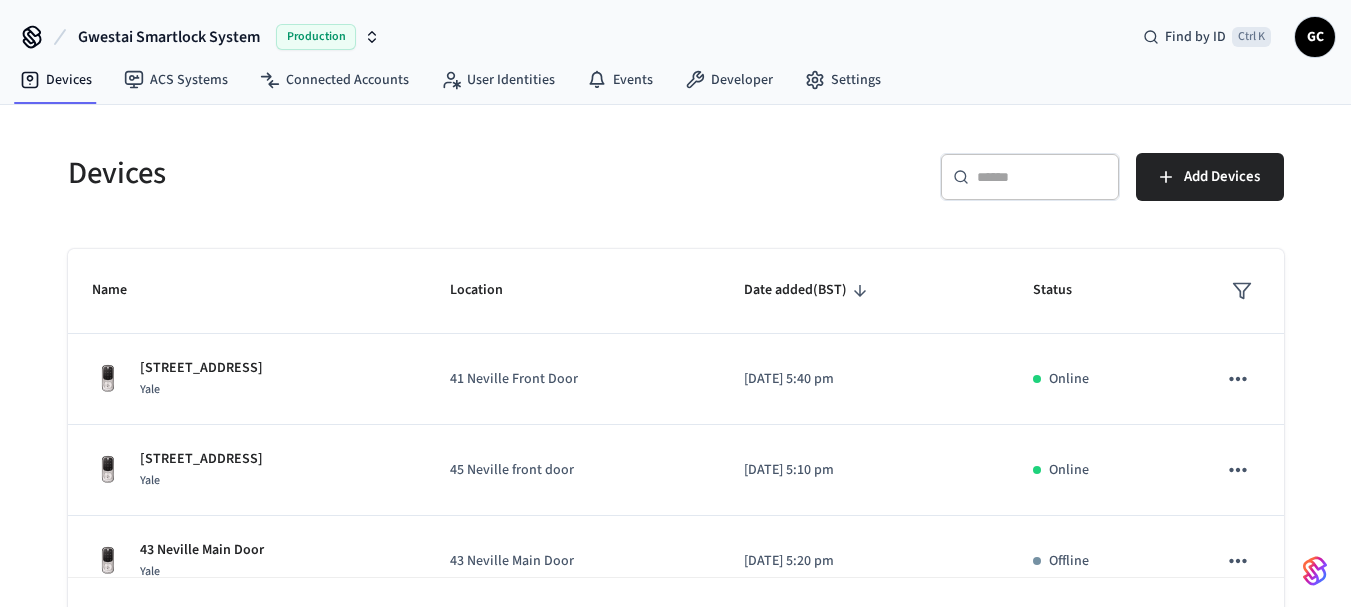 click at bounding box center [1042, 177] 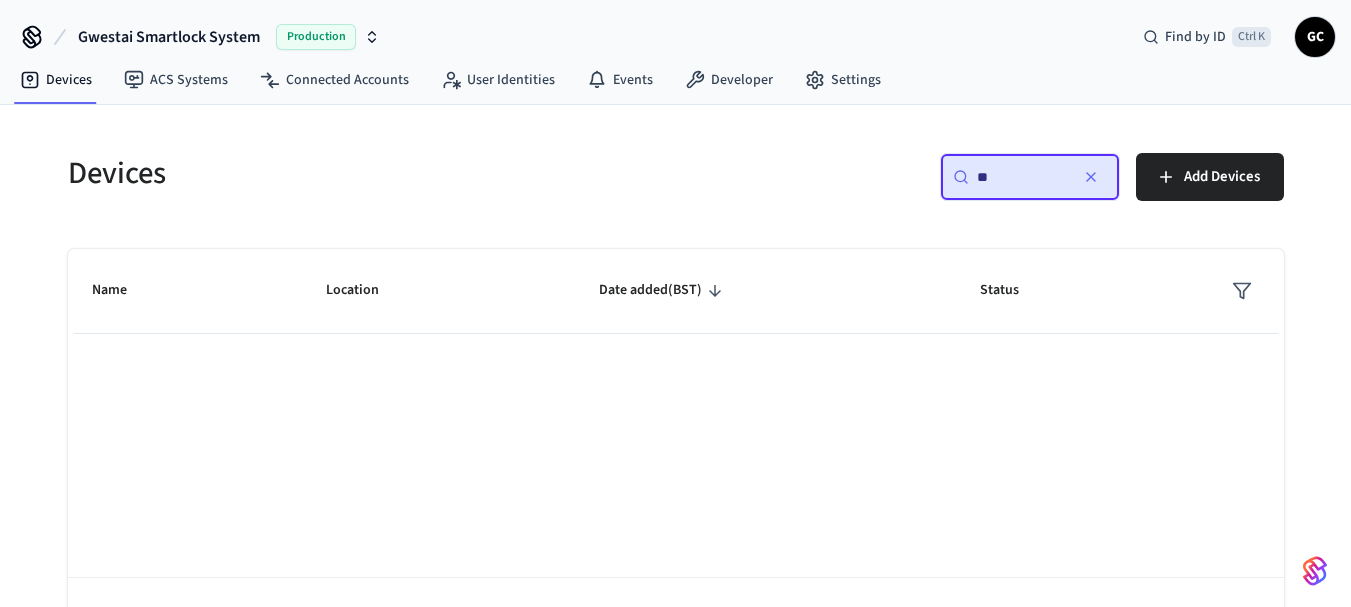 type on "*" 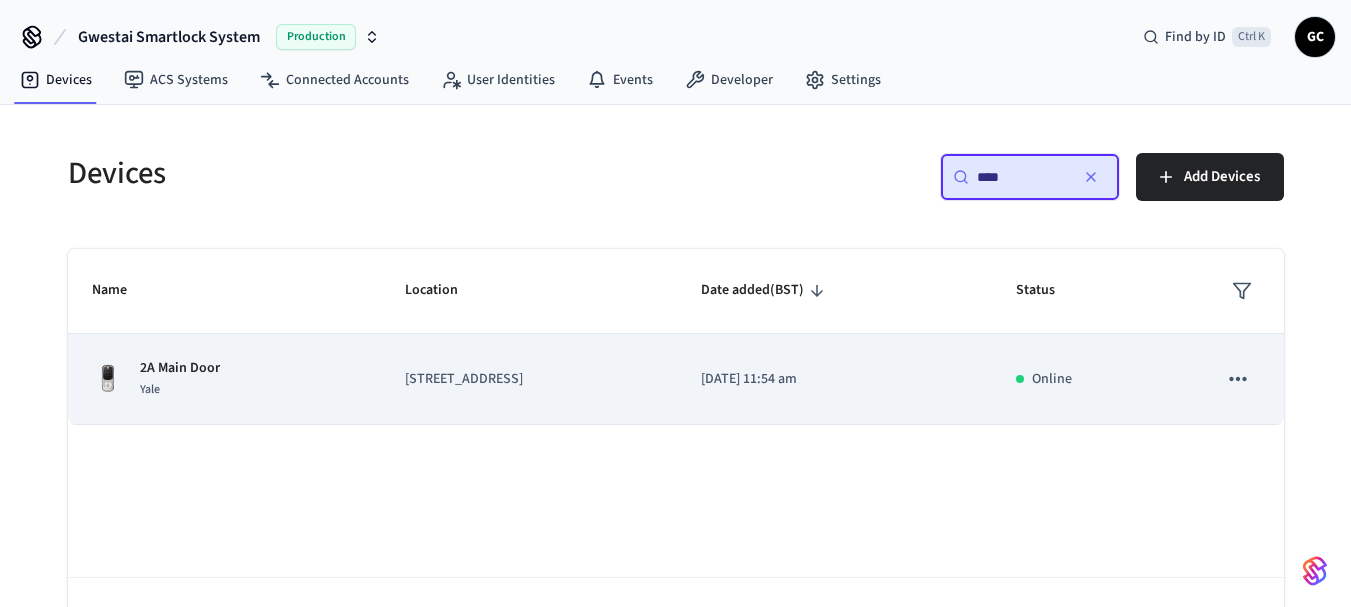 type on "****" 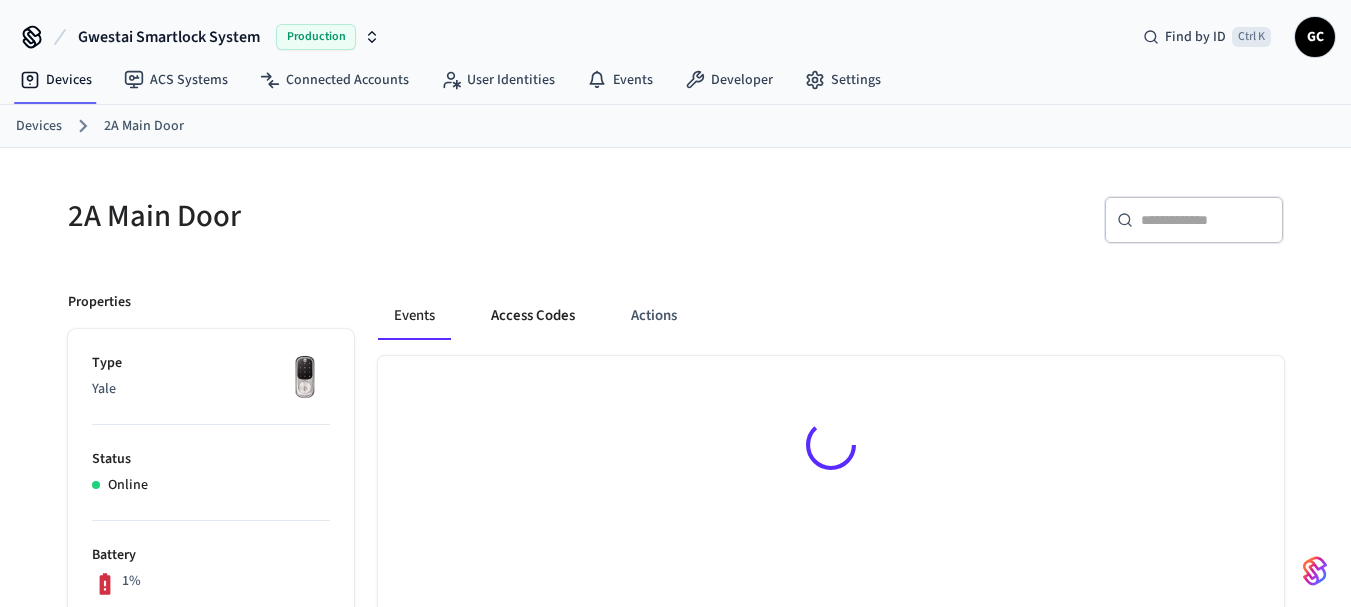 click on "Access Codes" at bounding box center [533, 316] 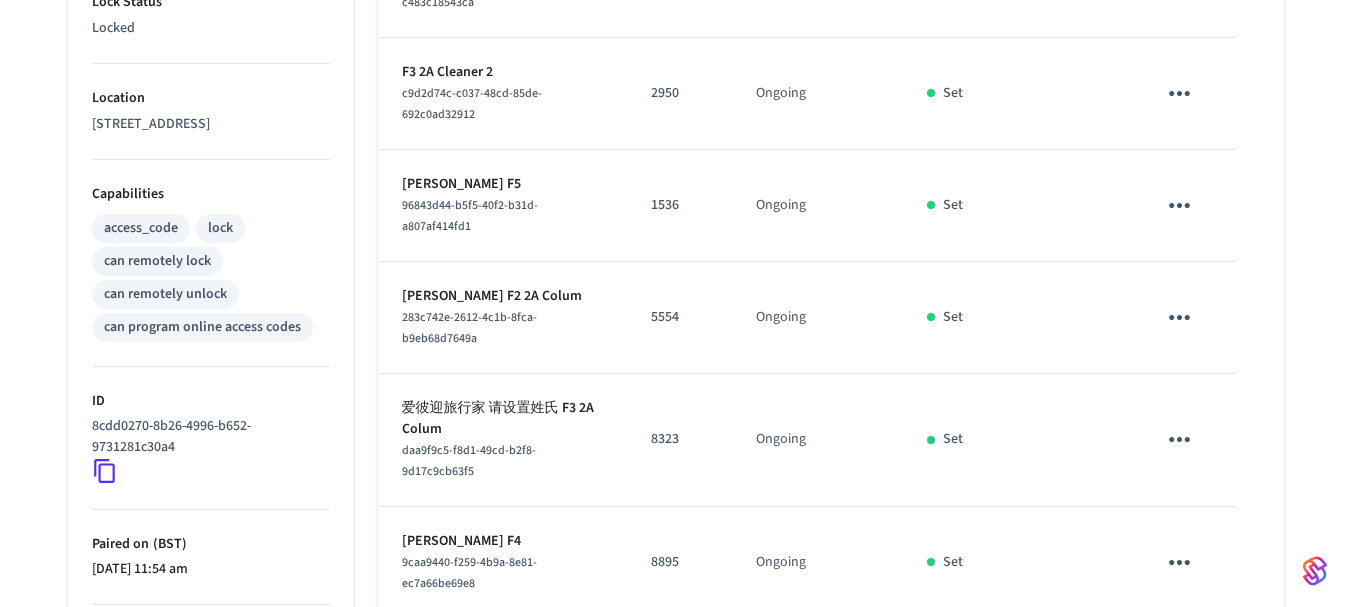 scroll, scrollTop: 700, scrollLeft: 0, axis: vertical 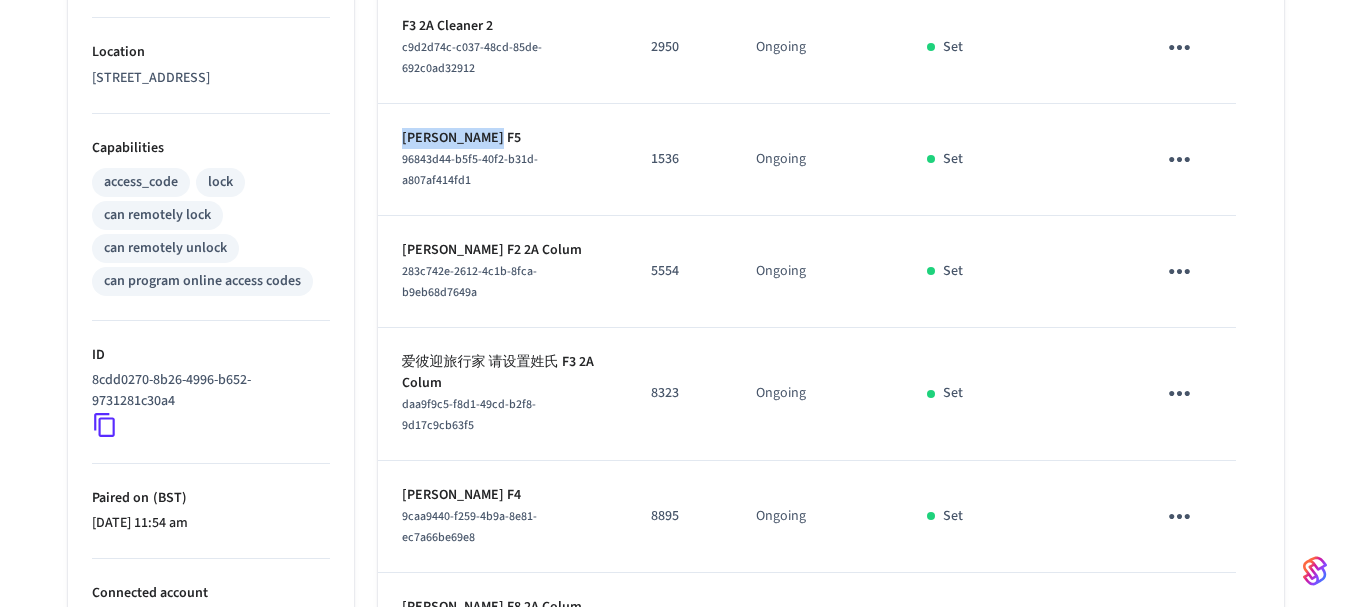 drag, startPoint x: 485, startPoint y: 123, endPoint x: 383, endPoint y: 119, distance: 102.0784 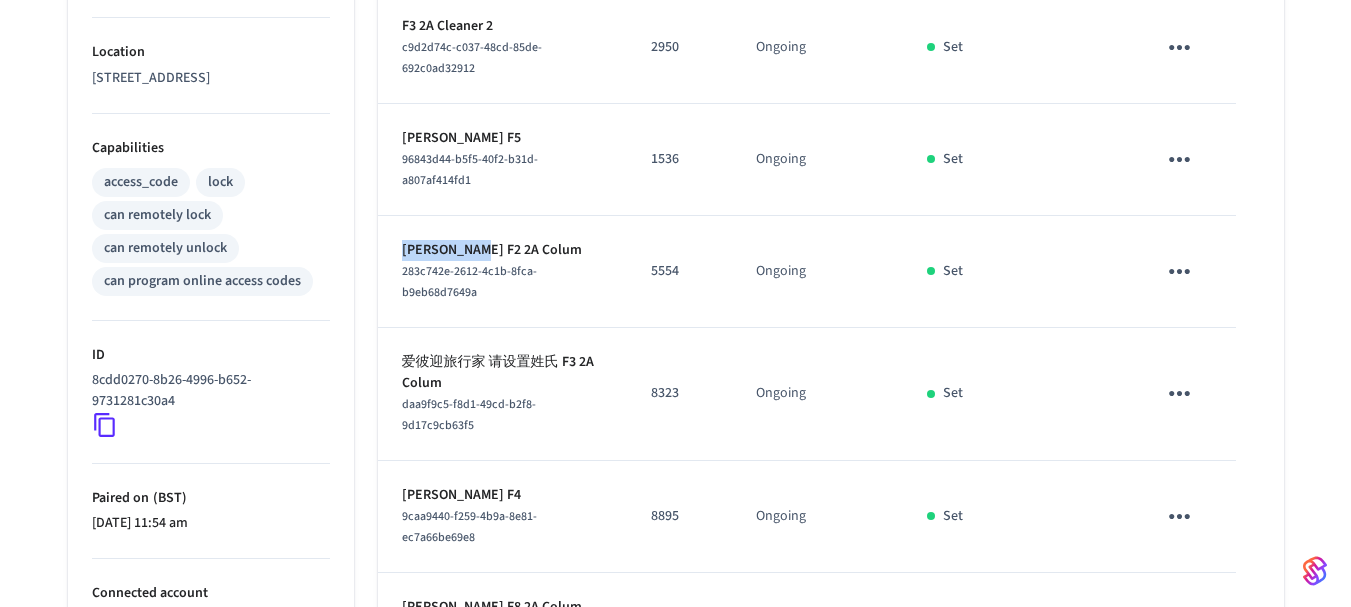 drag, startPoint x: 472, startPoint y: 213, endPoint x: 398, endPoint y: 217, distance: 74.10803 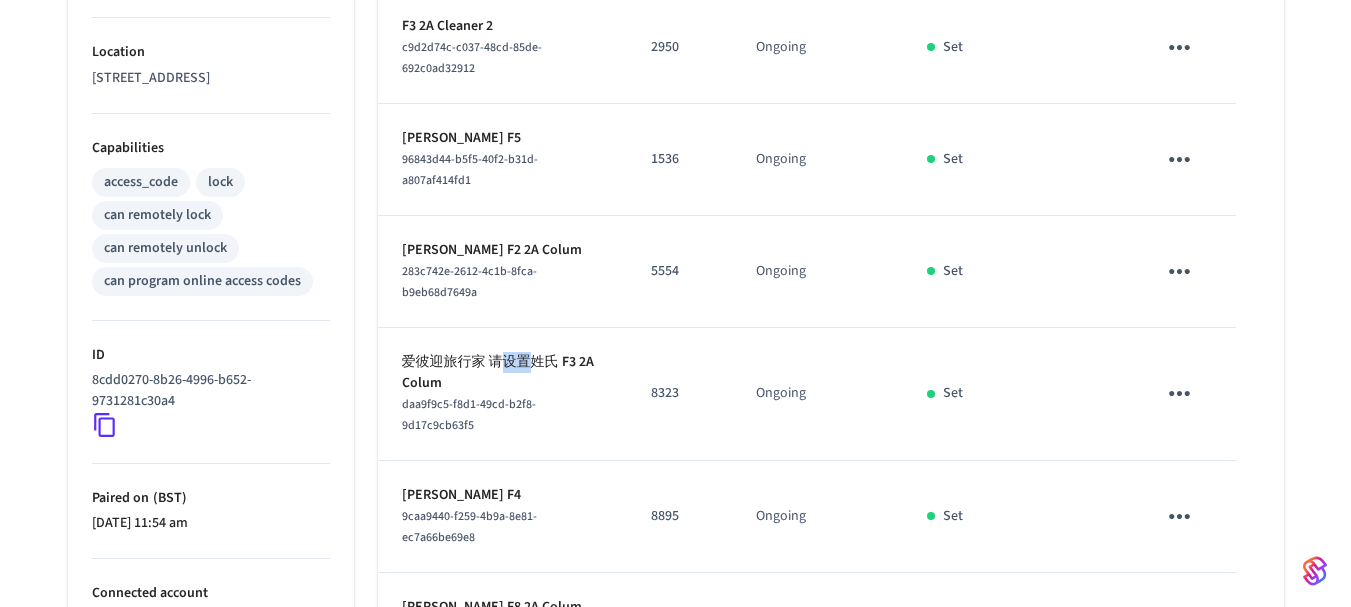 click on "爱彼迎旅行家 请设置姓氏 F3 2A Colum" at bounding box center (502, 373) 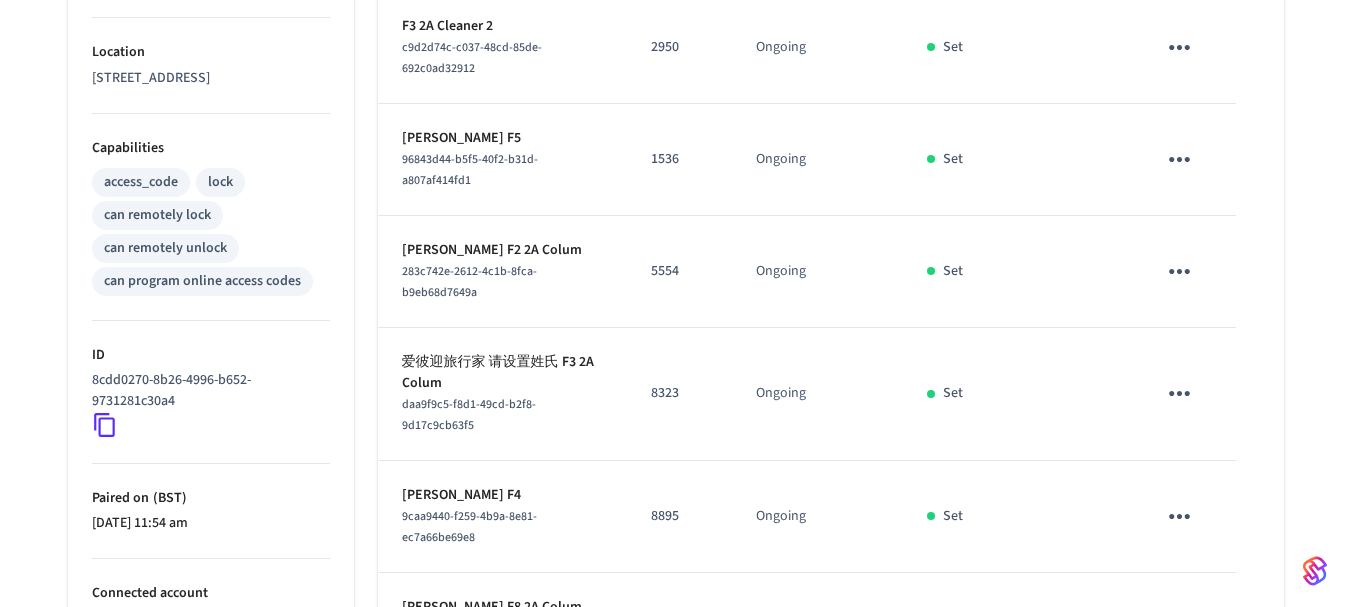click on "爱彼迎旅行家 请设置姓氏 F3 2A Colum" at bounding box center [502, 373] 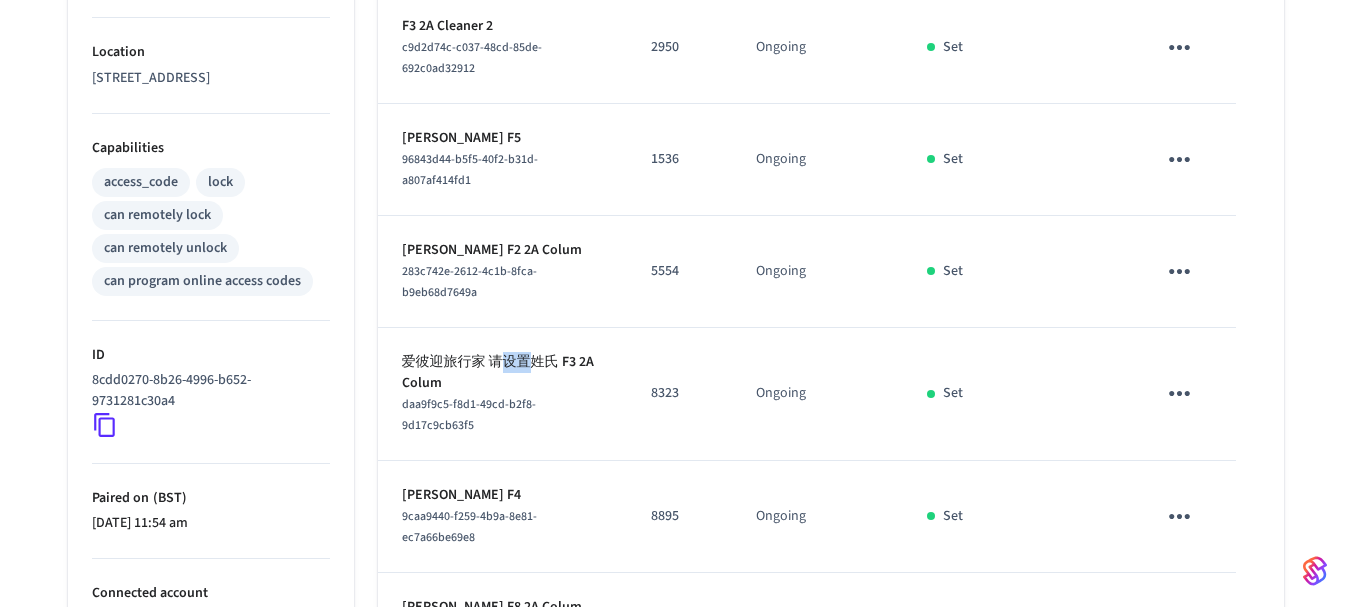 click on "爱彼迎旅行家 请设置姓氏 F3 2A Colum" at bounding box center (502, 373) 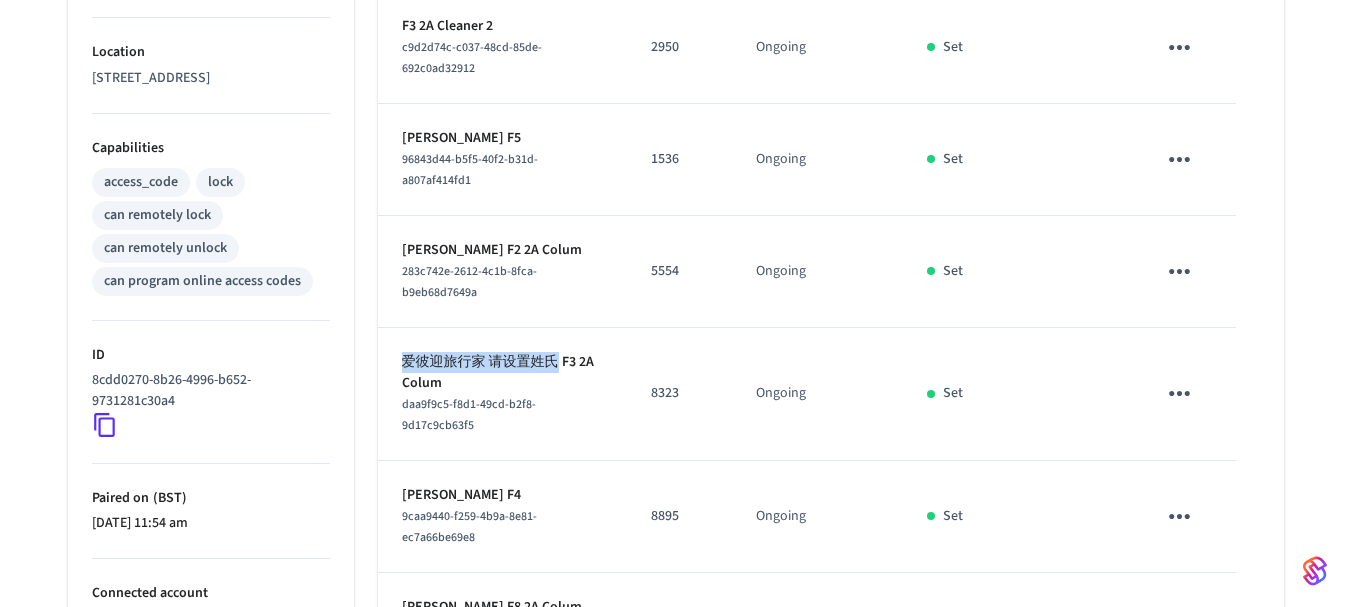 drag, startPoint x: 557, startPoint y: 325, endPoint x: 399, endPoint y: 320, distance: 158.0791 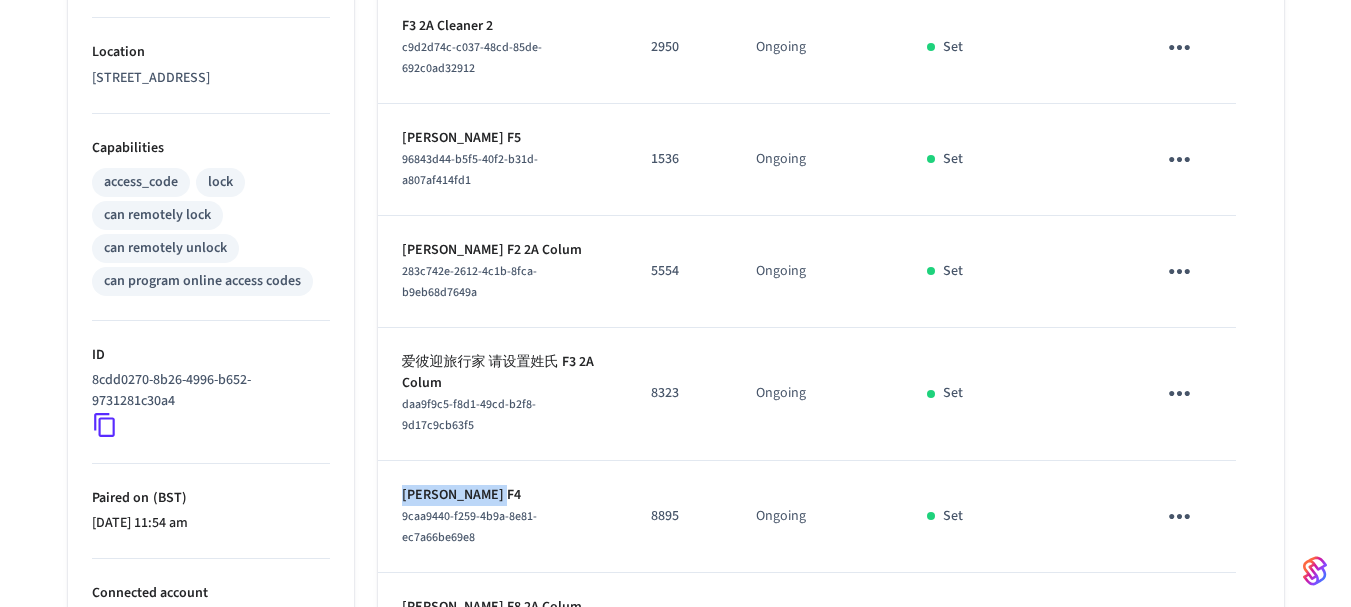 drag, startPoint x: 481, startPoint y: 438, endPoint x: 401, endPoint y: 440, distance: 80.024994 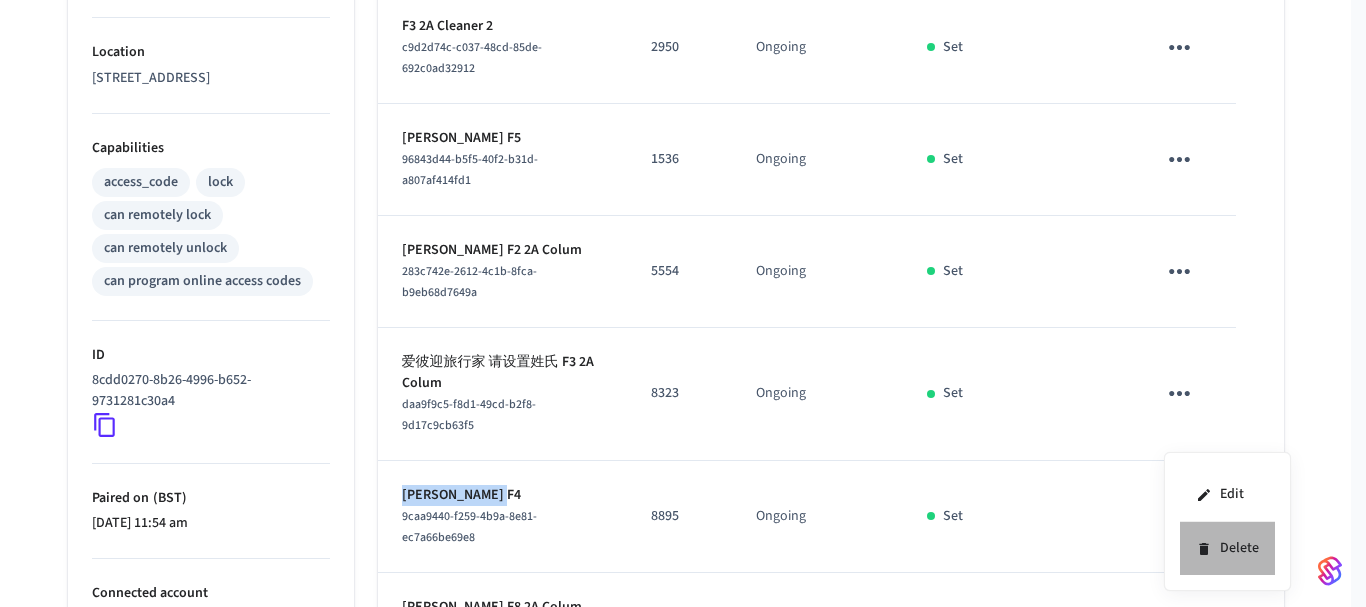 click on "Delete" at bounding box center (1227, 548) 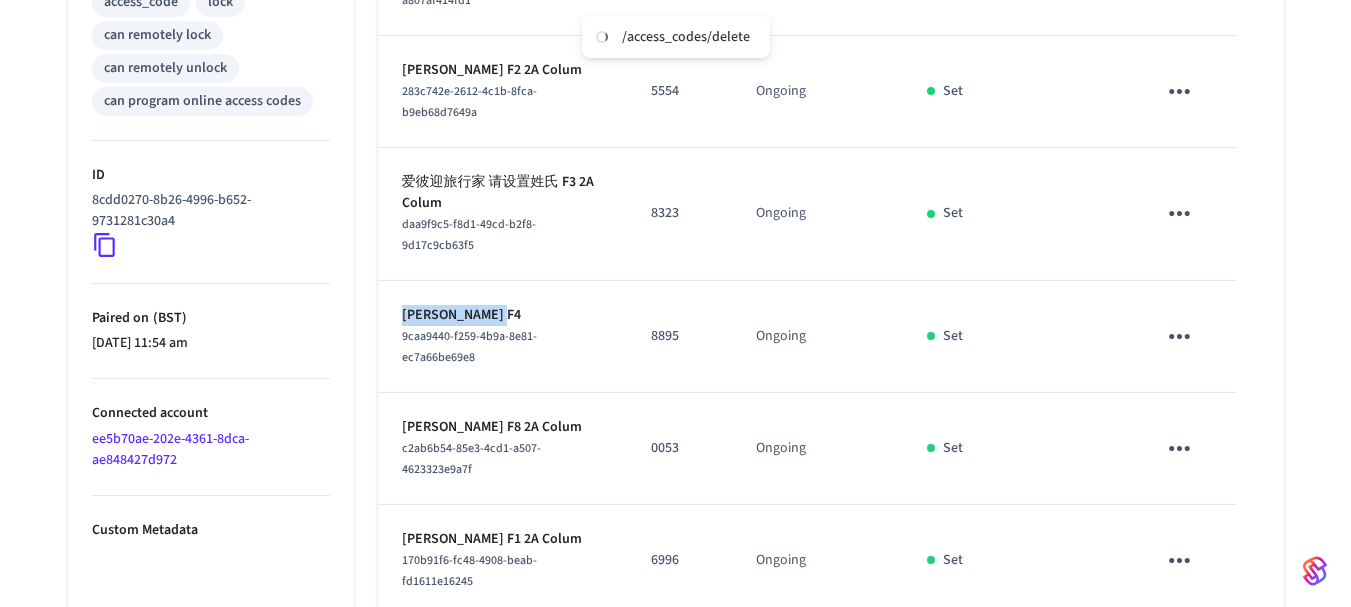 scroll, scrollTop: 900, scrollLeft: 0, axis: vertical 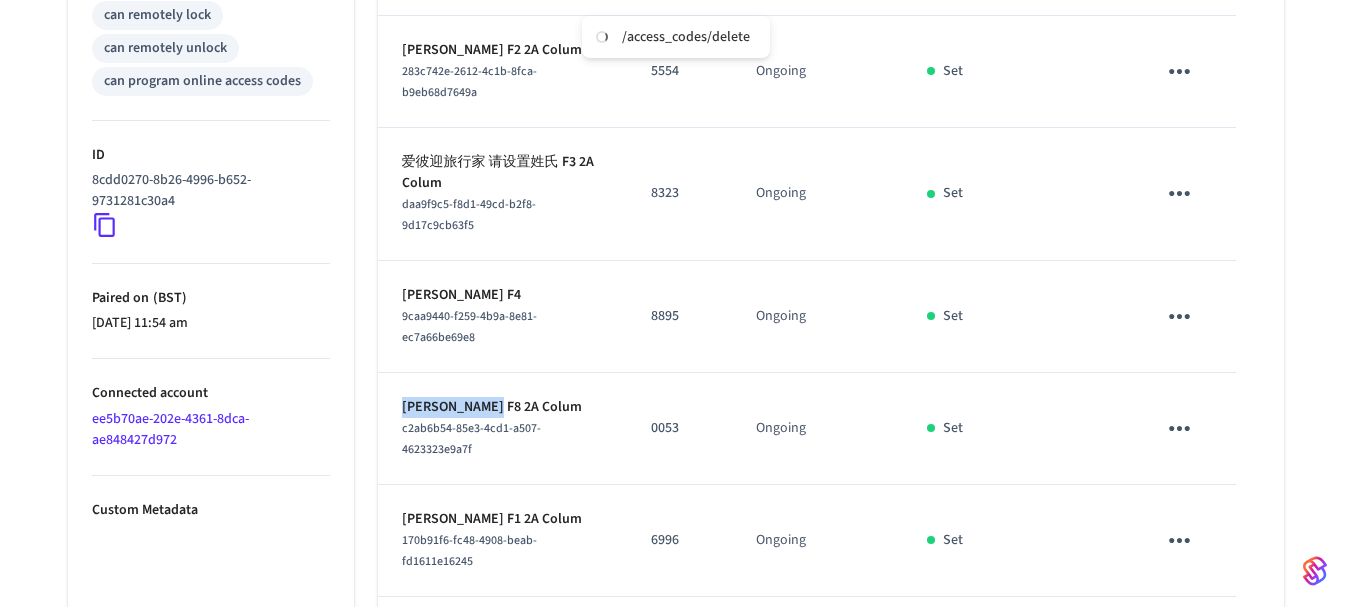 drag, startPoint x: 483, startPoint y: 353, endPoint x: 396, endPoint y: 352, distance: 87.005745 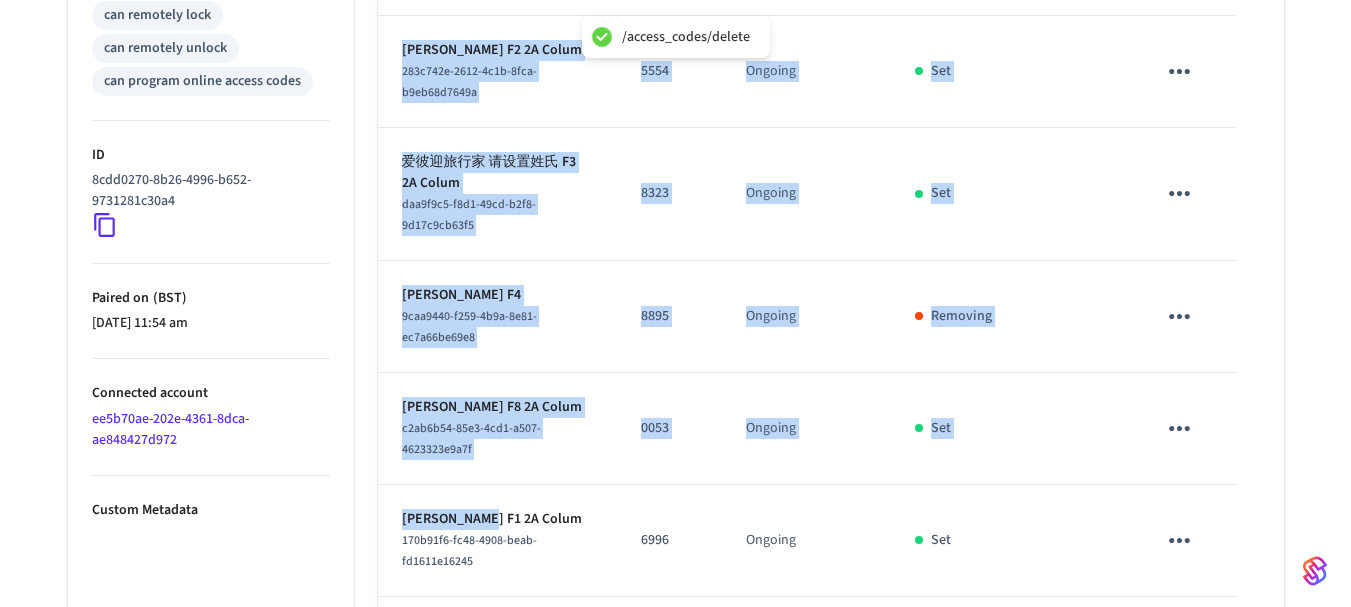 drag, startPoint x: 476, startPoint y: 470, endPoint x: 375, endPoint y: 467, distance: 101.04455 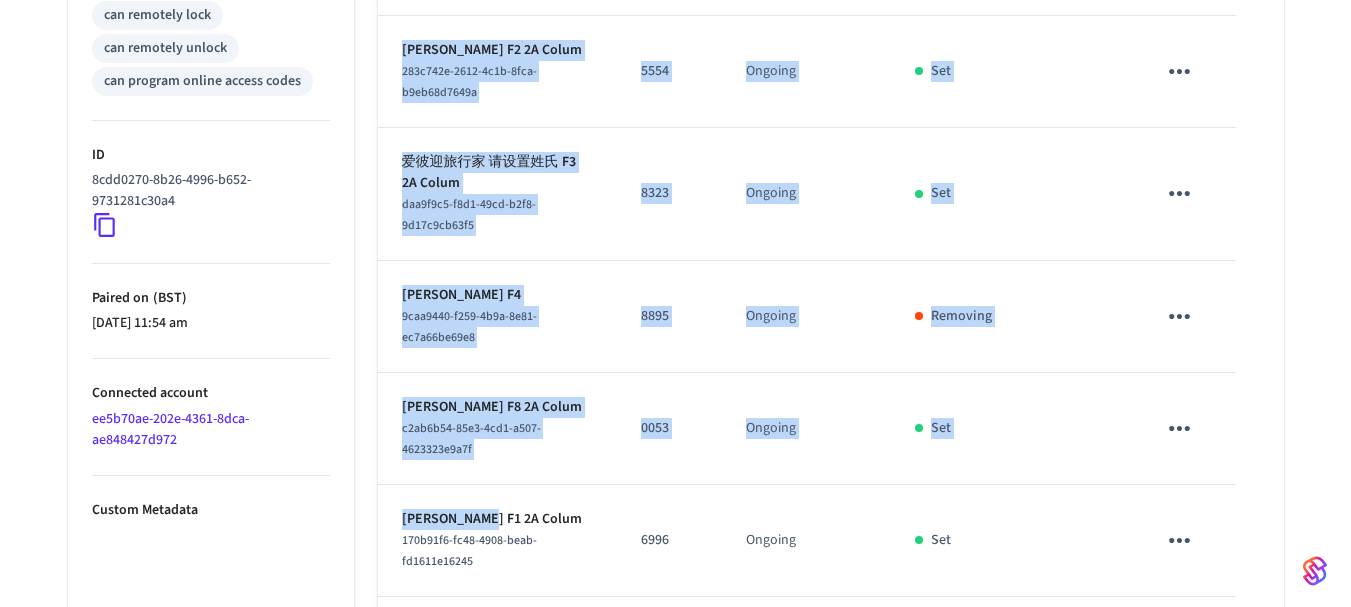 click on "Al Kotěšovec F1 2A Colum 170b91f6-fc48-4908-beab-fd1611e16245" at bounding box center (498, 541) 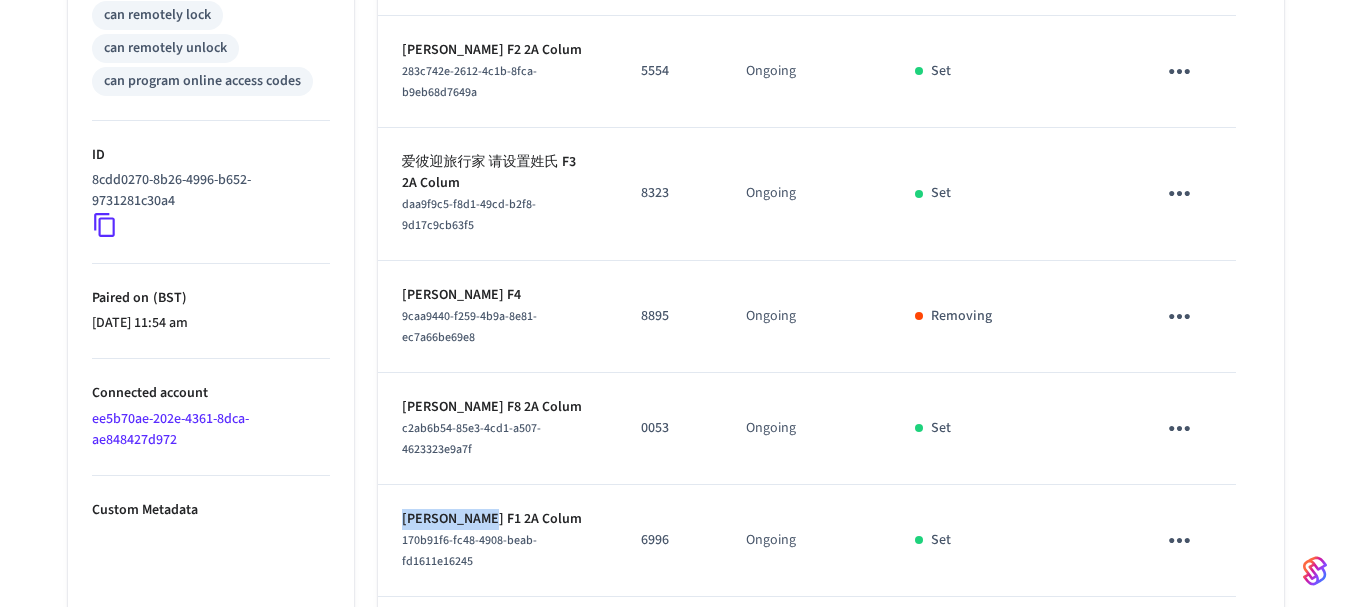 drag, startPoint x: 402, startPoint y: 514, endPoint x: 479, endPoint y: 512, distance: 77.02597 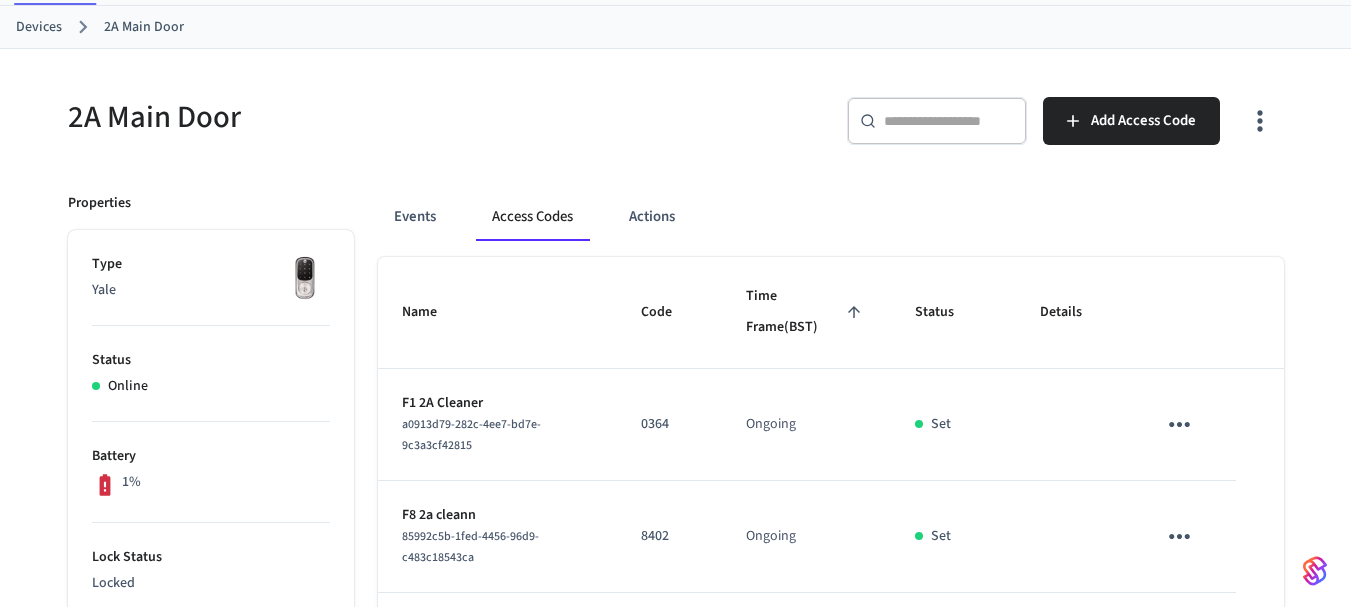 scroll, scrollTop: 0, scrollLeft: 0, axis: both 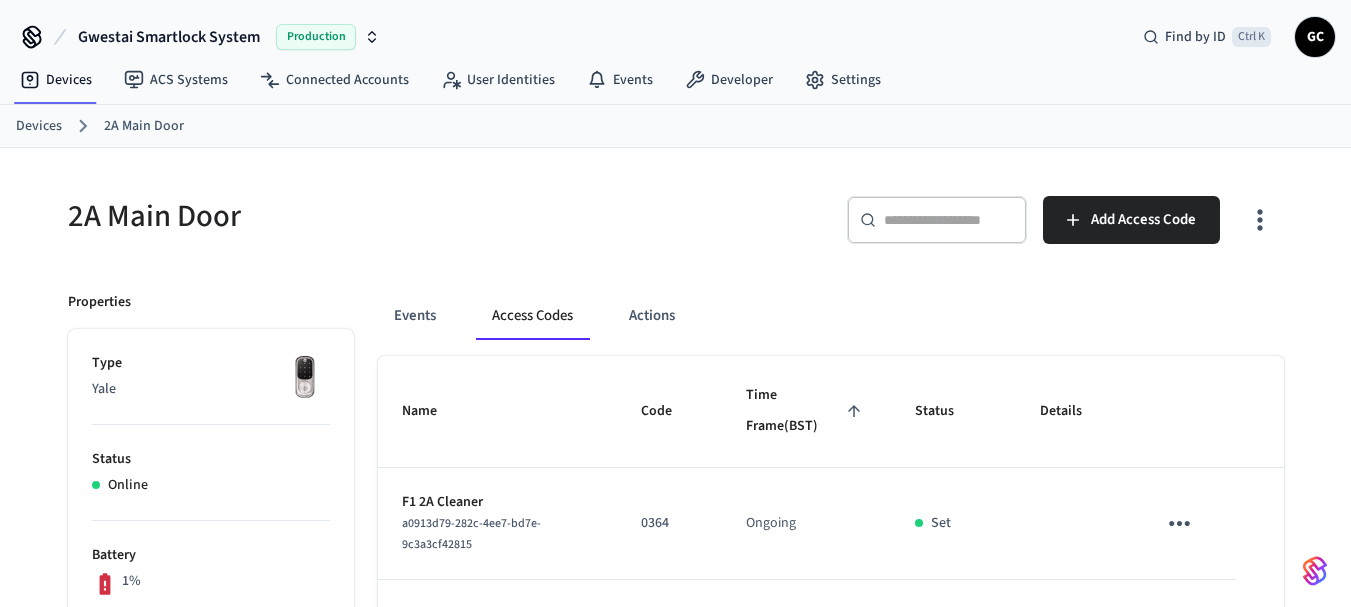 click on "Devices" at bounding box center [39, 126] 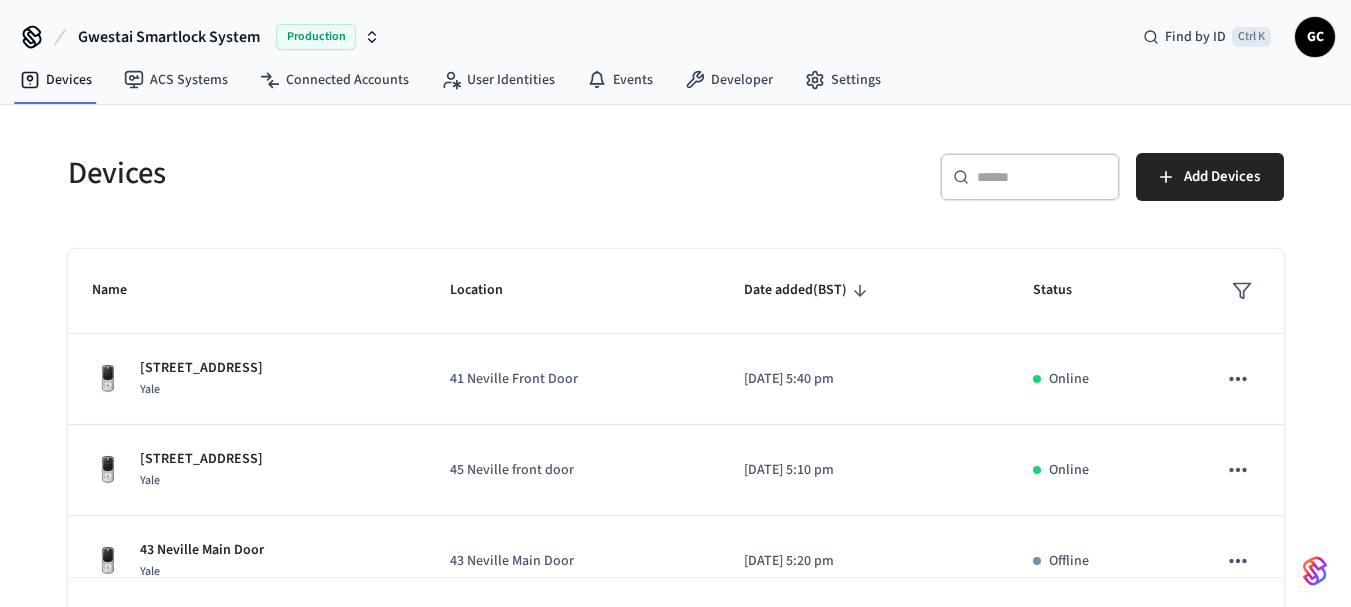 click at bounding box center (1042, 177) 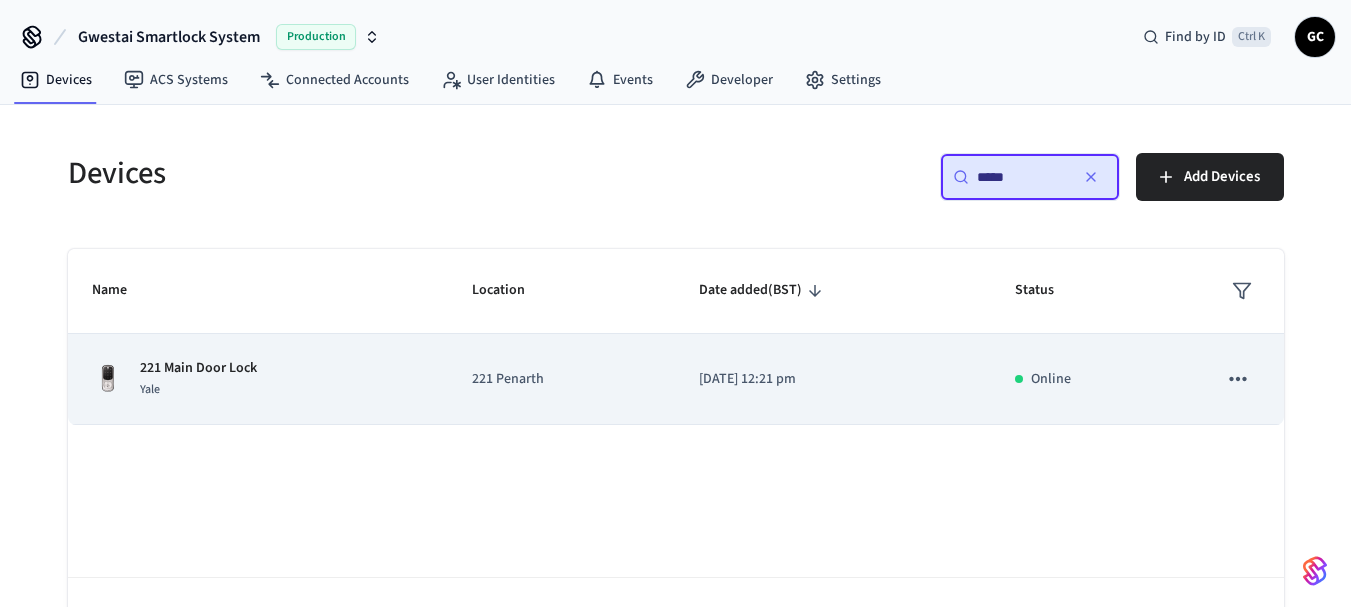 type on "*****" 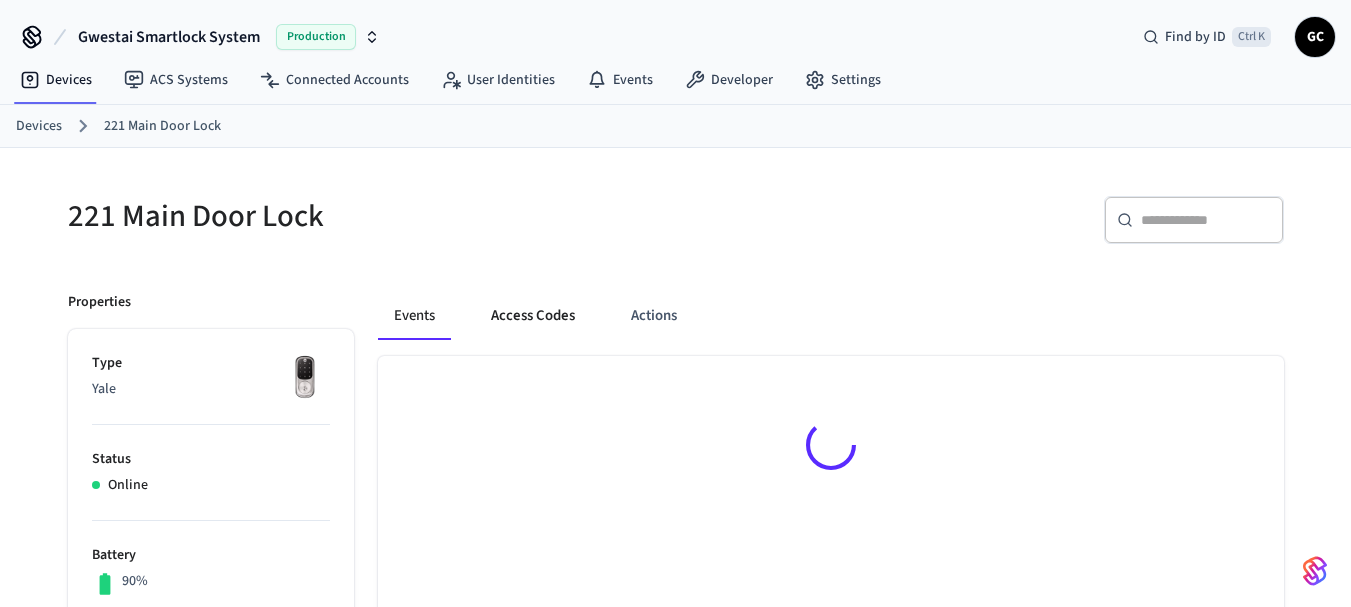 click on "Access Codes" at bounding box center (533, 316) 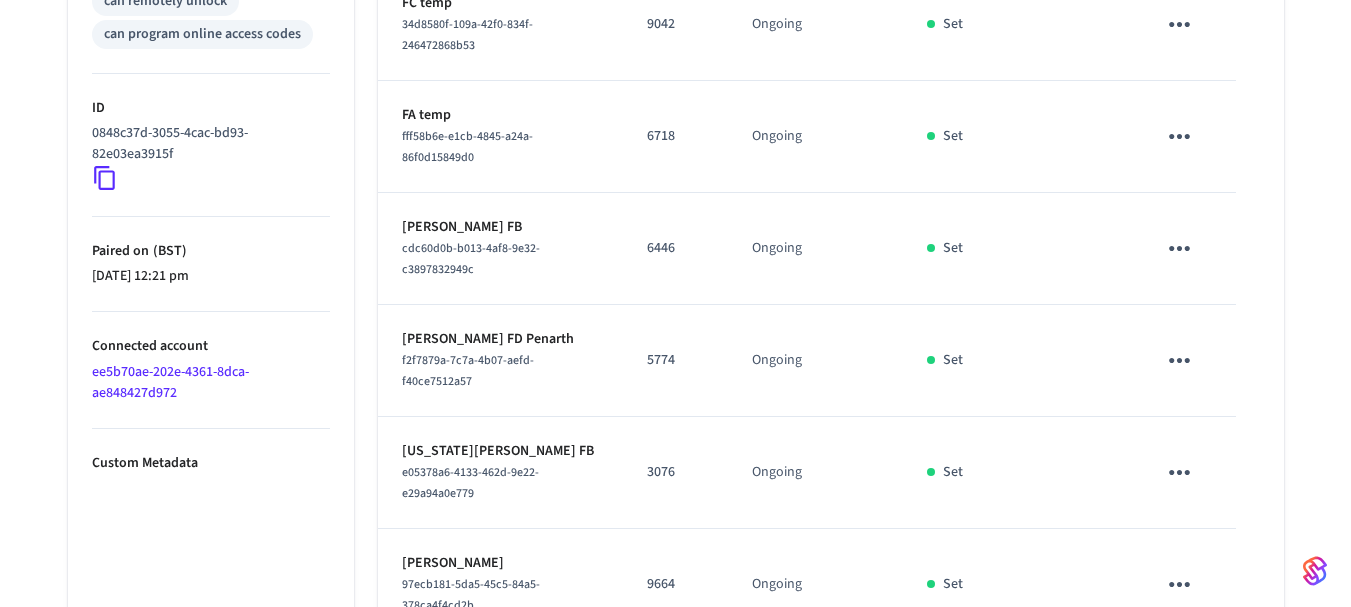 scroll, scrollTop: 1000, scrollLeft: 0, axis: vertical 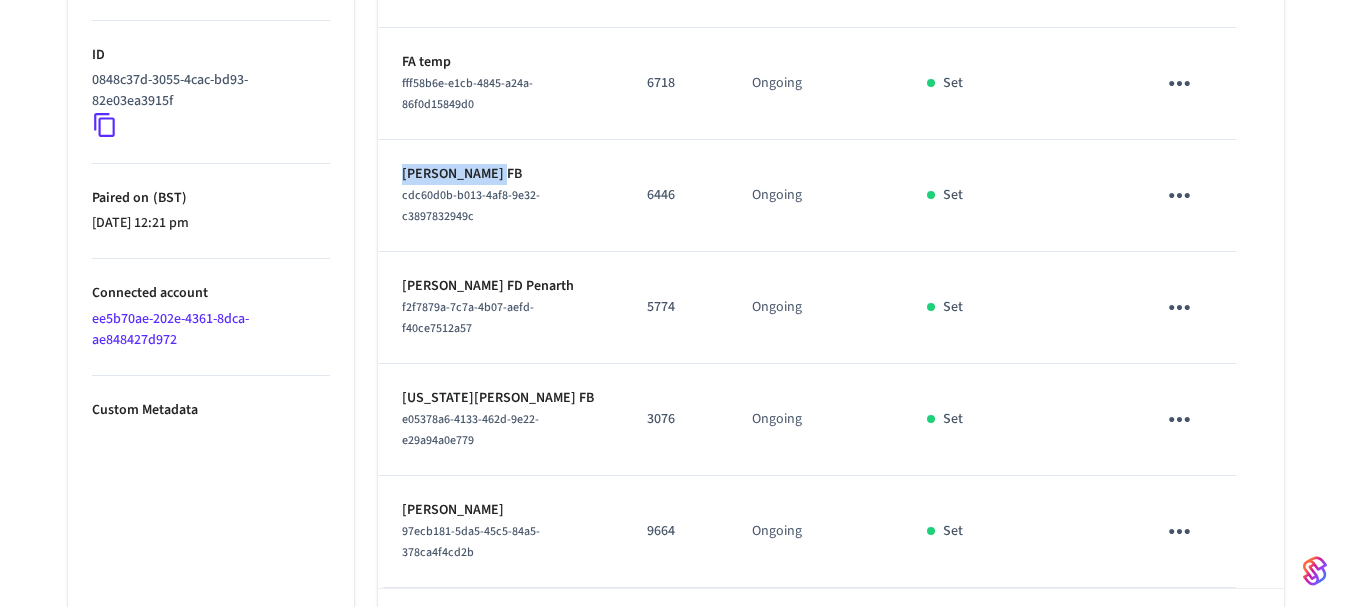 drag, startPoint x: 493, startPoint y: 173, endPoint x: 396, endPoint y: 178, distance: 97.128784 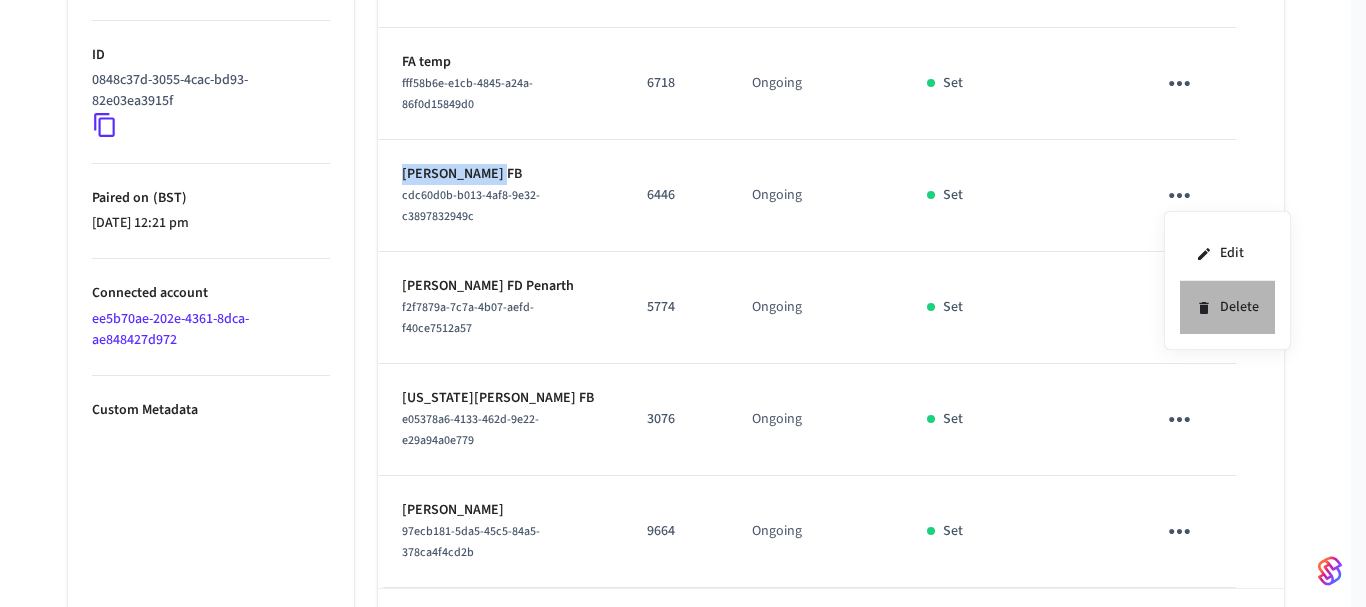 click 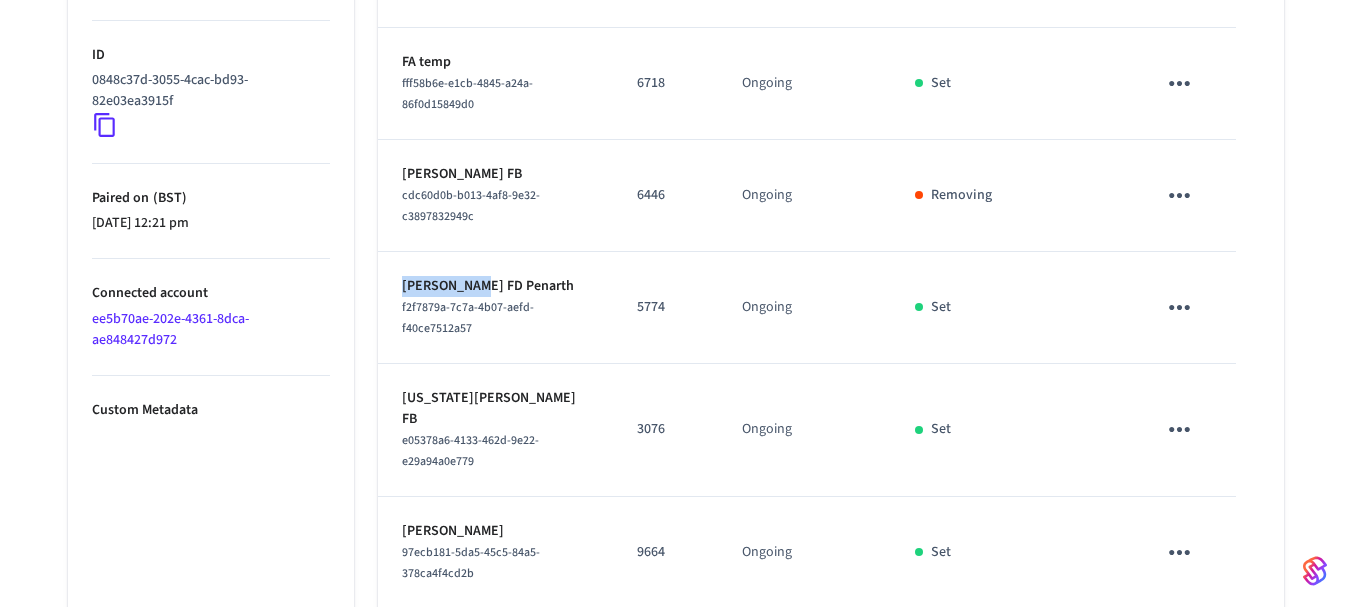 drag, startPoint x: 482, startPoint y: 289, endPoint x: 400, endPoint y: 287, distance: 82.02438 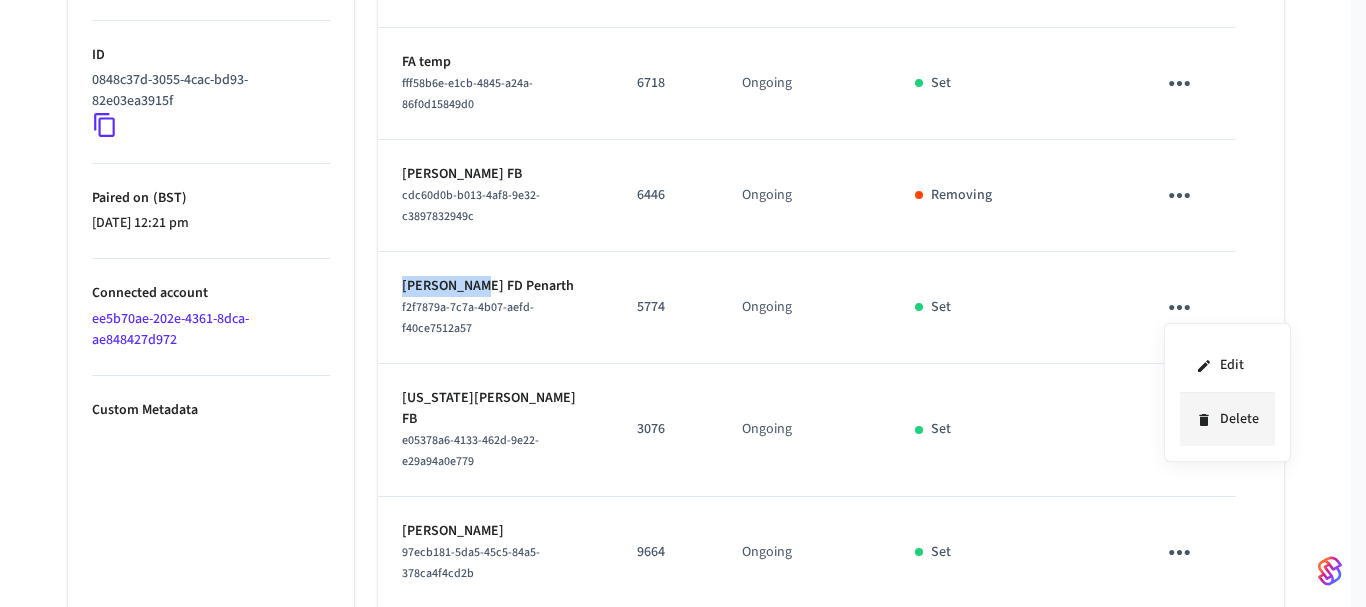 click on "Delete" at bounding box center (1227, 419) 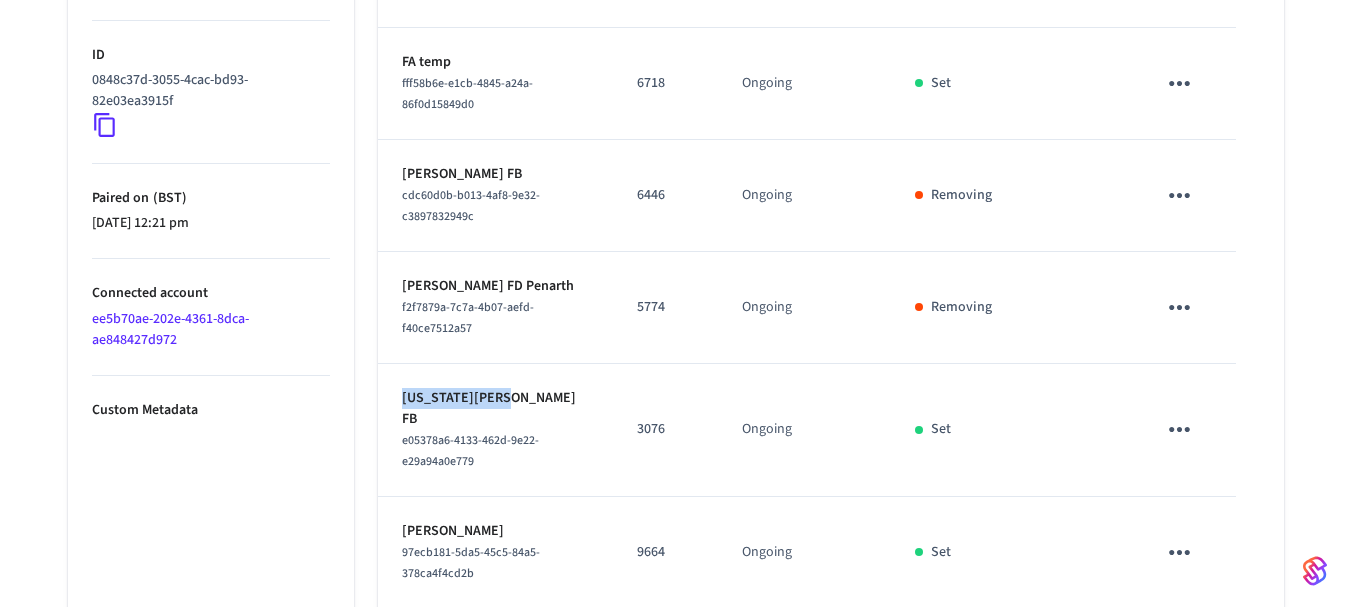 drag, startPoint x: 496, startPoint y: 397, endPoint x: 389, endPoint y: 399, distance: 107.01869 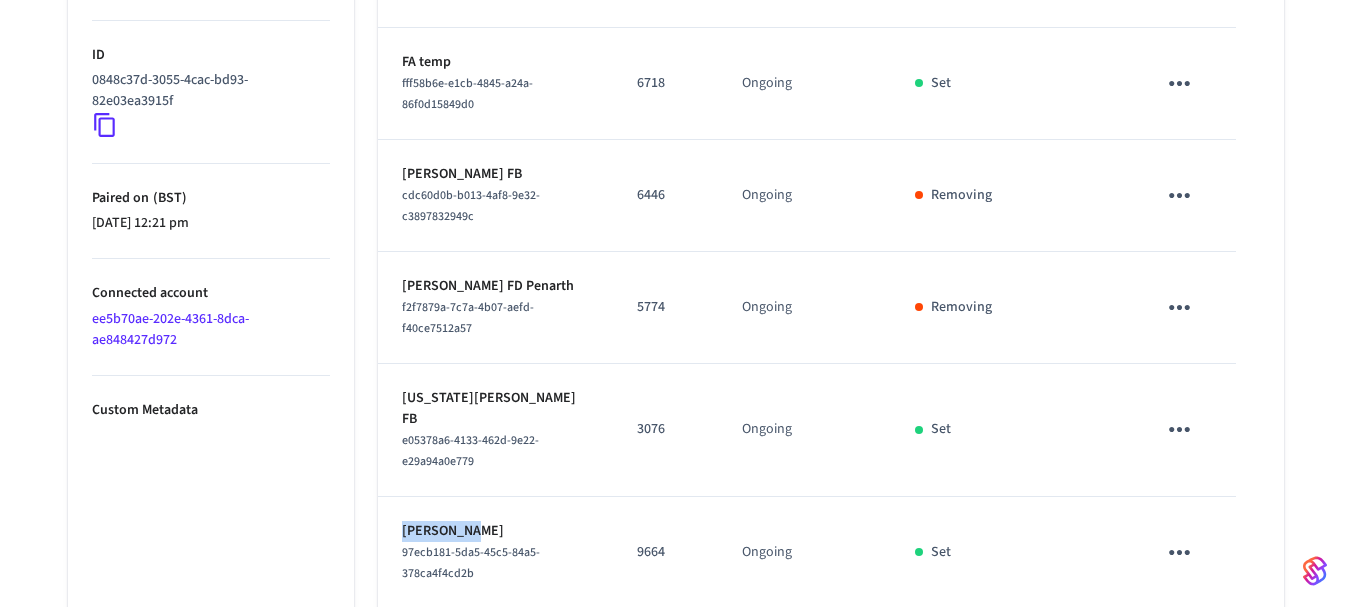 drag, startPoint x: 477, startPoint y: 510, endPoint x: 383, endPoint y: 508, distance: 94.02127 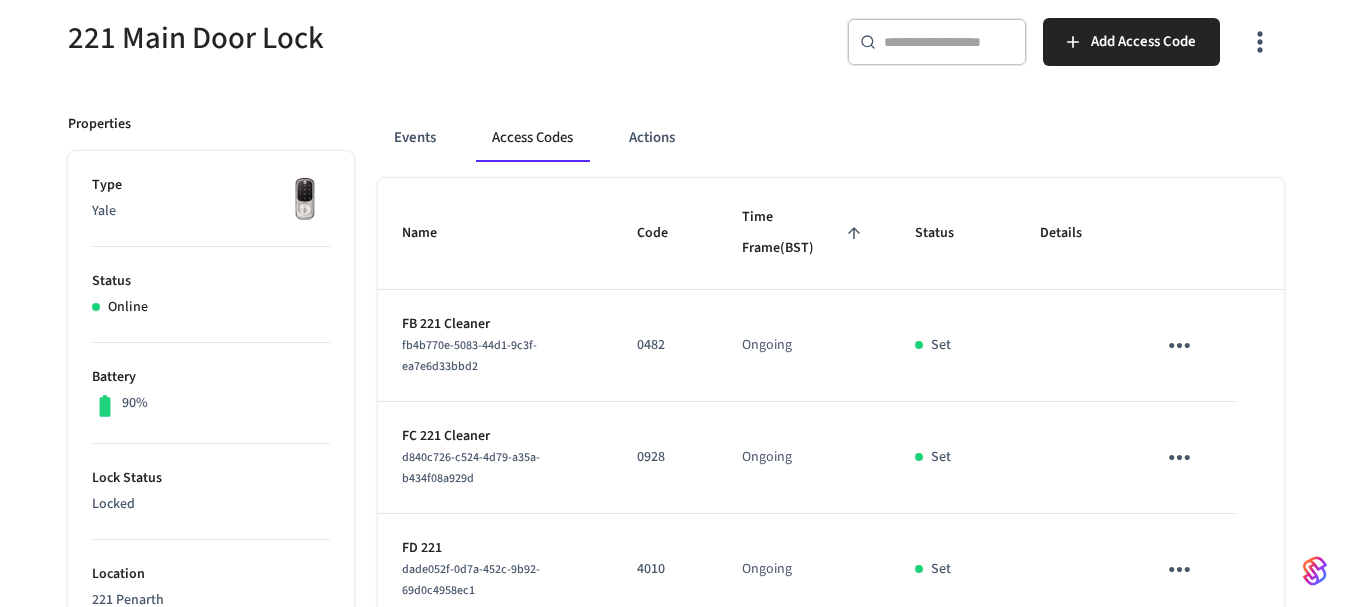 scroll, scrollTop: 0, scrollLeft: 0, axis: both 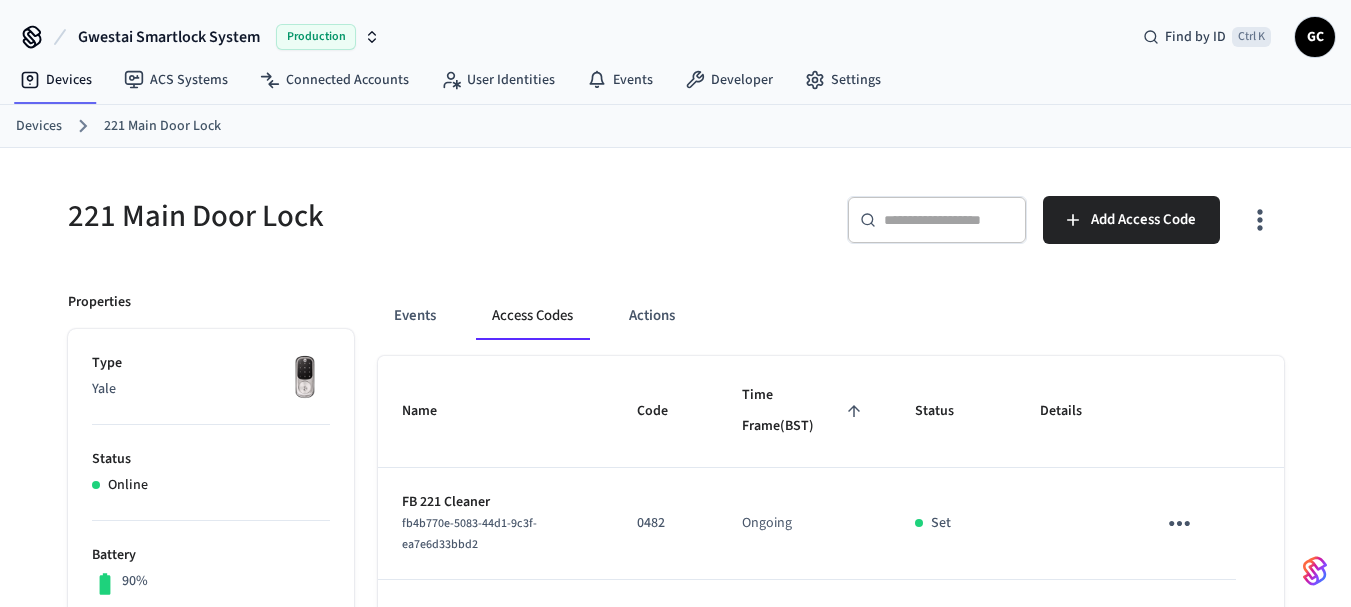 click on "Devices" at bounding box center (39, 126) 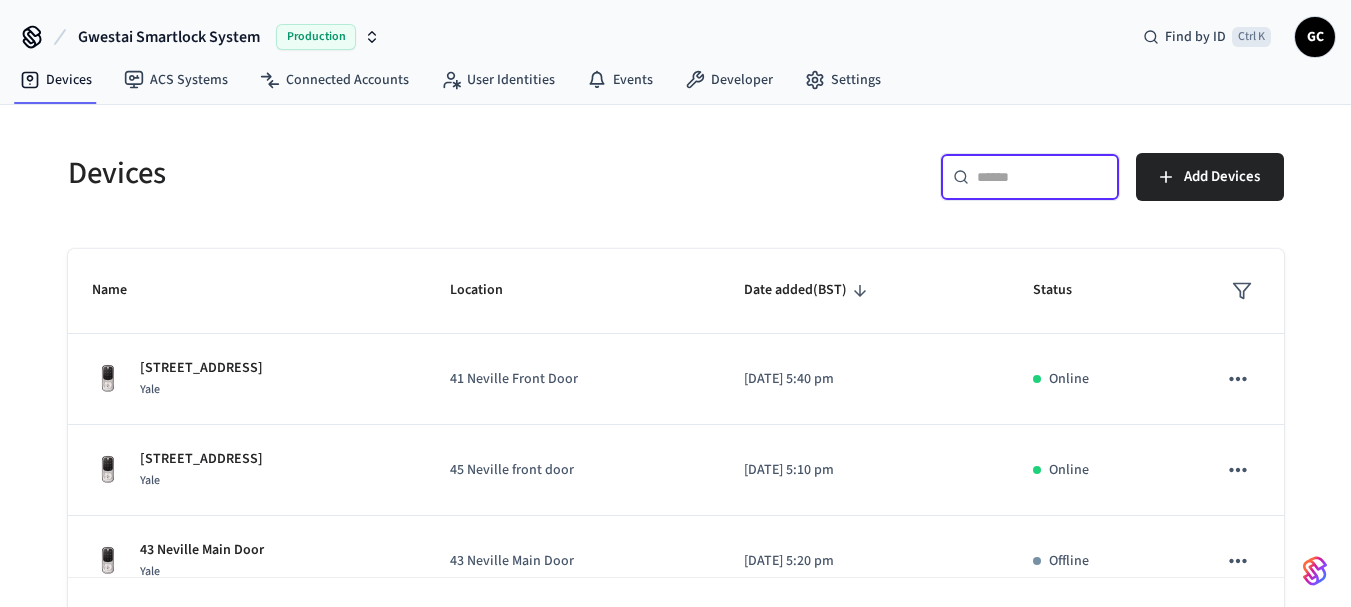 click at bounding box center [1042, 177] 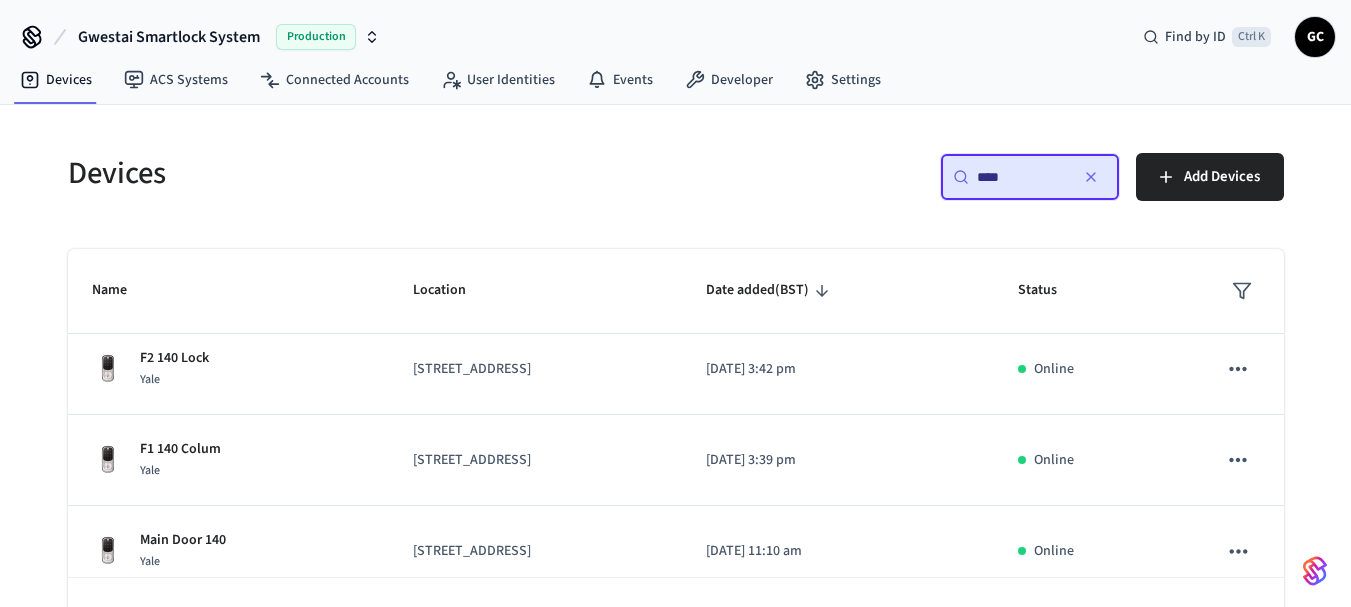scroll, scrollTop: 213, scrollLeft: 0, axis: vertical 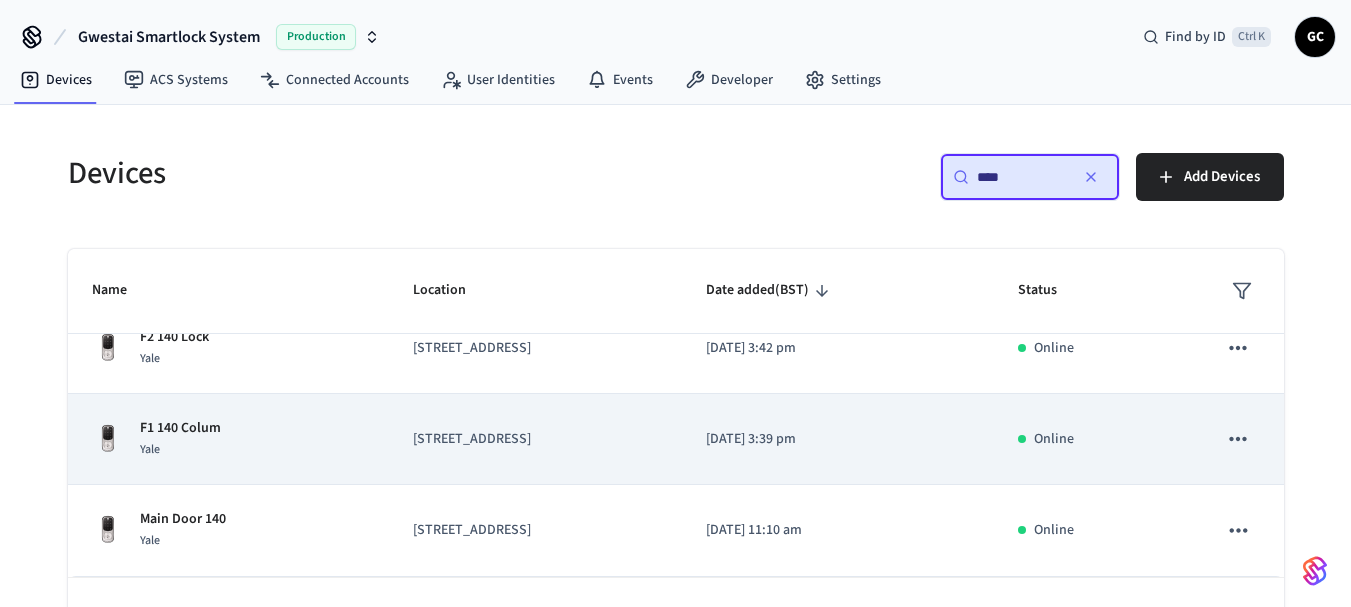 type on "***" 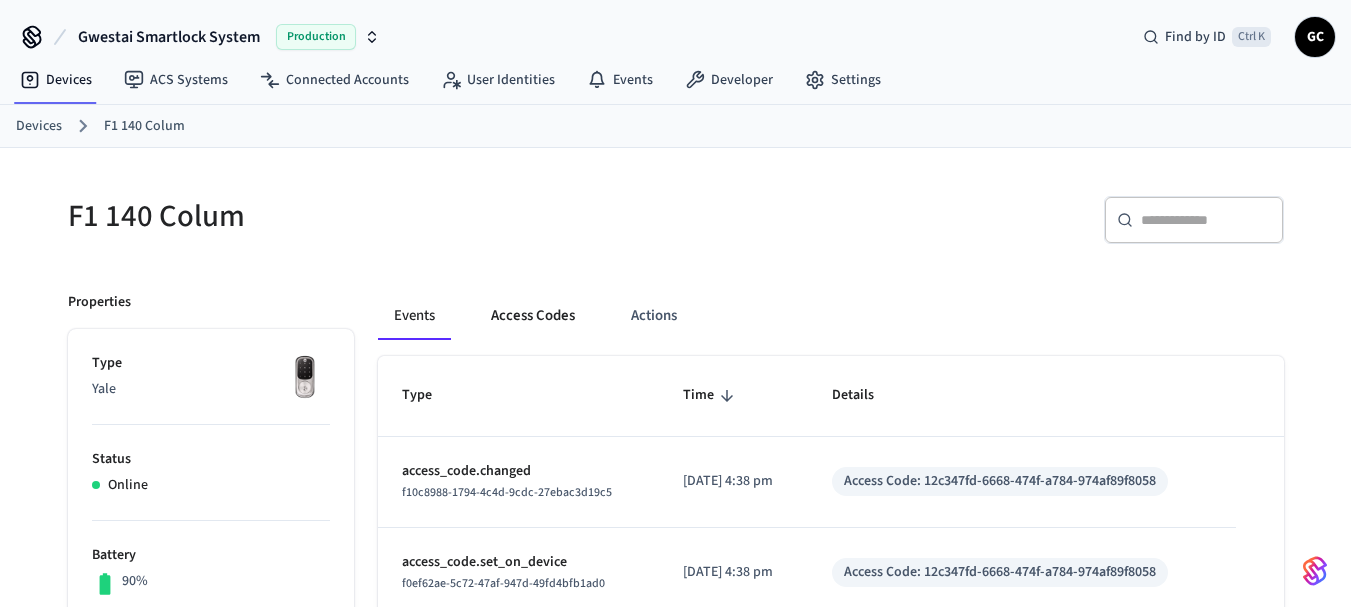 click on "Access Codes" at bounding box center [533, 316] 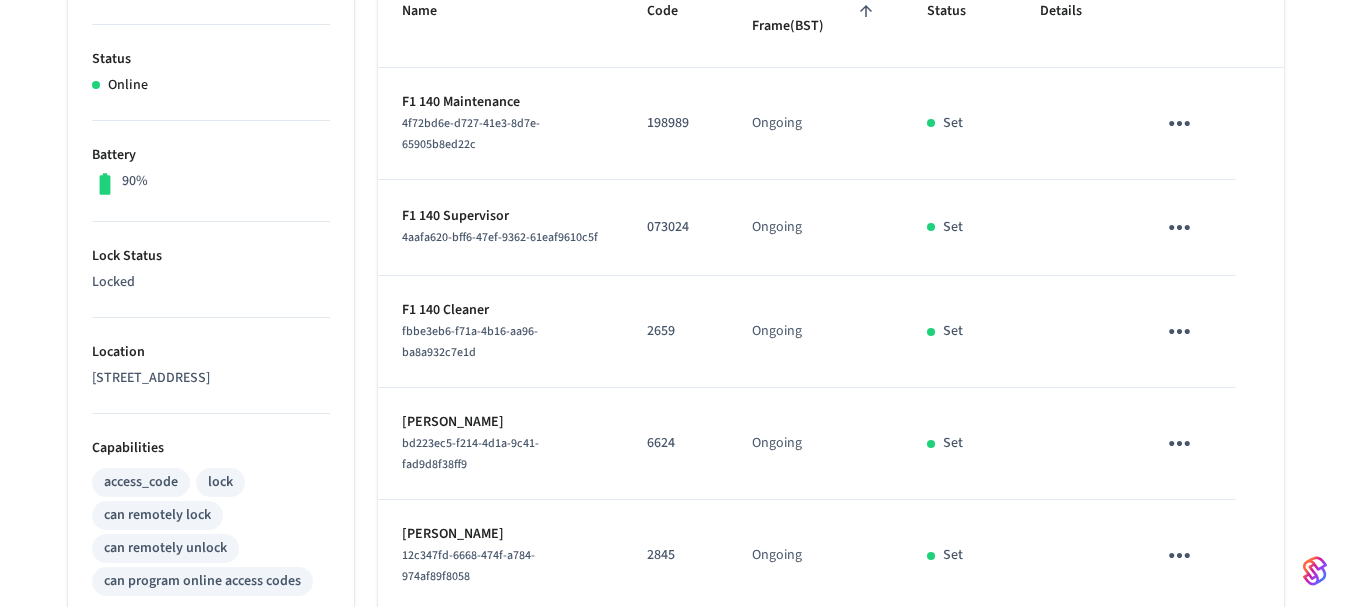 scroll, scrollTop: 500, scrollLeft: 0, axis: vertical 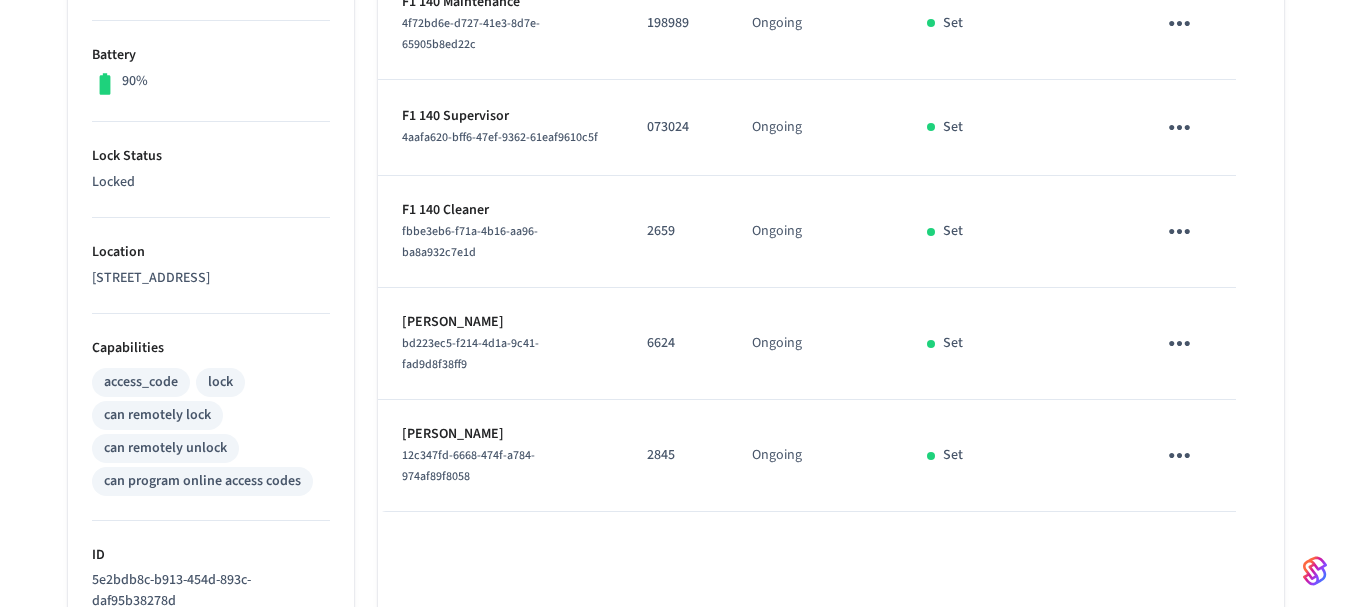 drag, startPoint x: 511, startPoint y: 331, endPoint x: 394, endPoint y: 335, distance: 117.06836 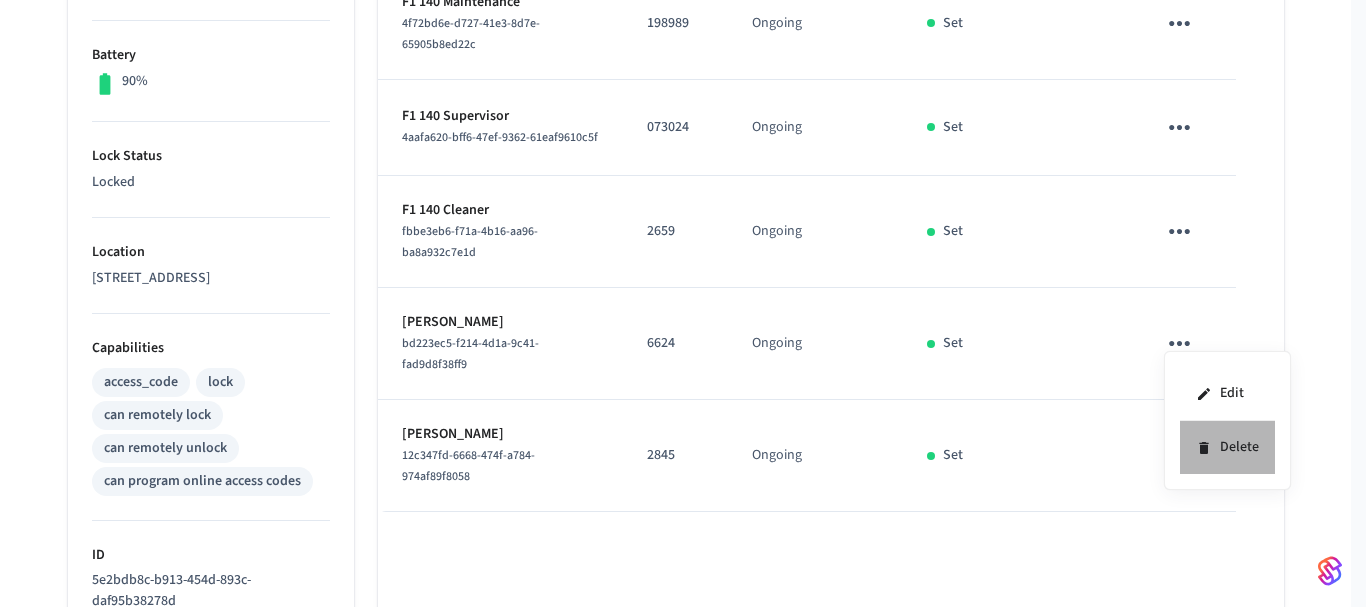 click on "Delete" at bounding box center [1227, 447] 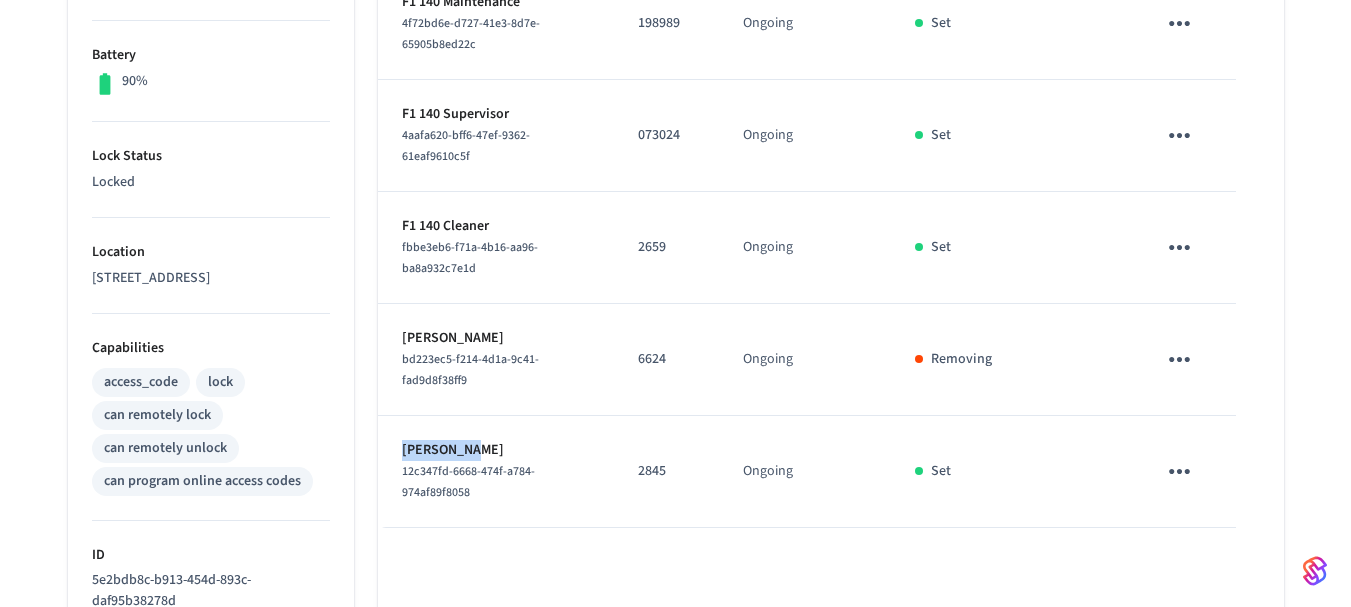 drag, startPoint x: 477, startPoint y: 452, endPoint x: 402, endPoint y: 456, distance: 75.10659 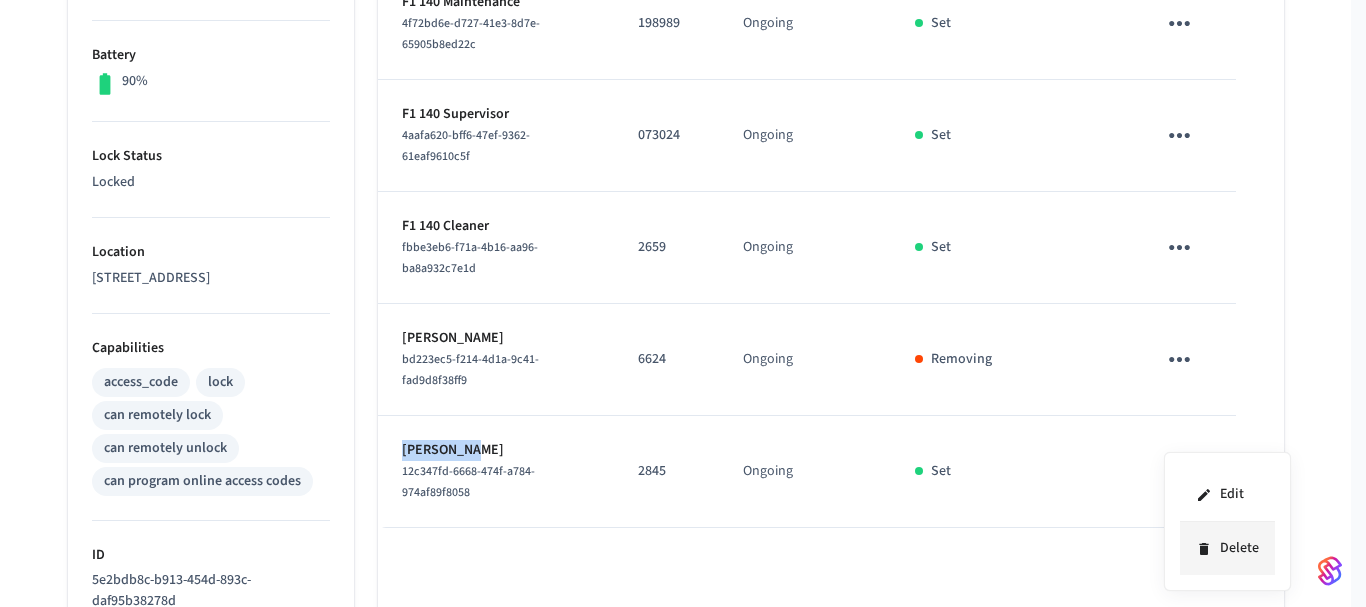 click on "Delete" at bounding box center (1227, 548) 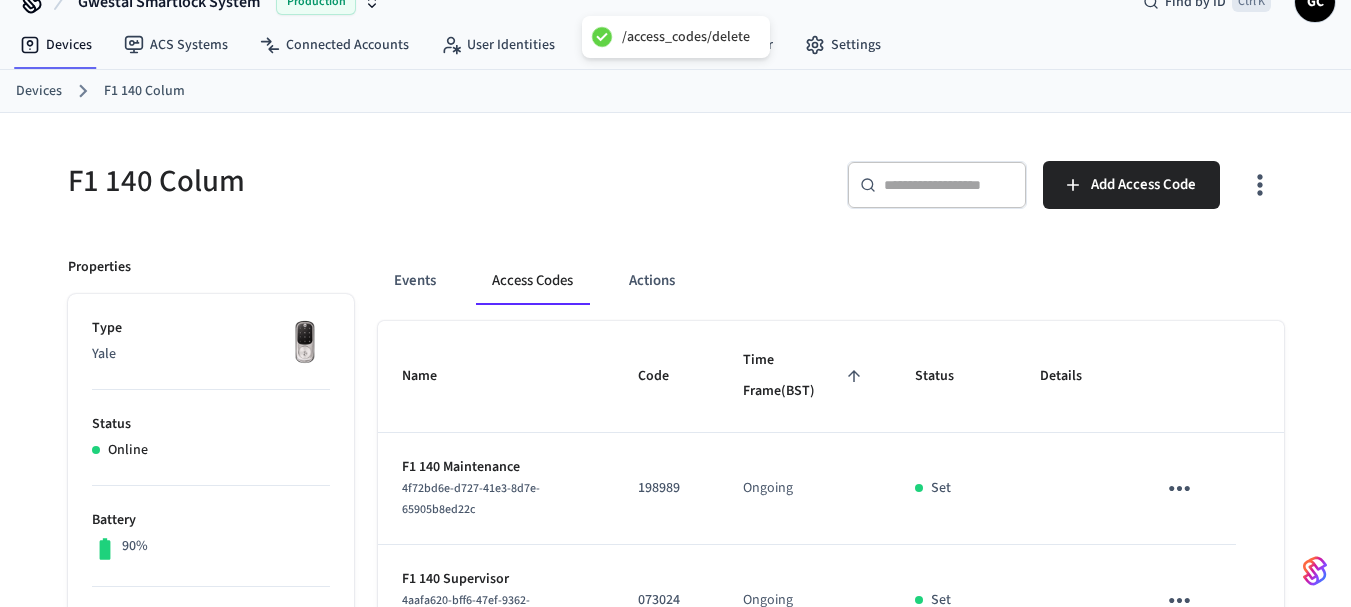 scroll, scrollTop: 0, scrollLeft: 0, axis: both 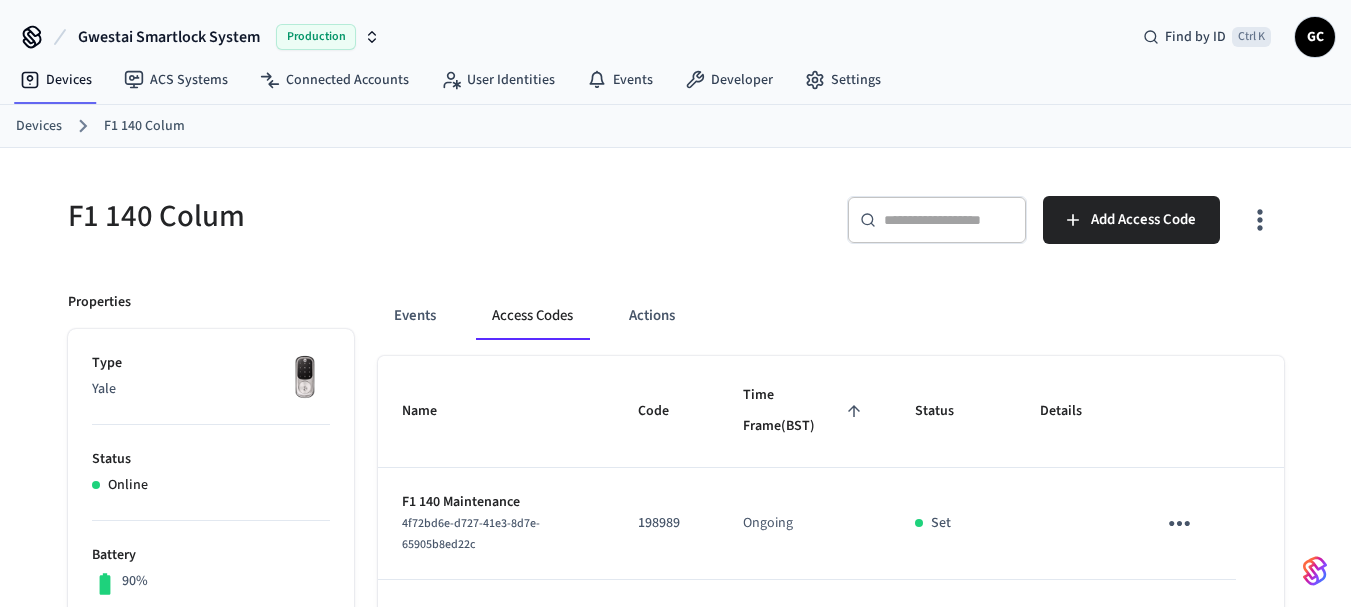 click on "Devices" at bounding box center [39, 126] 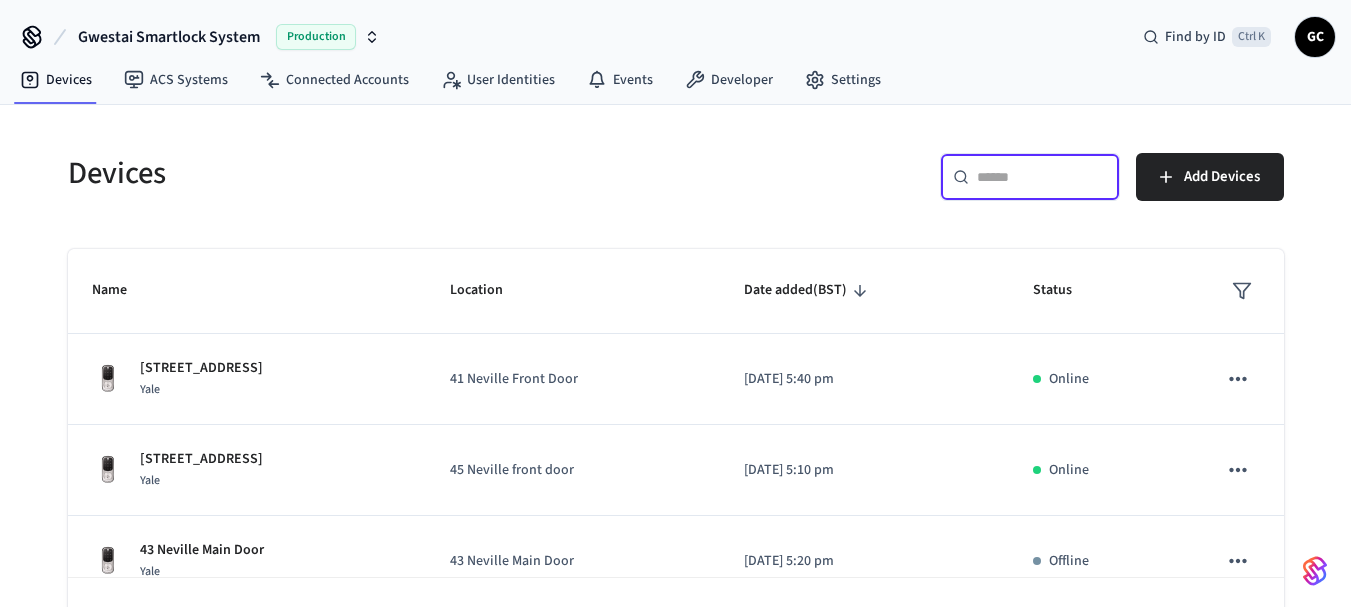 click at bounding box center (1042, 177) 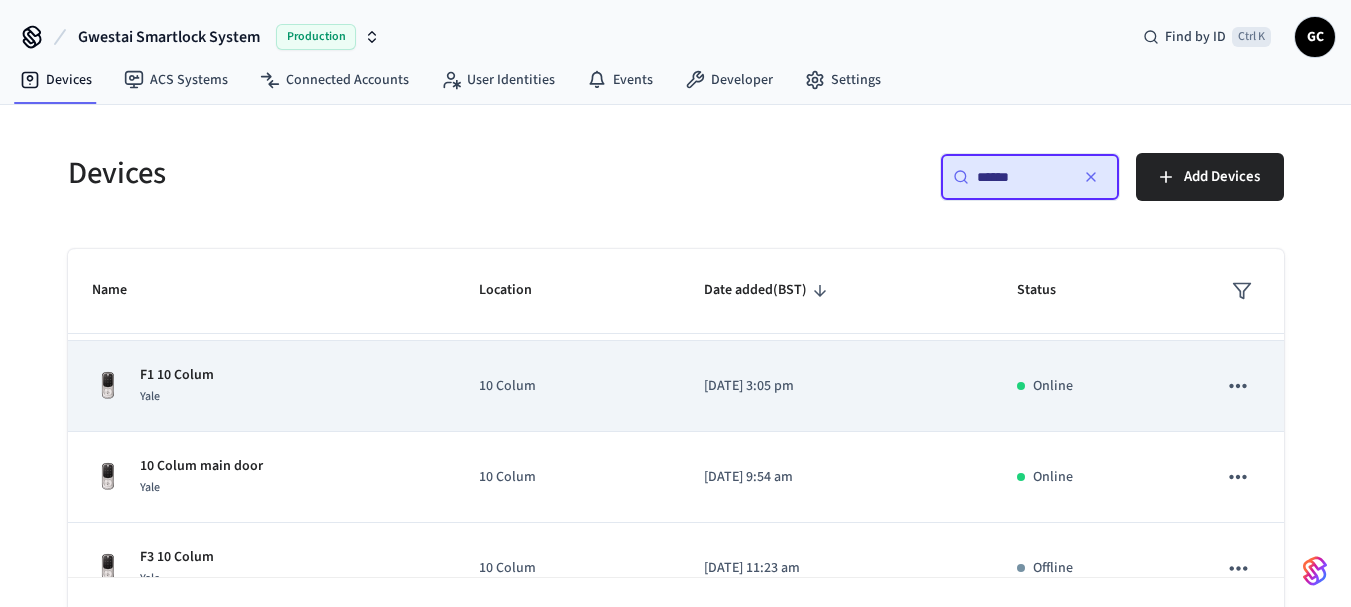 scroll, scrollTop: 213, scrollLeft: 0, axis: vertical 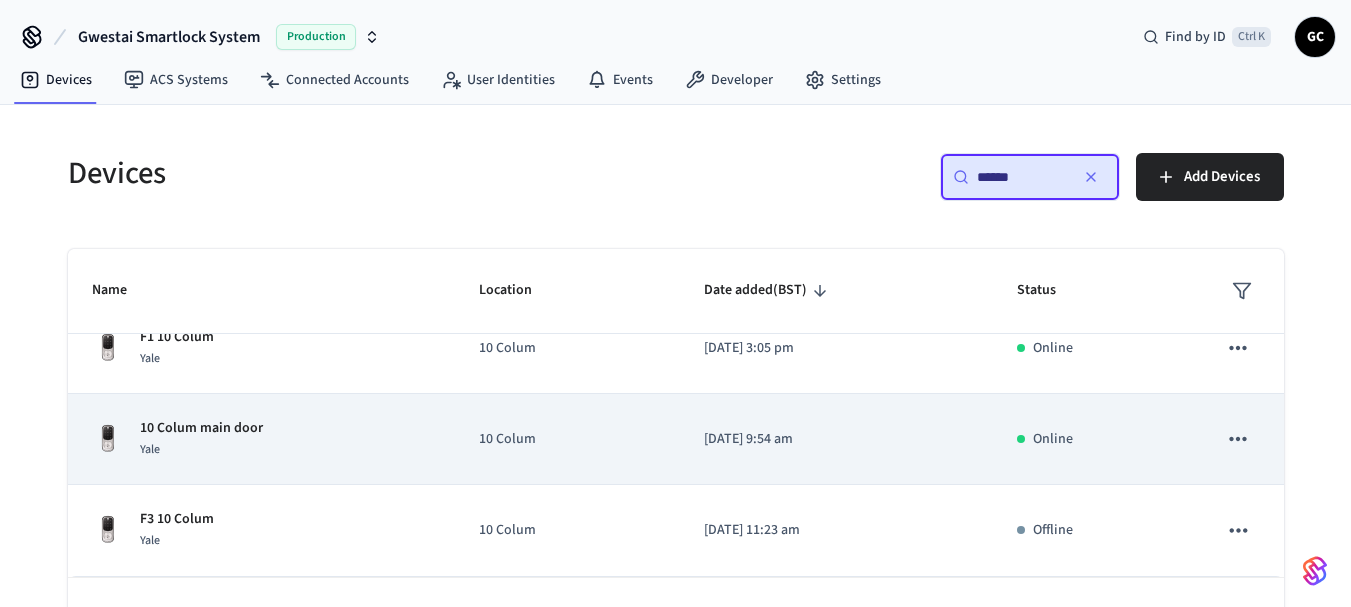 type on "******" 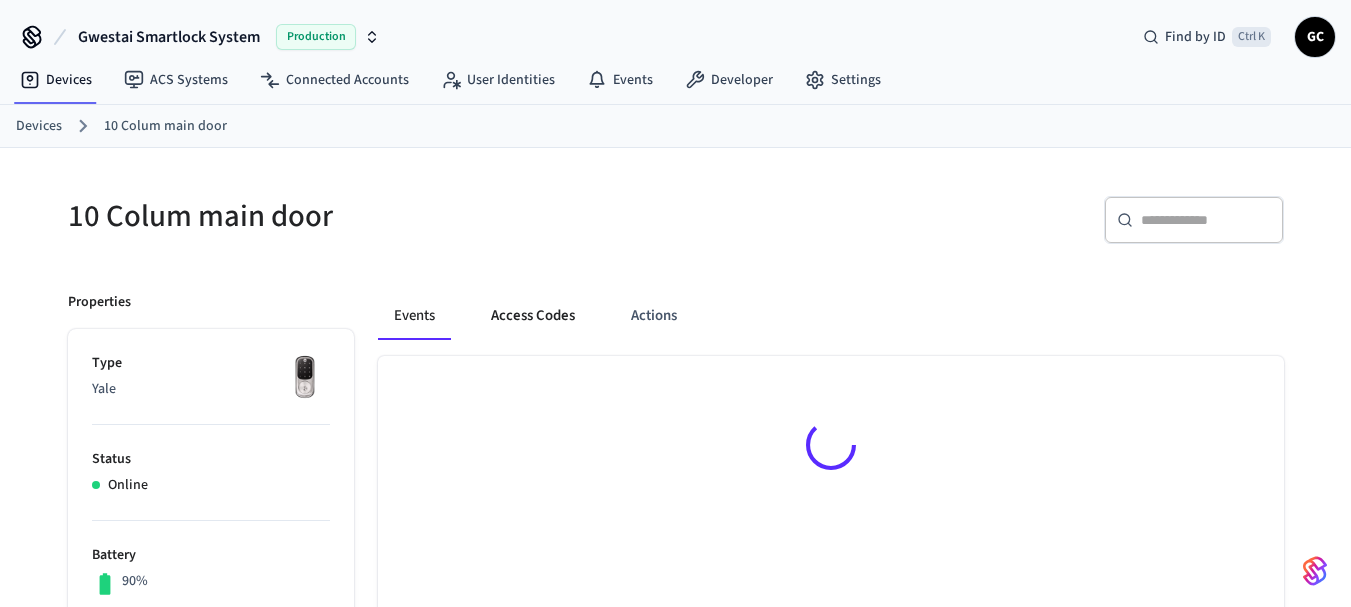 click on "Access Codes" at bounding box center [533, 316] 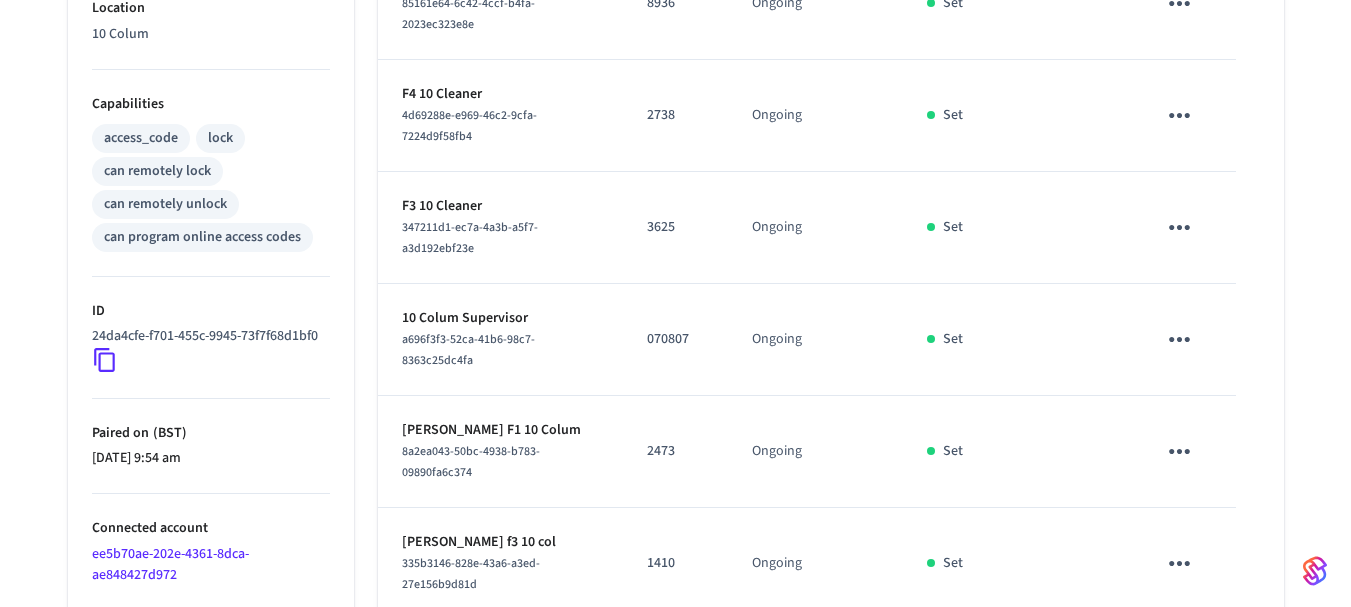 scroll, scrollTop: 783, scrollLeft: 0, axis: vertical 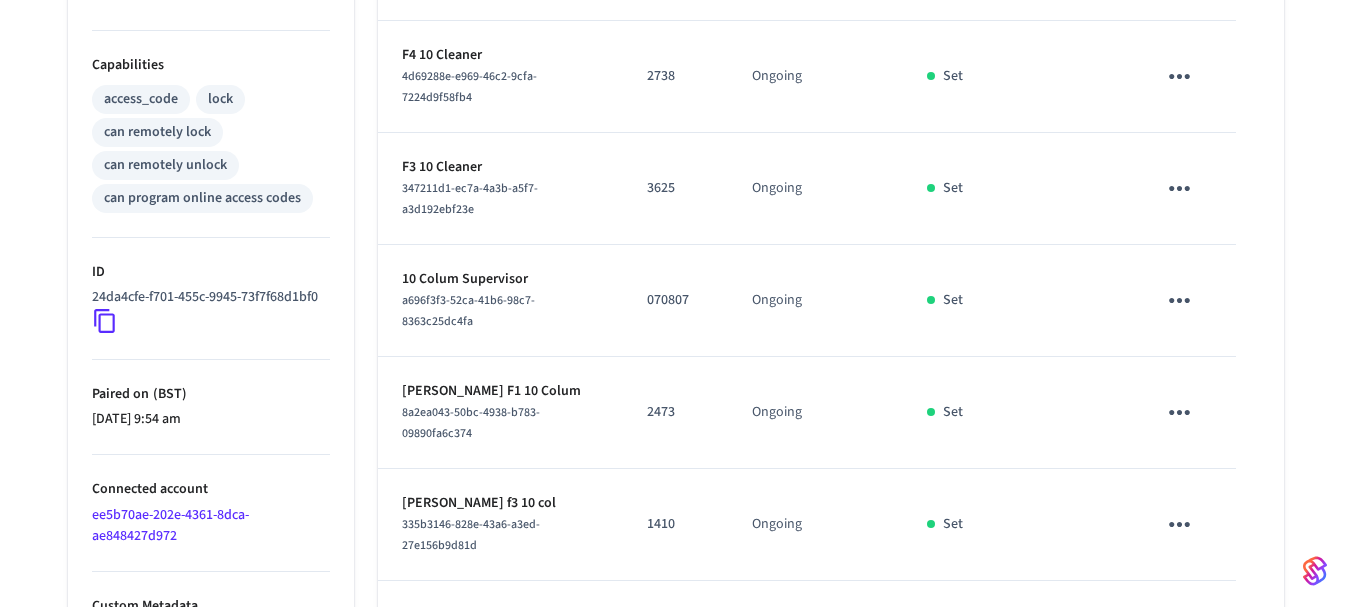 click on "Marion Thomas F1 10 Colum" at bounding box center (500, 391) 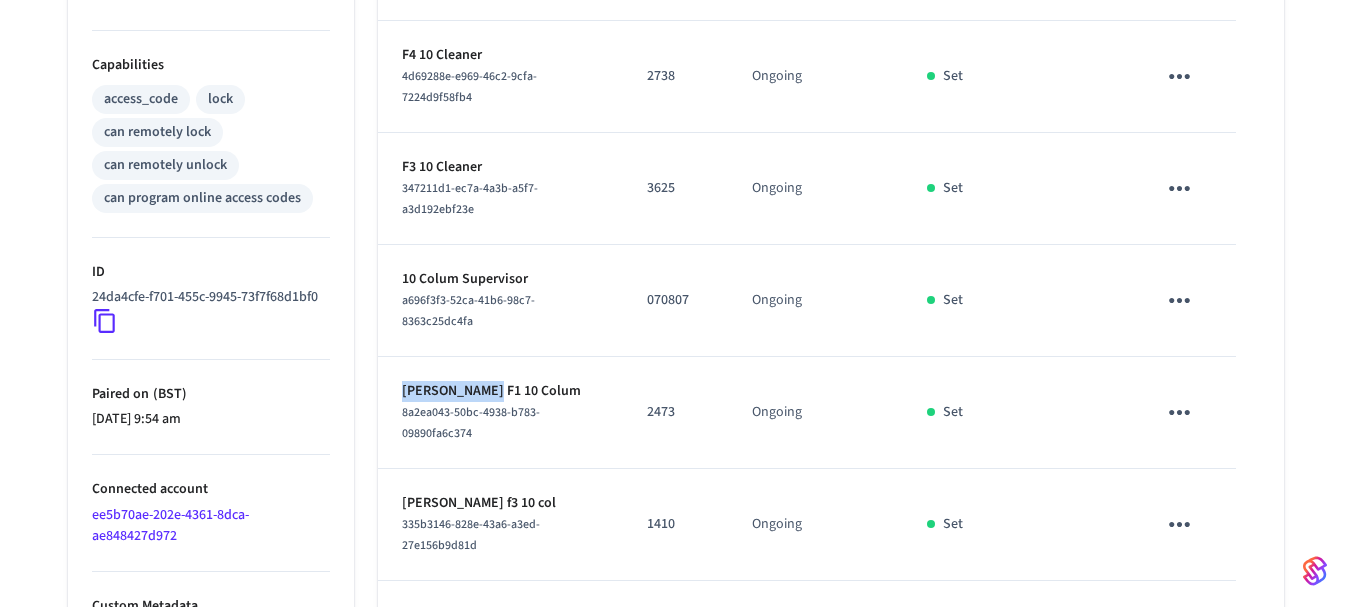 drag, startPoint x: 493, startPoint y: 374, endPoint x: 385, endPoint y: 379, distance: 108.11568 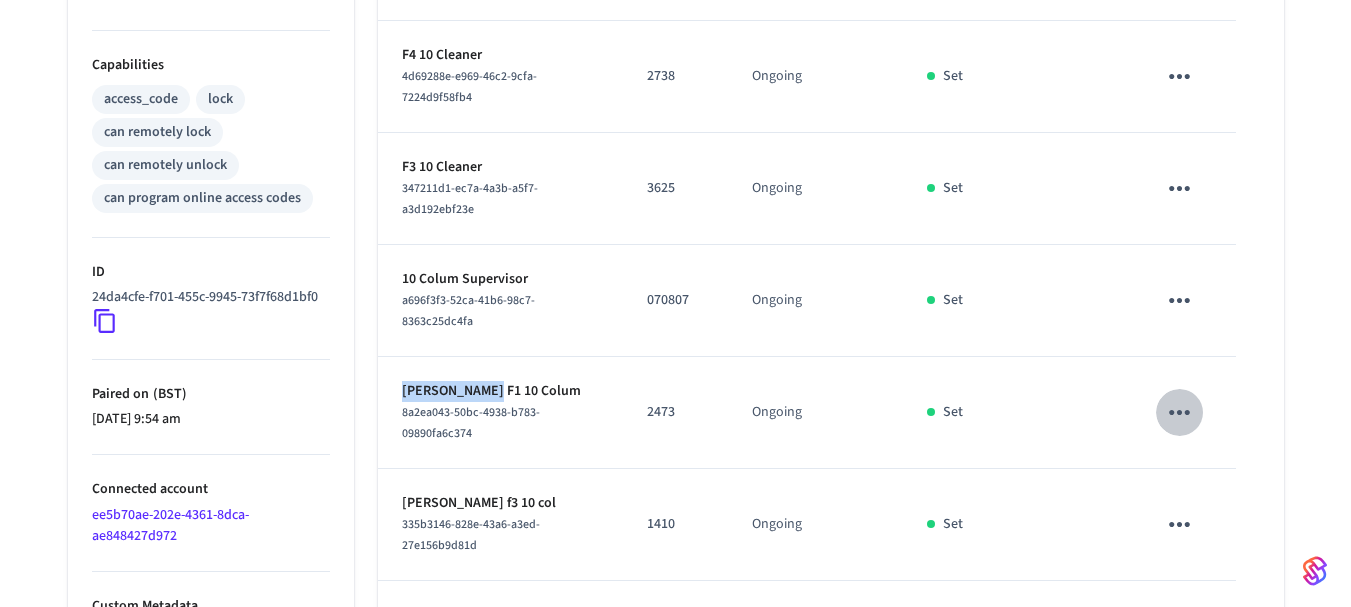 click 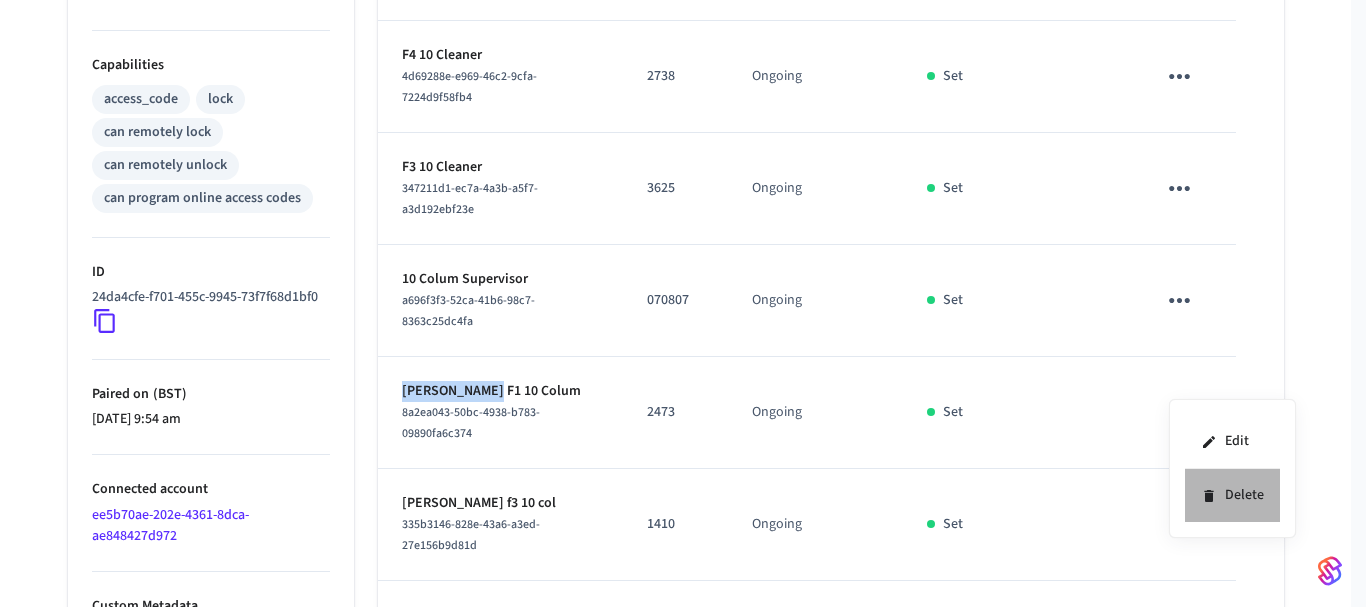 click on "Delete" at bounding box center [1232, 495] 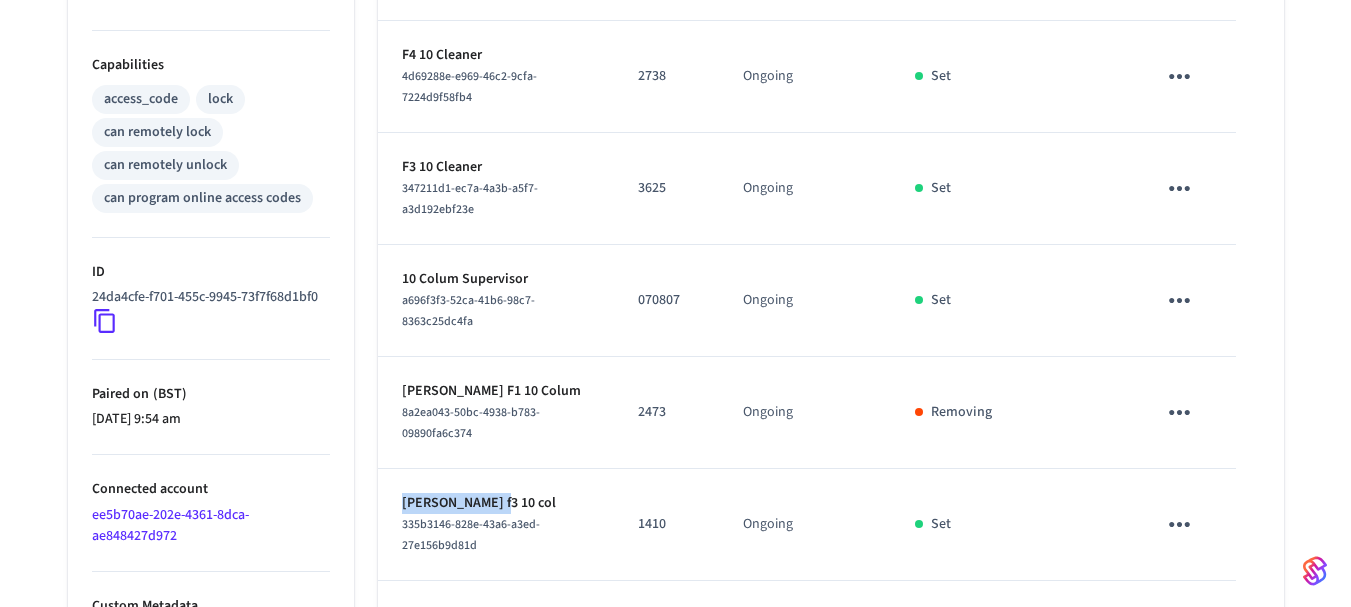 drag, startPoint x: 496, startPoint y: 497, endPoint x: 388, endPoint y: 498, distance: 108.00463 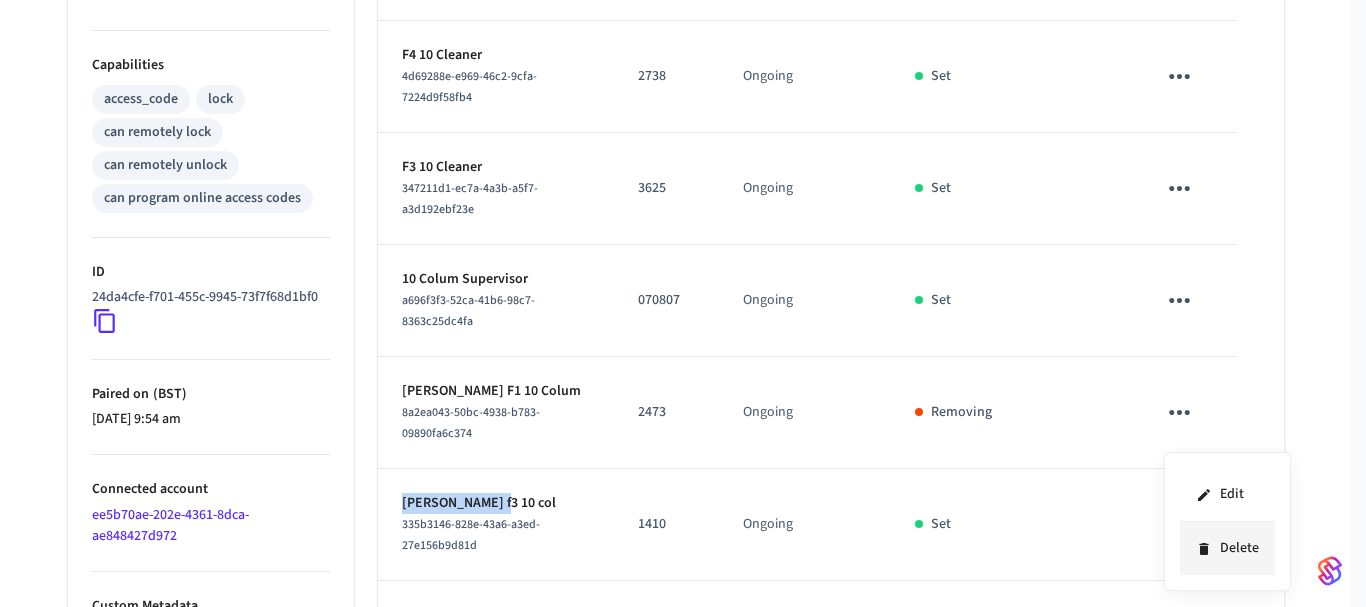 click on "Delete" at bounding box center (1227, 548) 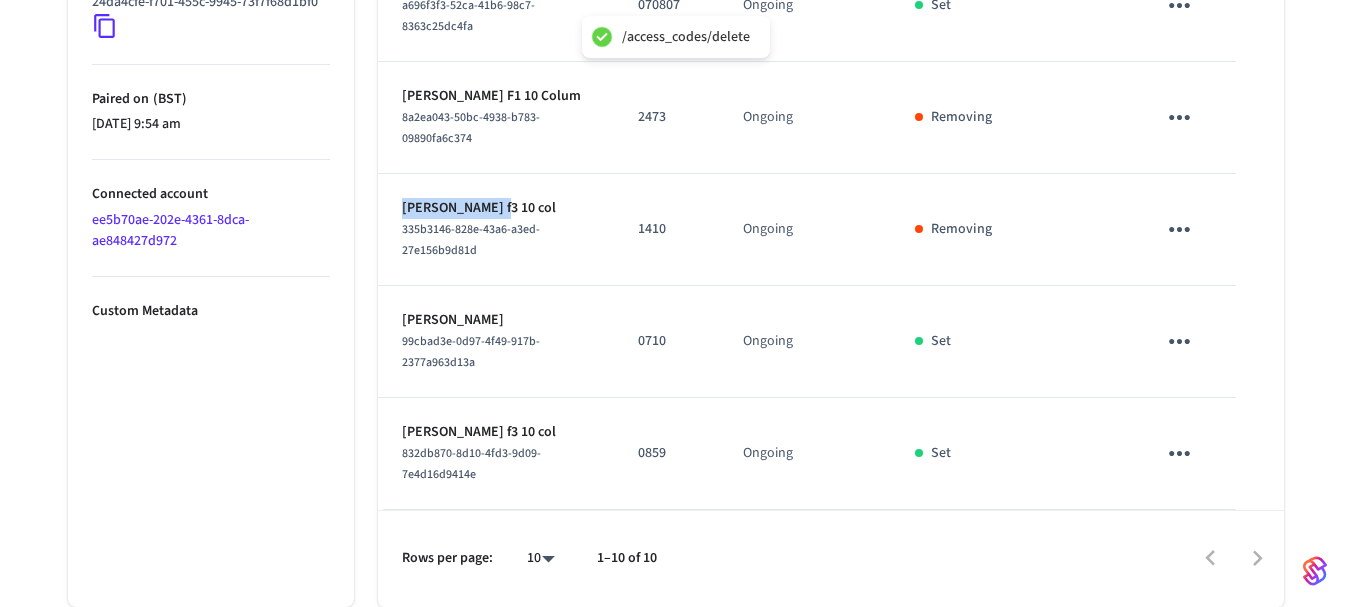 scroll, scrollTop: 1099, scrollLeft: 0, axis: vertical 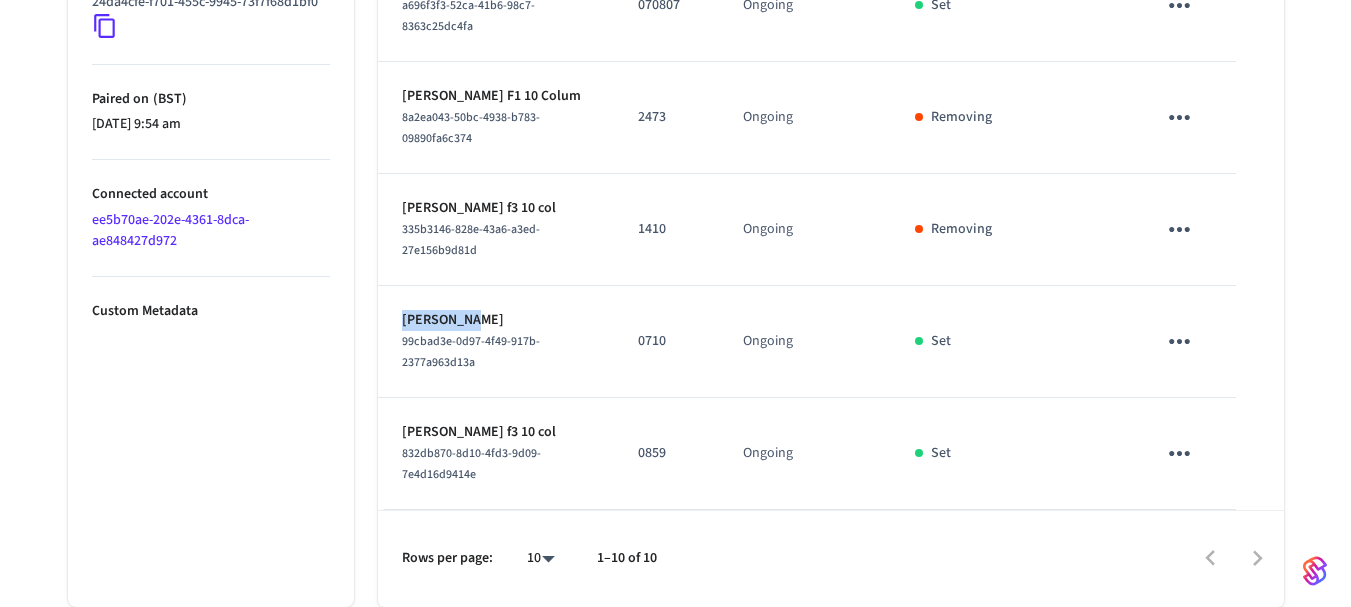 drag, startPoint x: 471, startPoint y: 302, endPoint x: 394, endPoint y: 301, distance: 77.00649 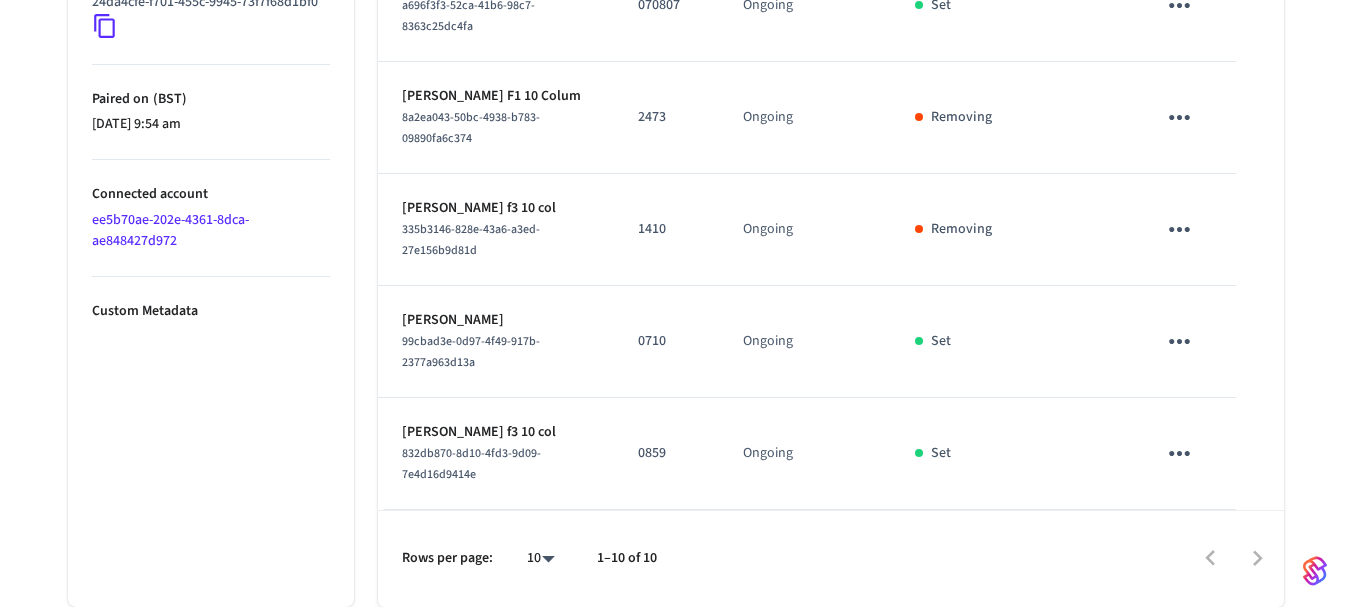 click on "Panagiotis Chatzimarkou f3 10 col" at bounding box center [496, 432] 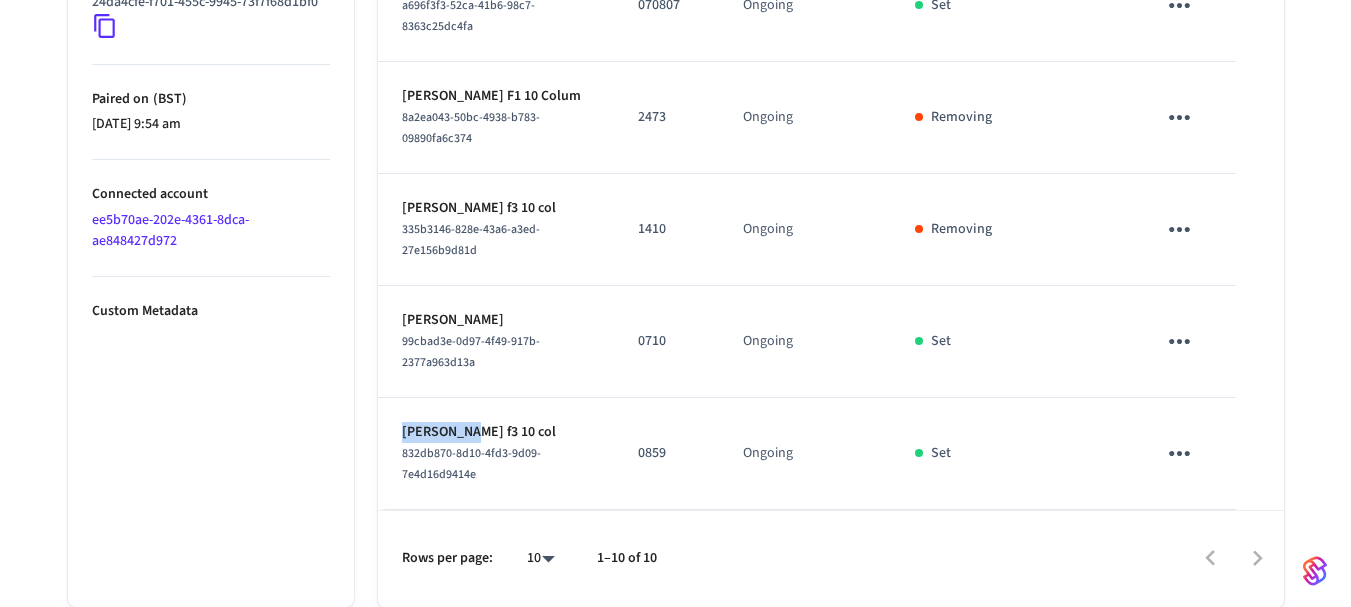 click on "Panagiotis Chatzimarkou f3 10 col" at bounding box center (496, 432) 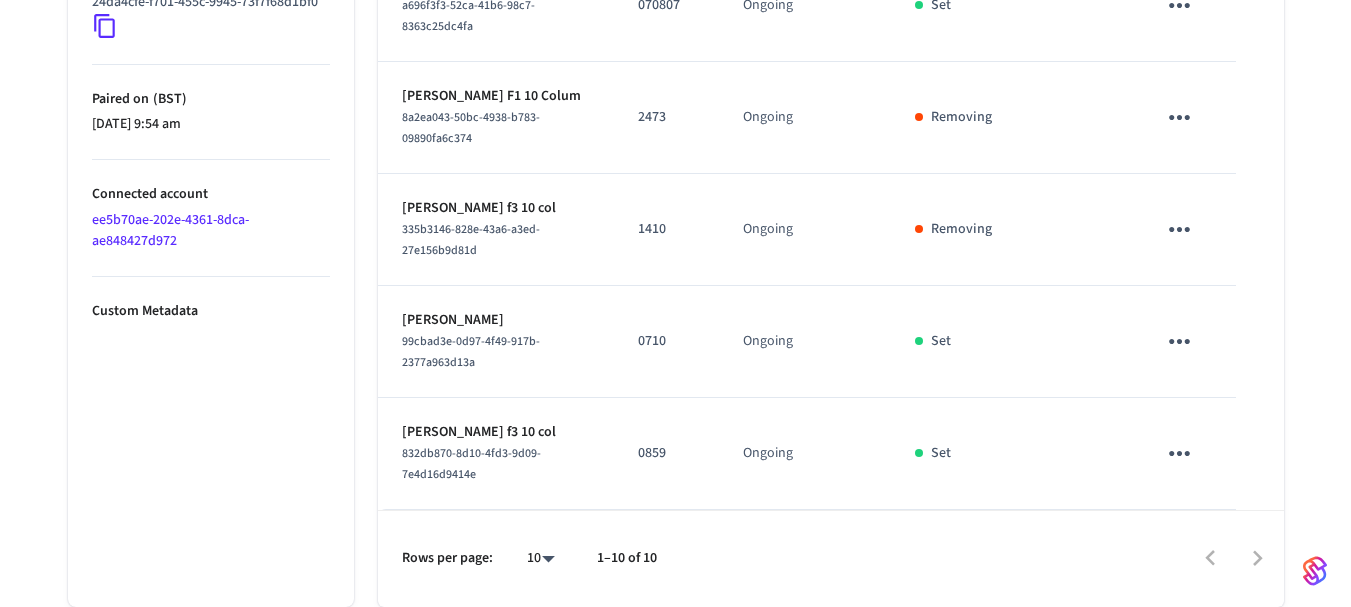 click on "Panagiotis Chatzimarkou f3 10 col" at bounding box center (496, 432) 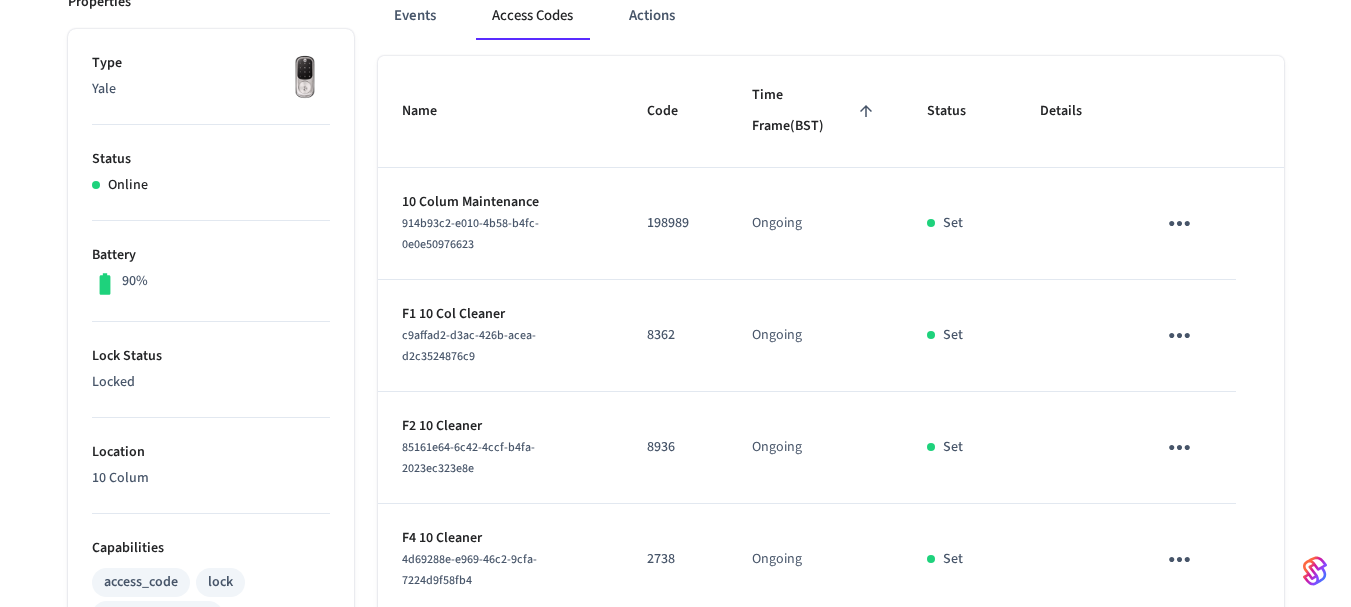 scroll, scrollTop: 0, scrollLeft: 0, axis: both 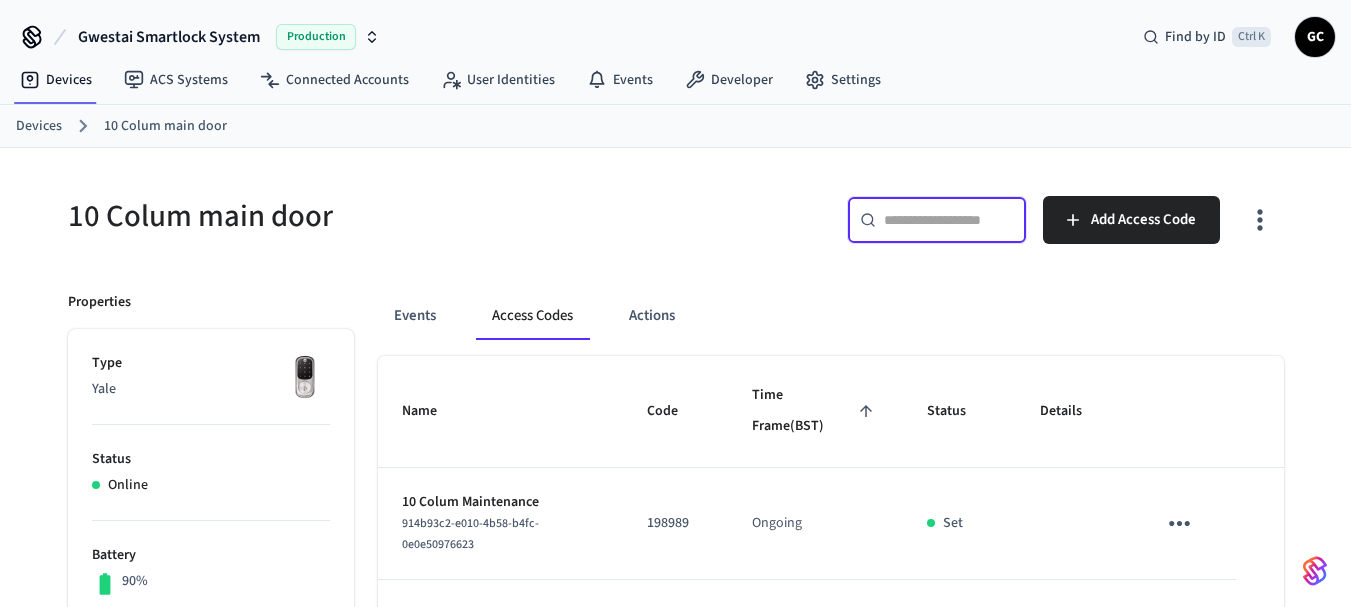 click at bounding box center (949, 220) 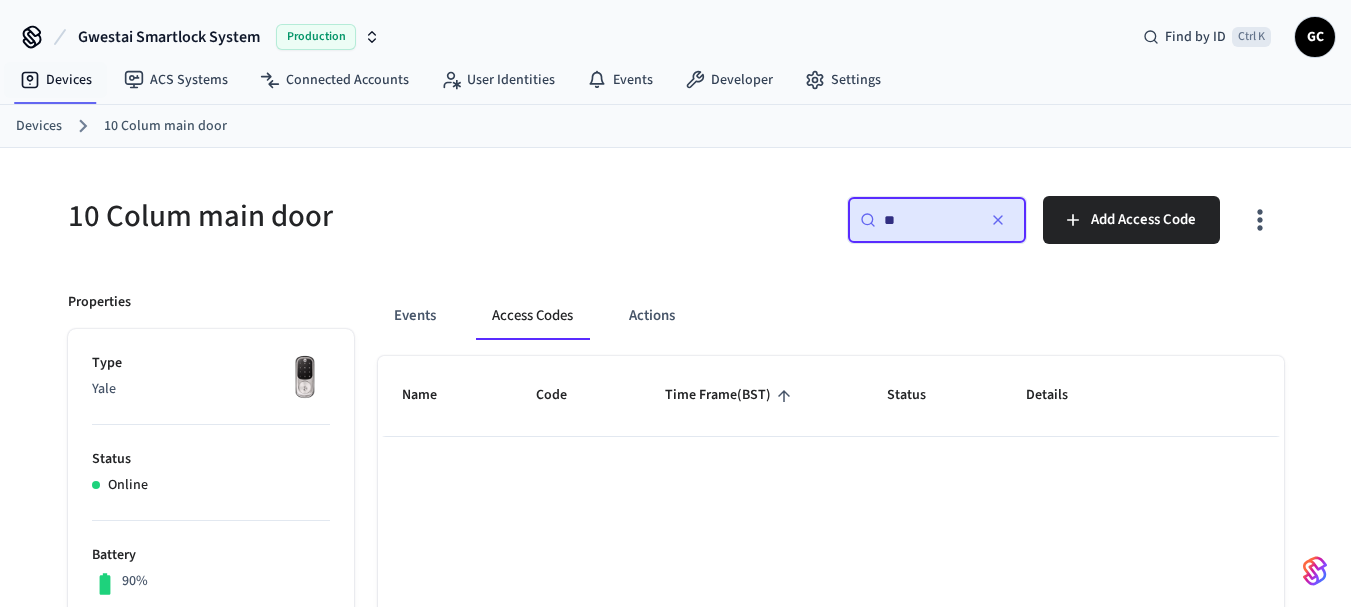 type on "**" 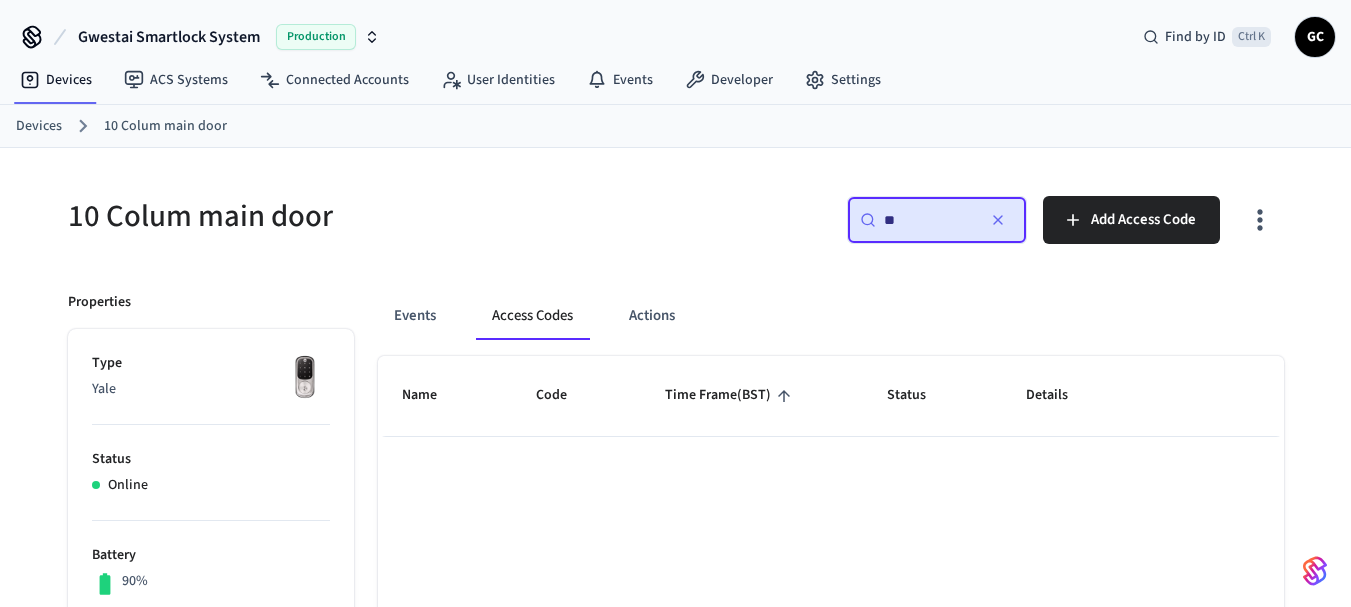 click on "Devices 10 Colum main door" at bounding box center [683, 126] 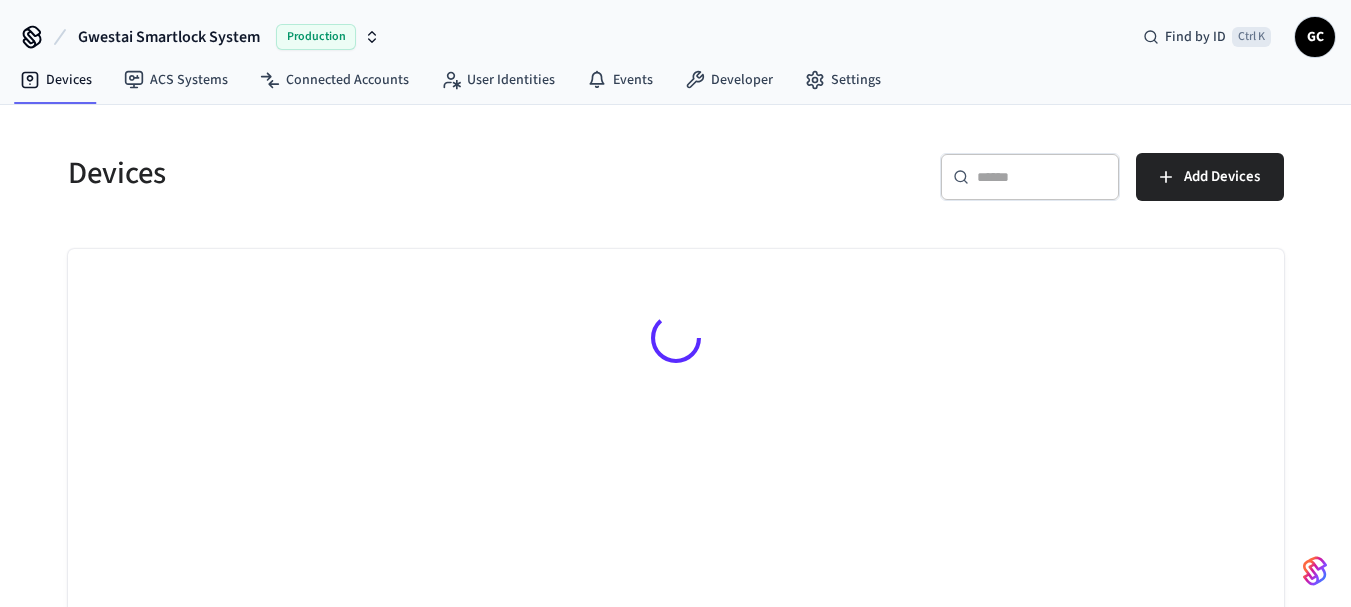 click at bounding box center (1042, 177) 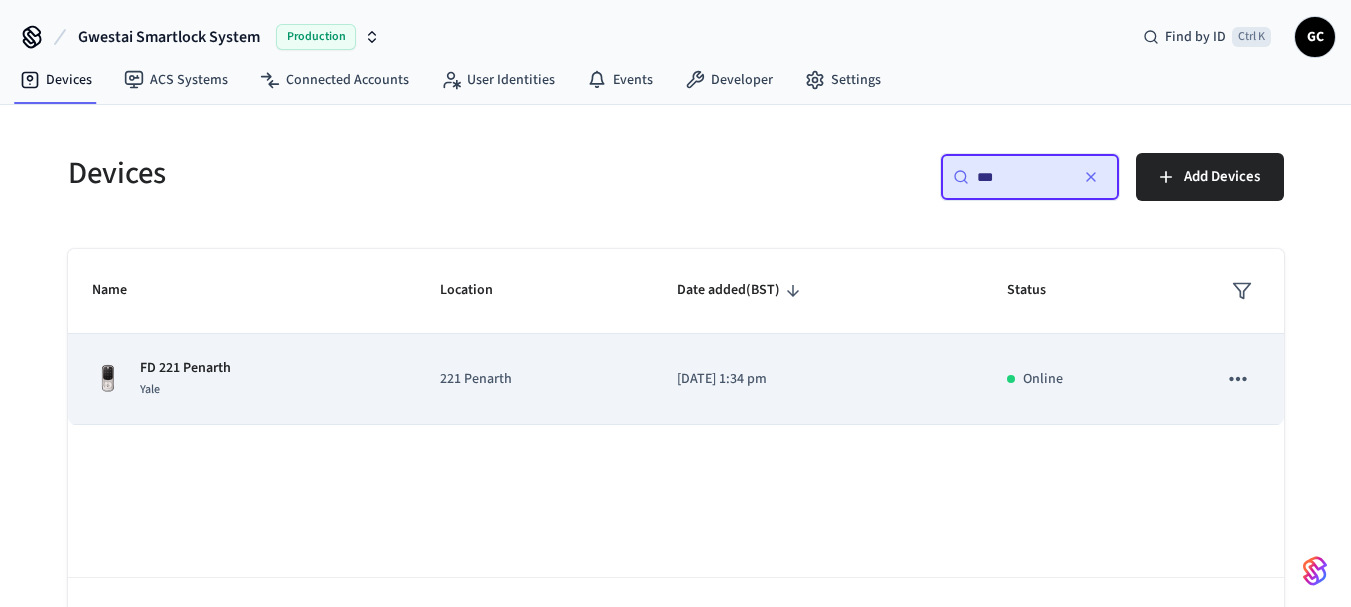 type on "**" 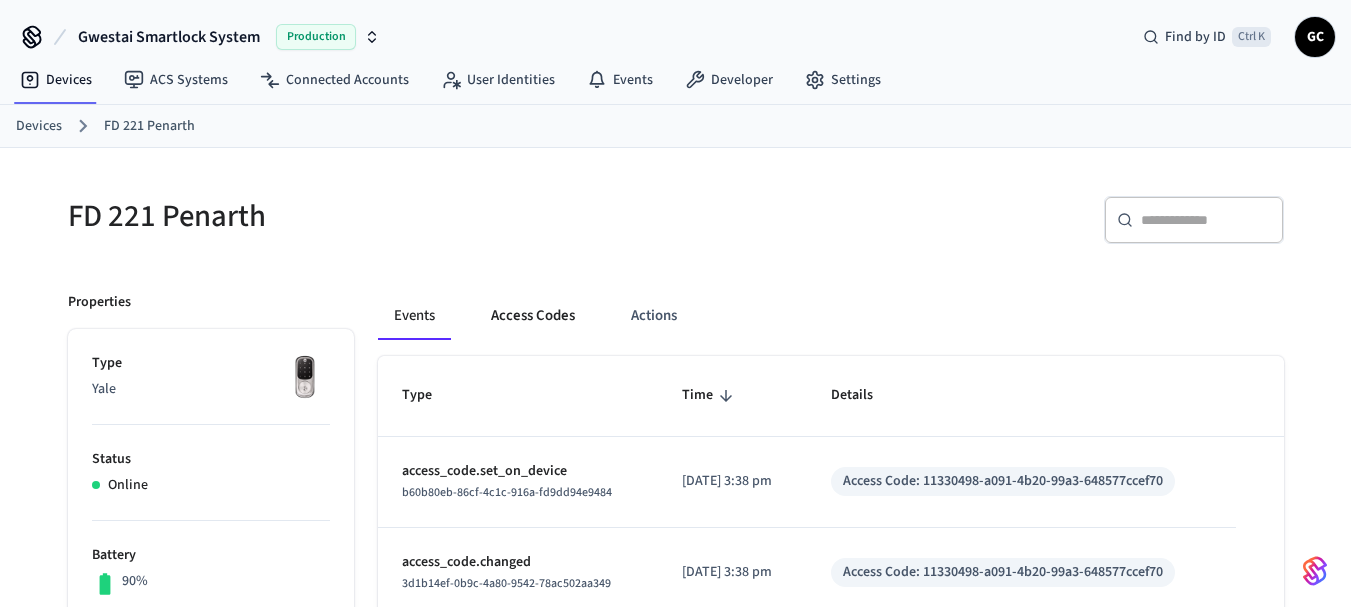click on "Access Codes" at bounding box center (533, 316) 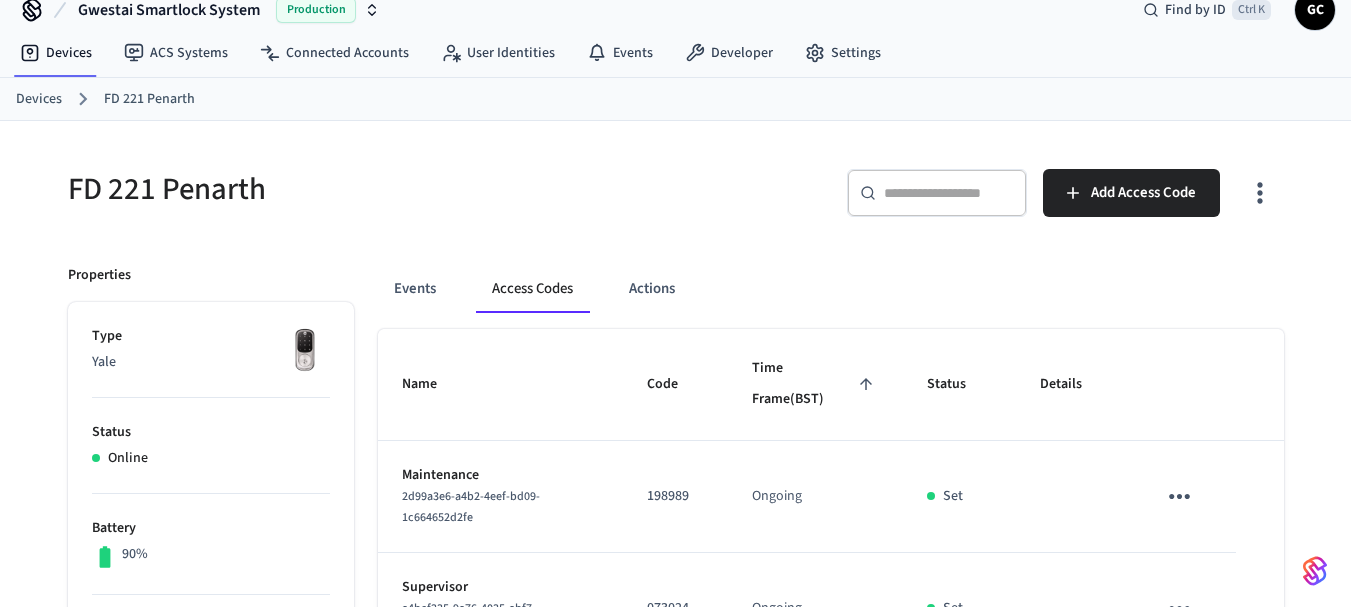 scroll, scrollTop: 22, scrollLeft: 0, axis: vertical 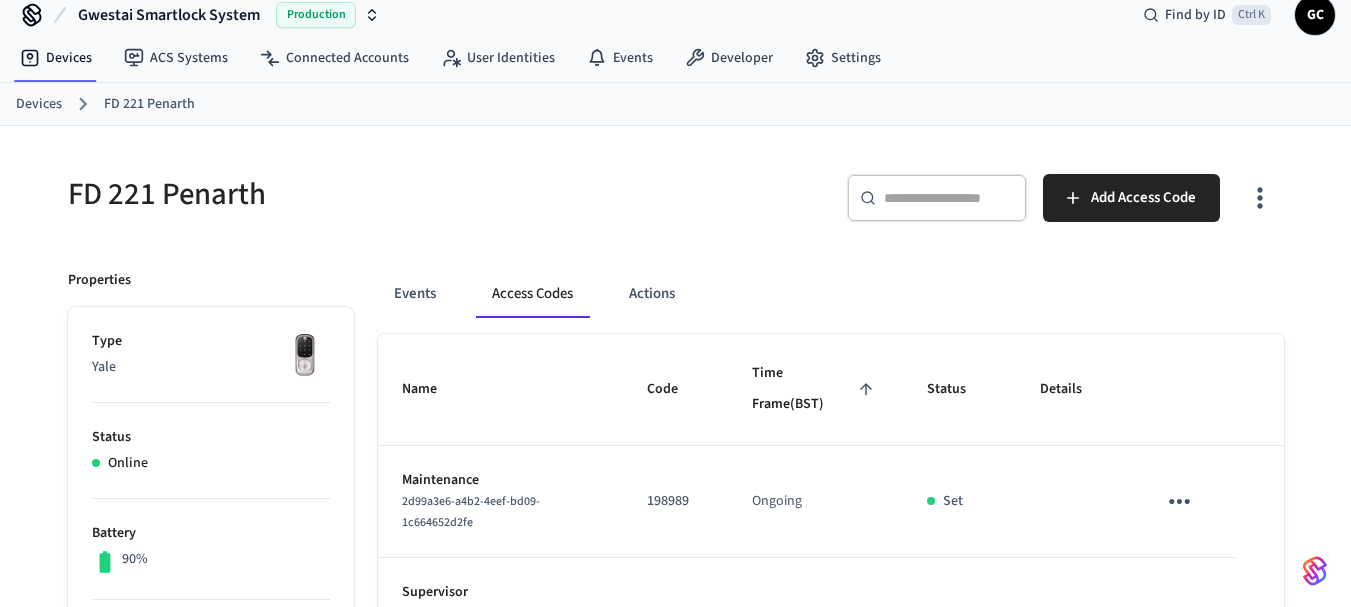 drag, startPoint x: 970, startPoint y: 170, endPoint x: 957, endPoint y: 190, distance: 23.853722 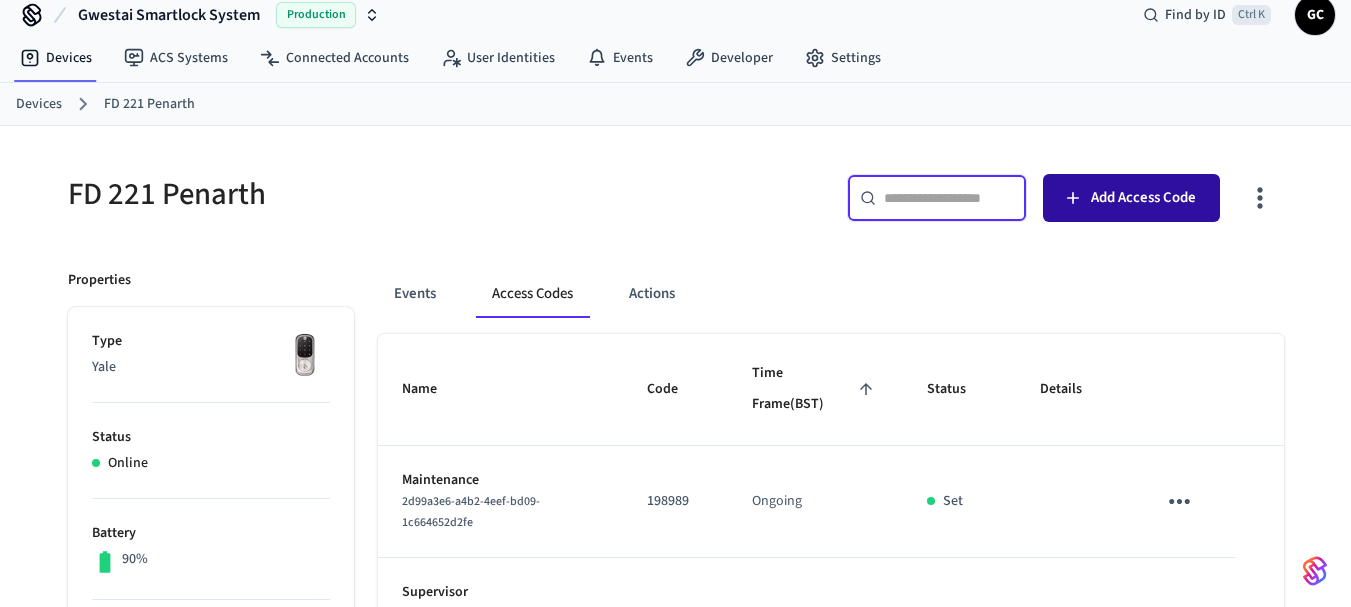paste on "**********" 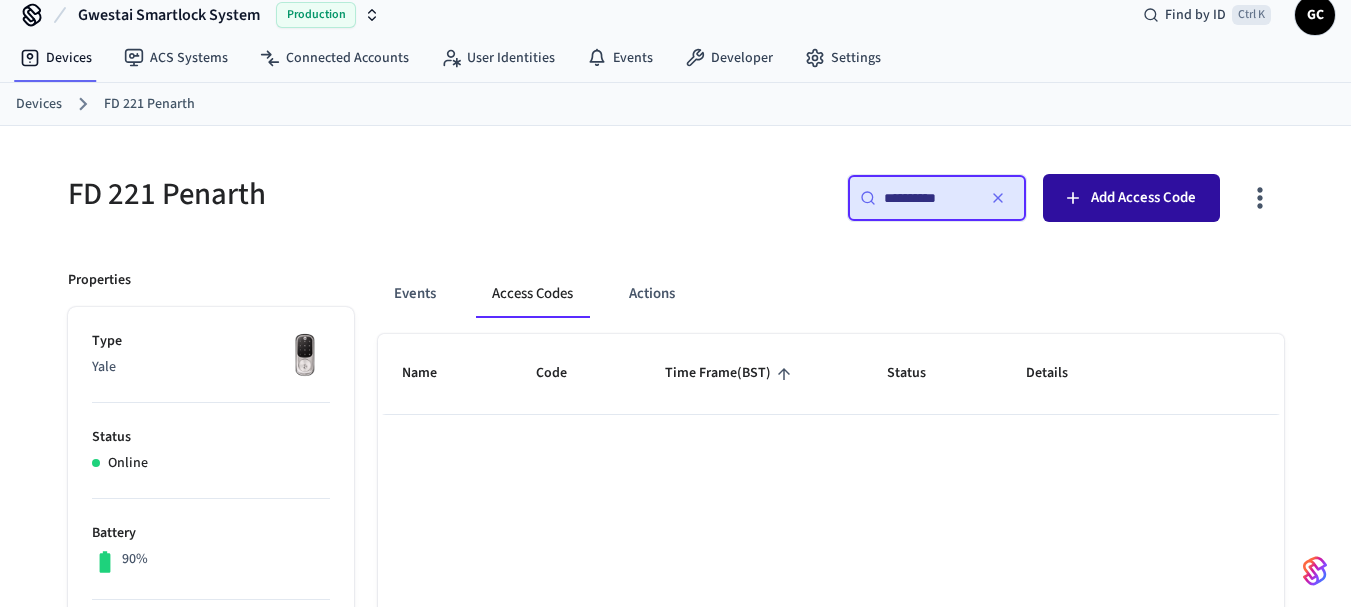 type on "**********" 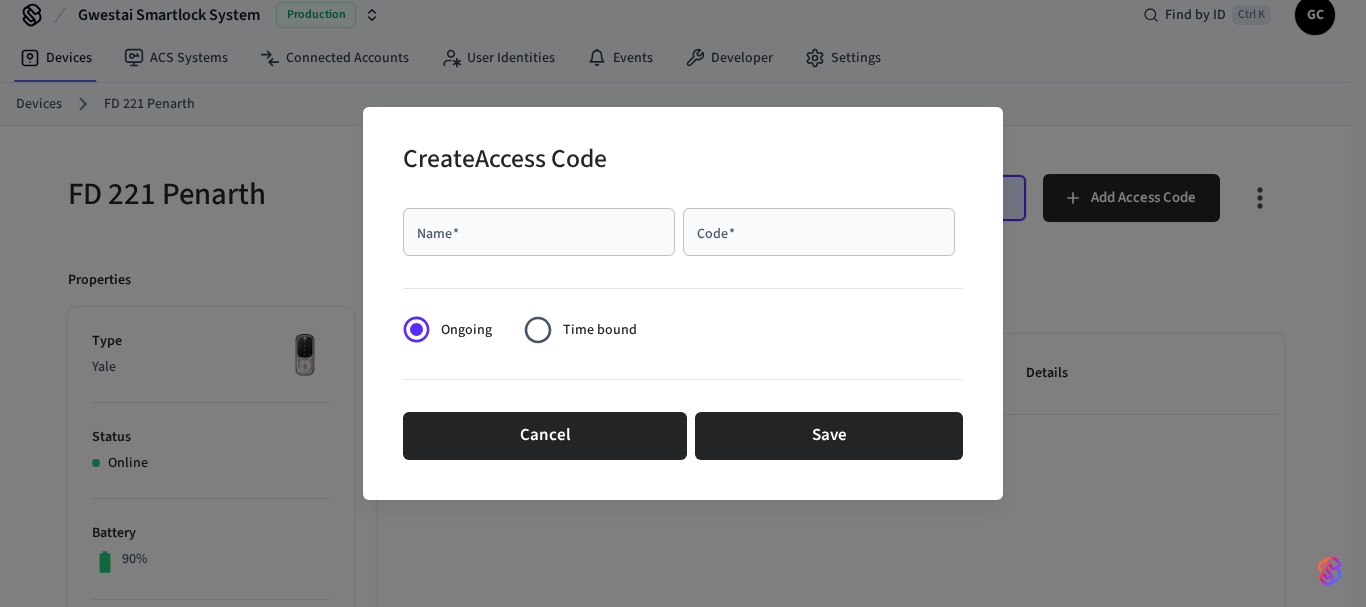 click on "Code   *" at bounding box center [819, 232] 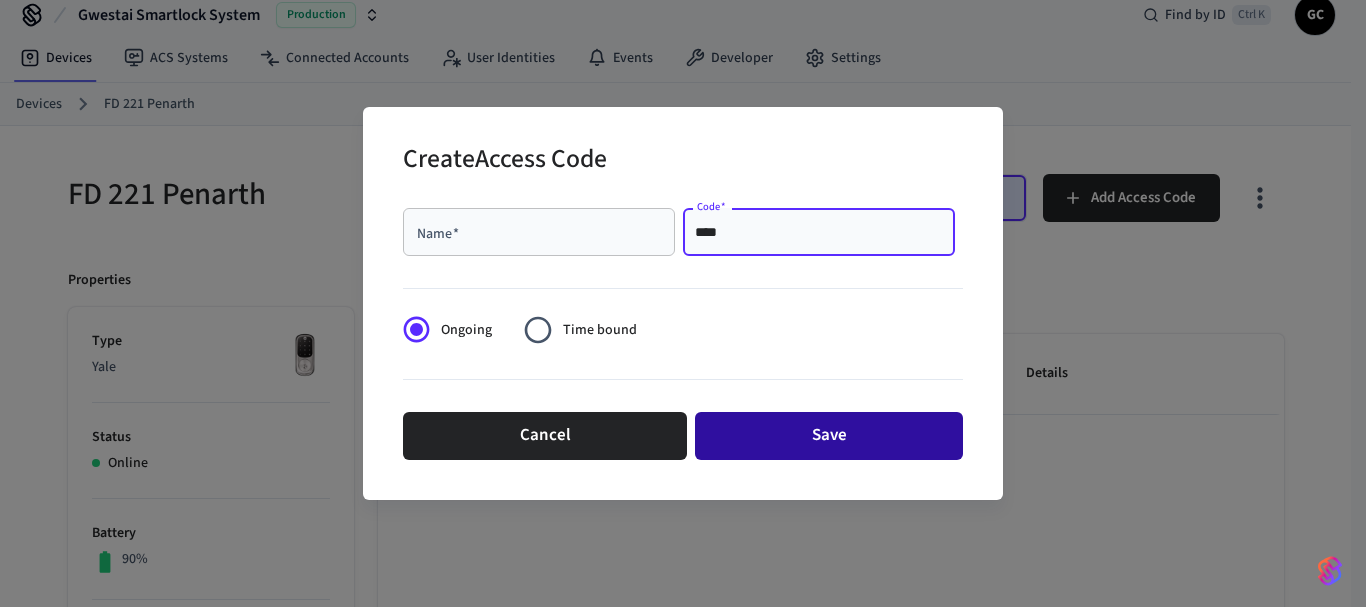 type on "****" 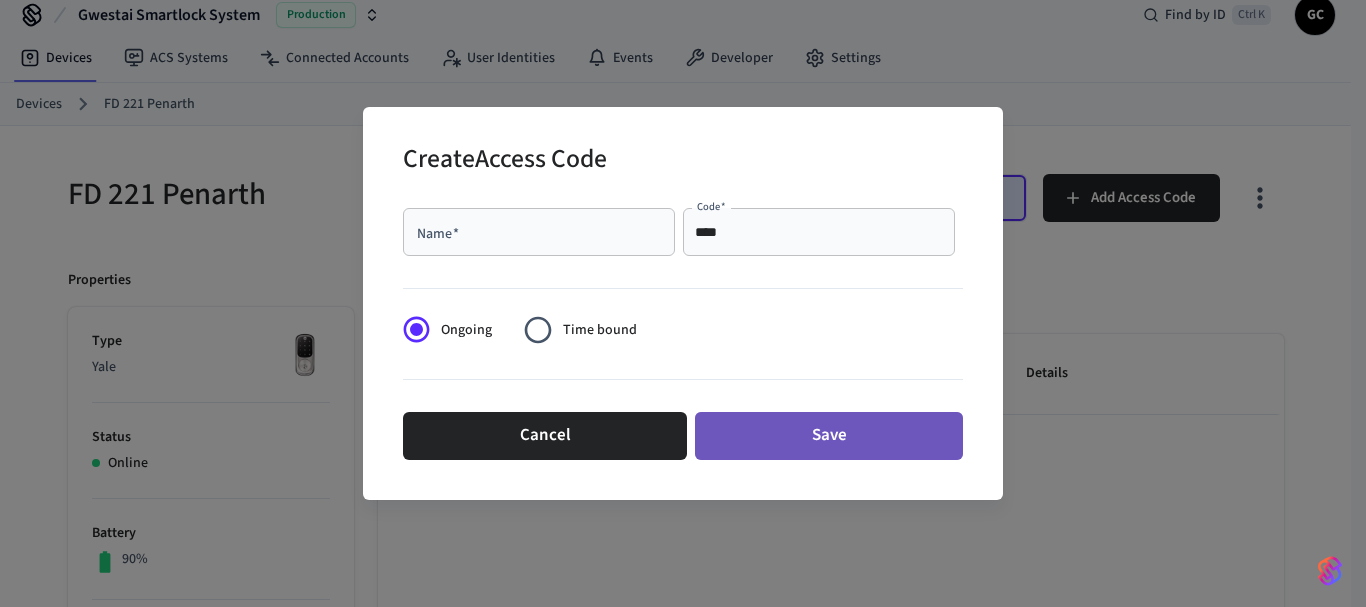 click on "Save" at bounding box center [829, 436] 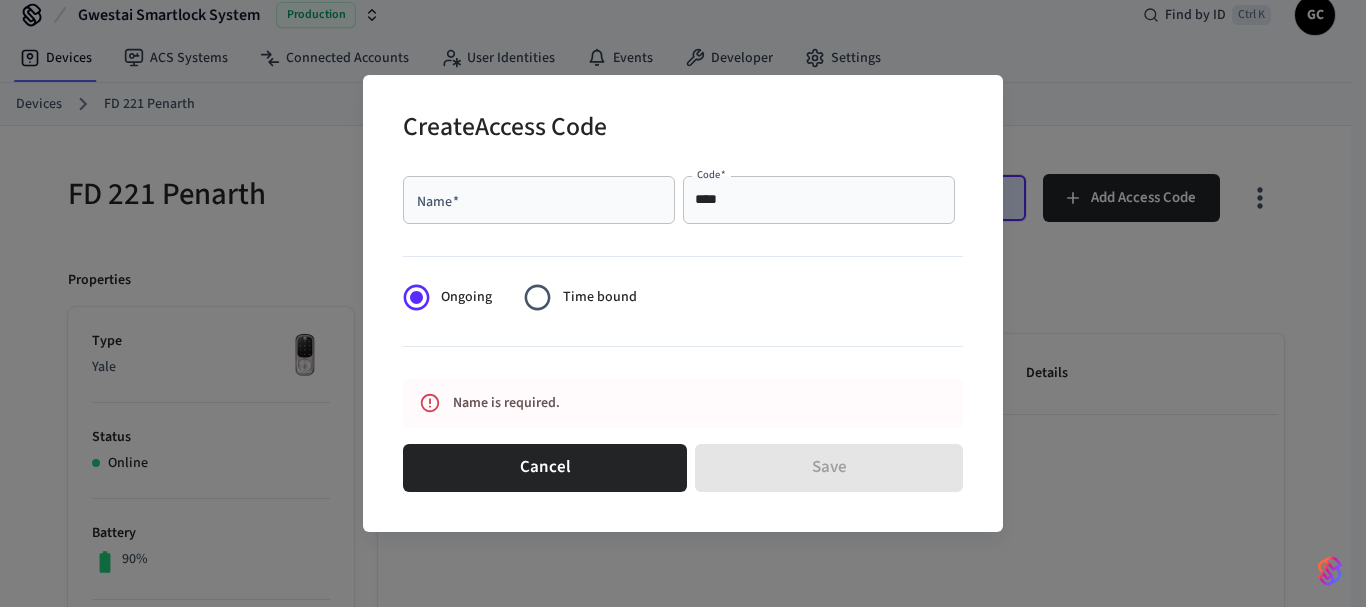 click on "Name   *" at bounding box center [539, 200] 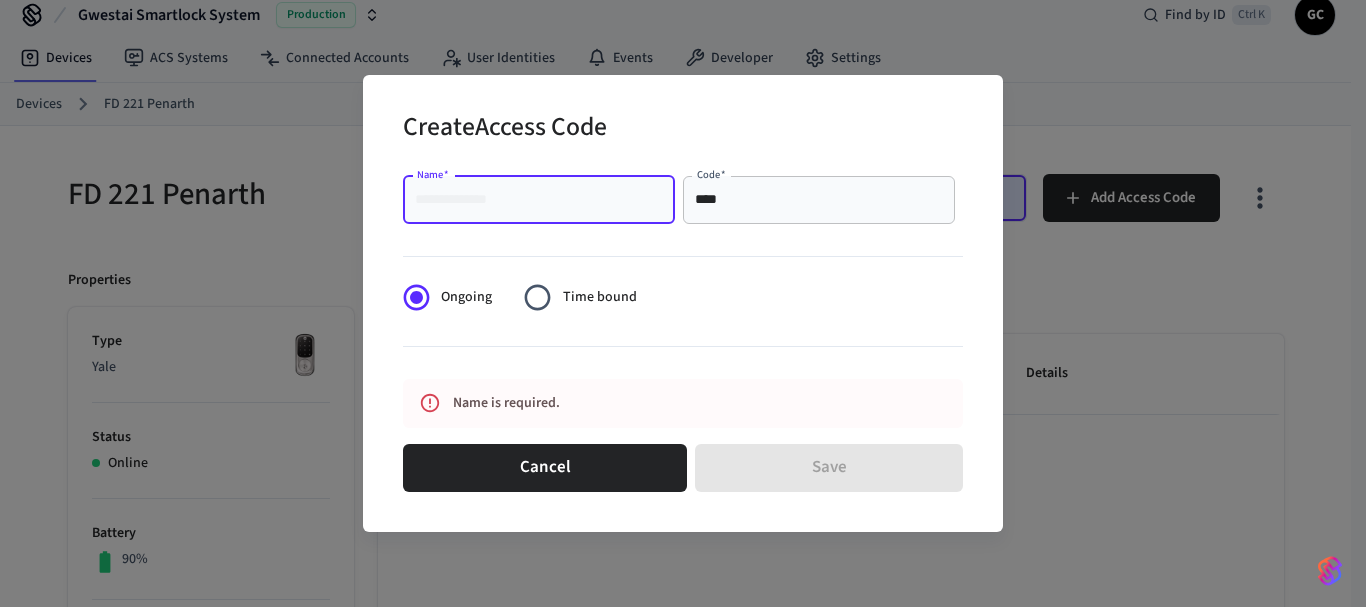paste on "**********" 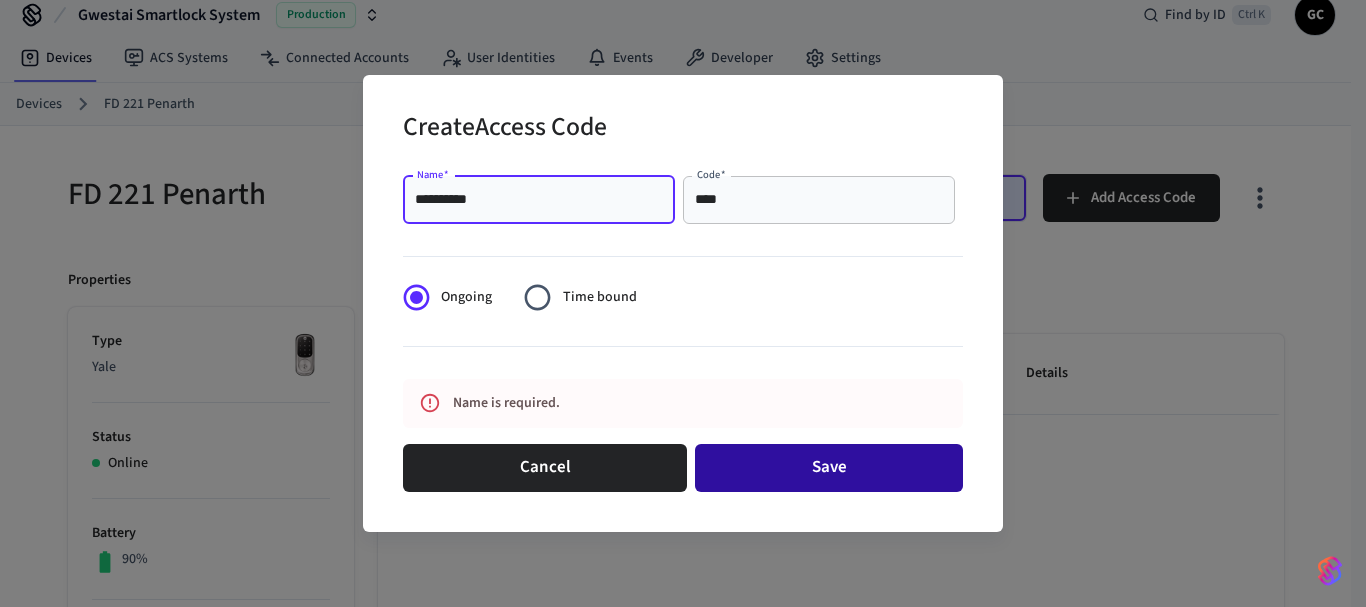 type on "**********" 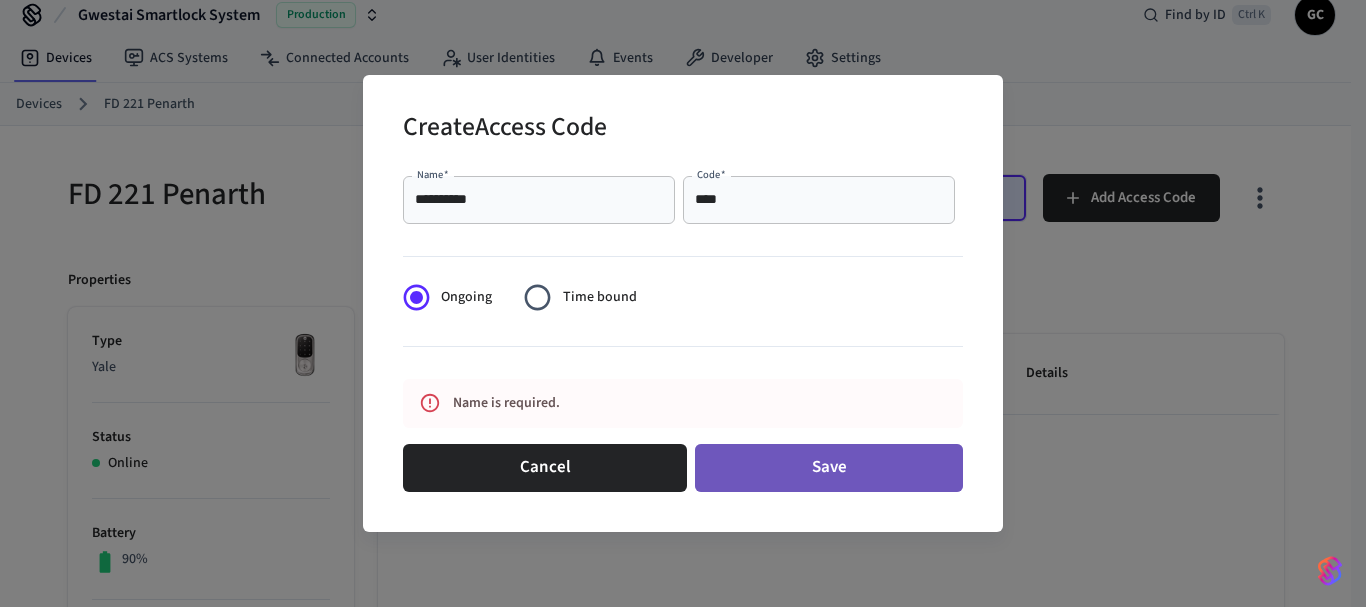 click on "Save" at bounding box center [829, 468] 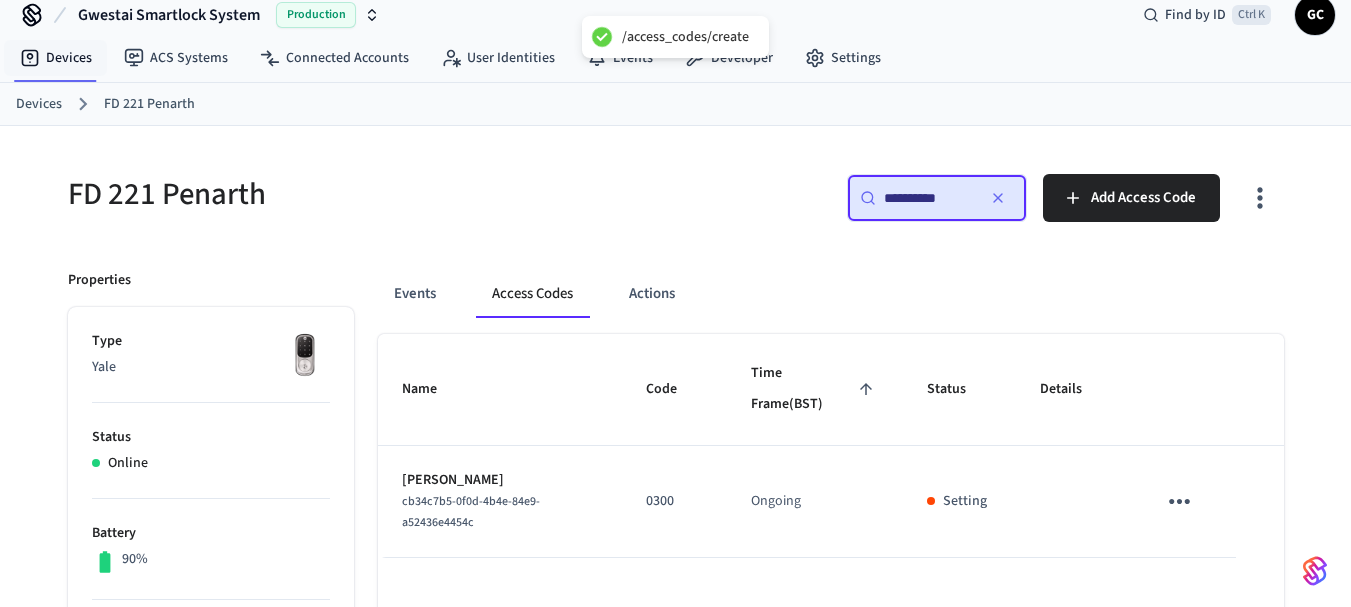 click on "Devices" at bounding box center [39, 104] 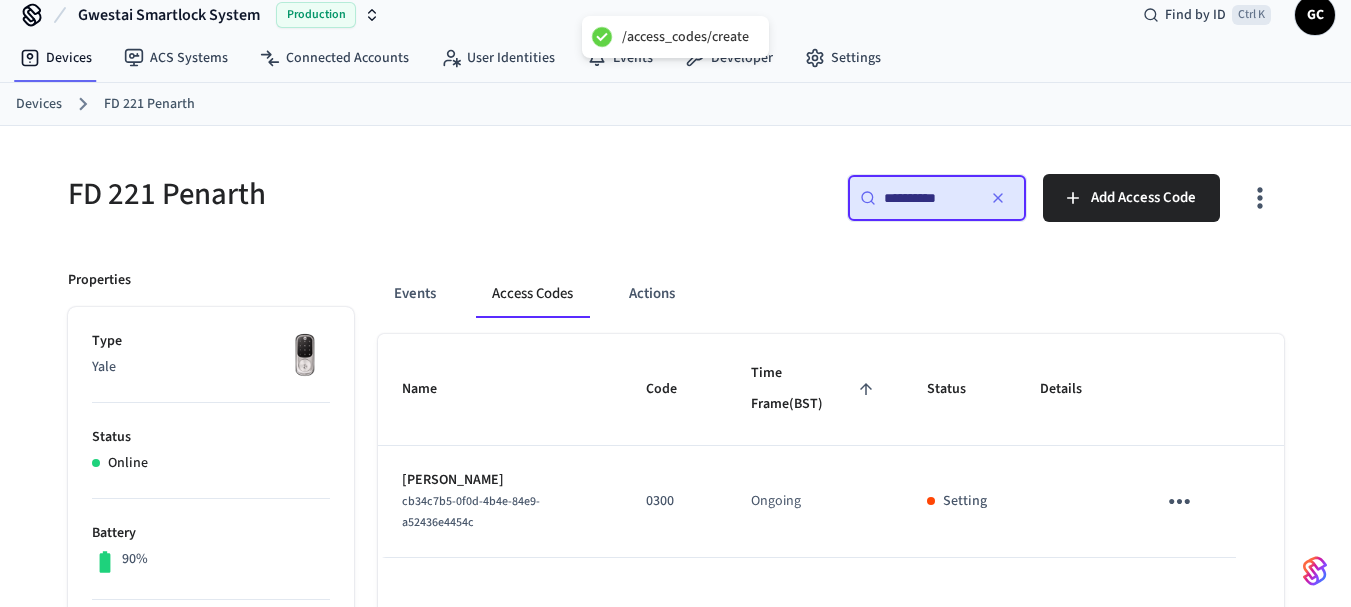 scroll, scrollTop: 0, scrollLeft: 0, axis: both 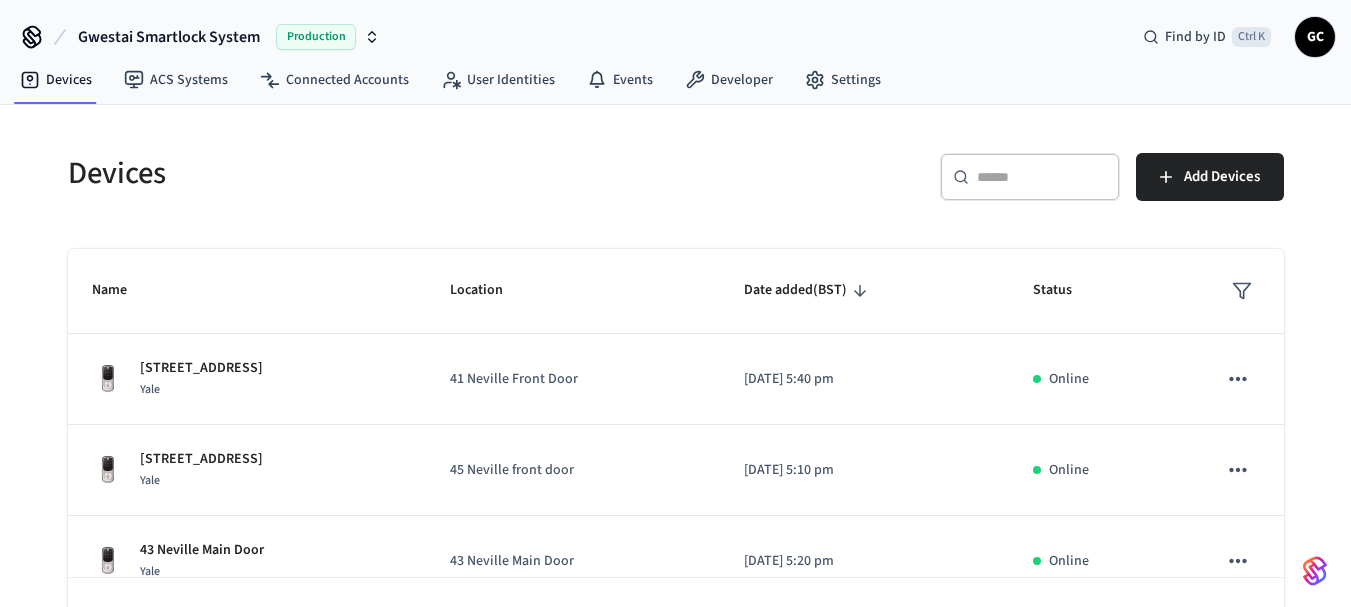 click at bounding box center (1042, 177) 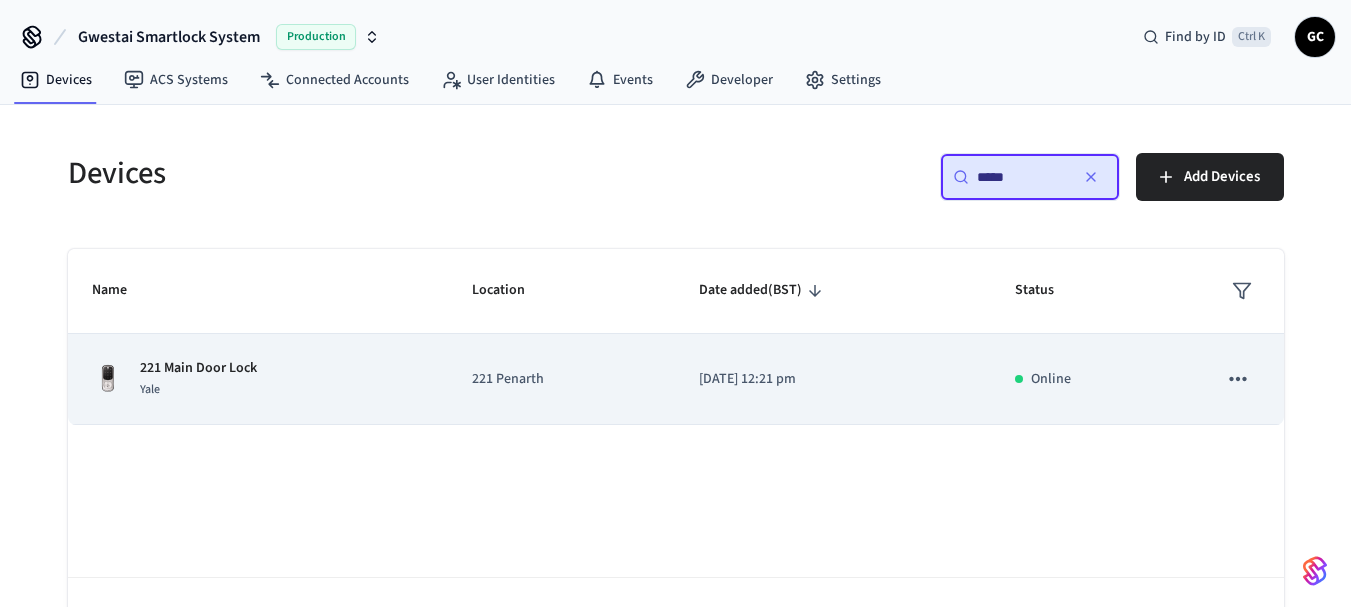 type on "*****" 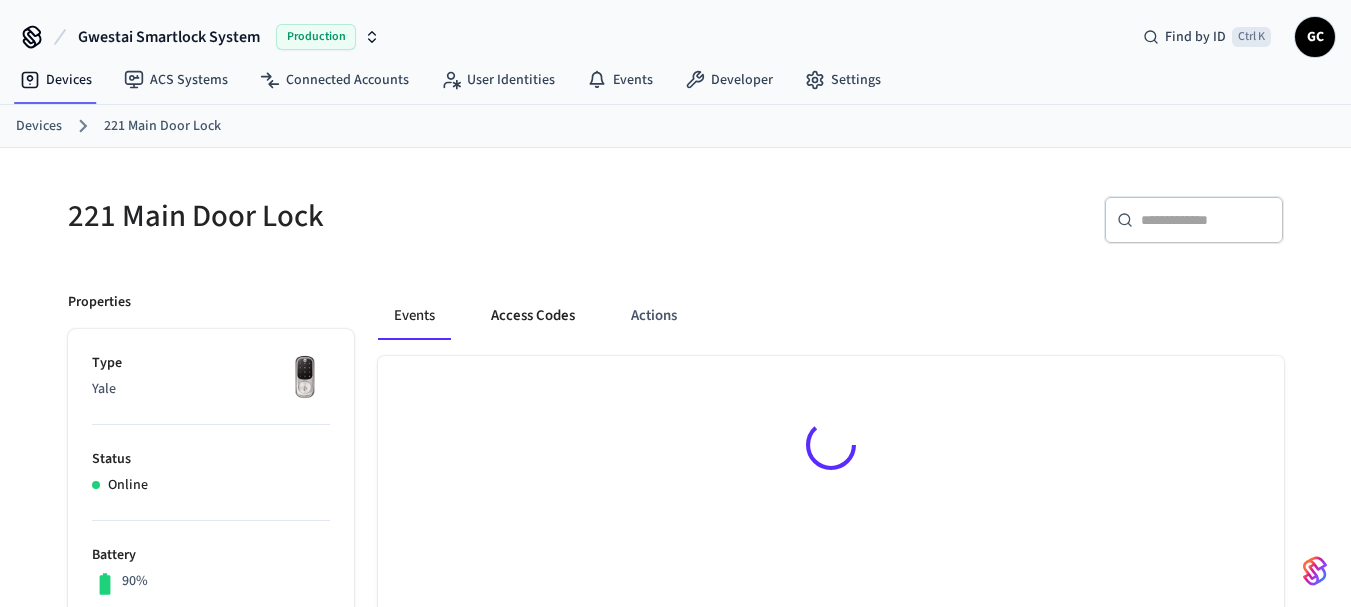 click on "Access Codes" at bounding box center (533, 316) 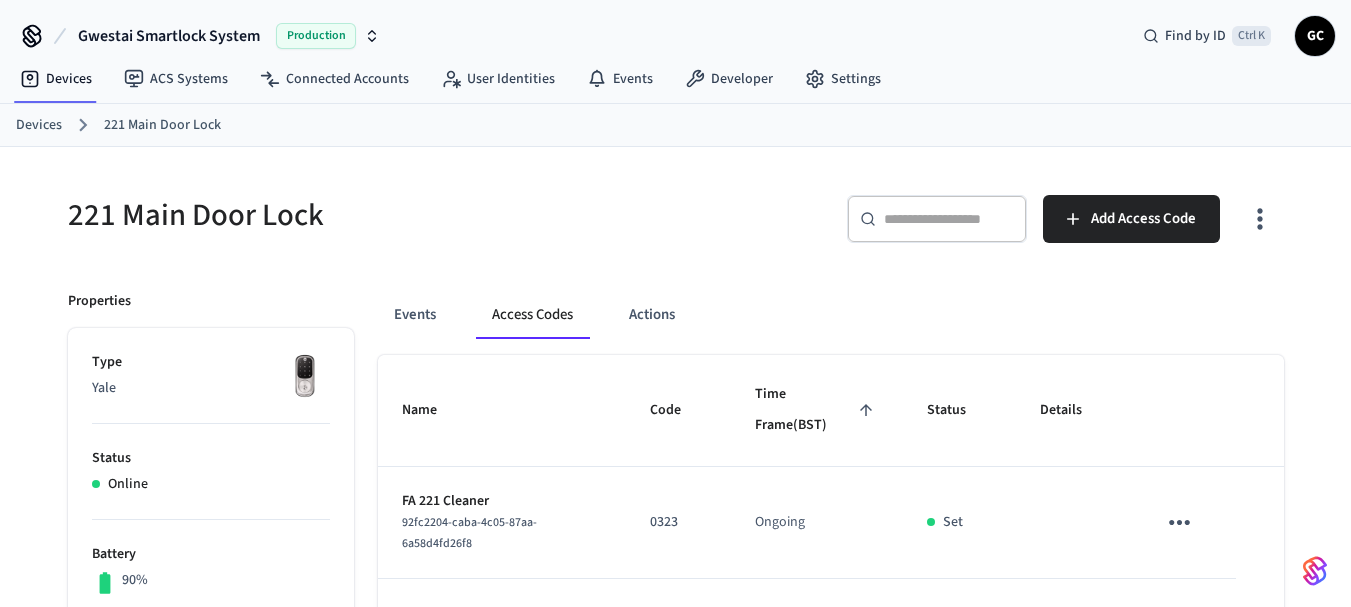 scroll, scrollTop: 0, scrollLeft: 0, axis: both 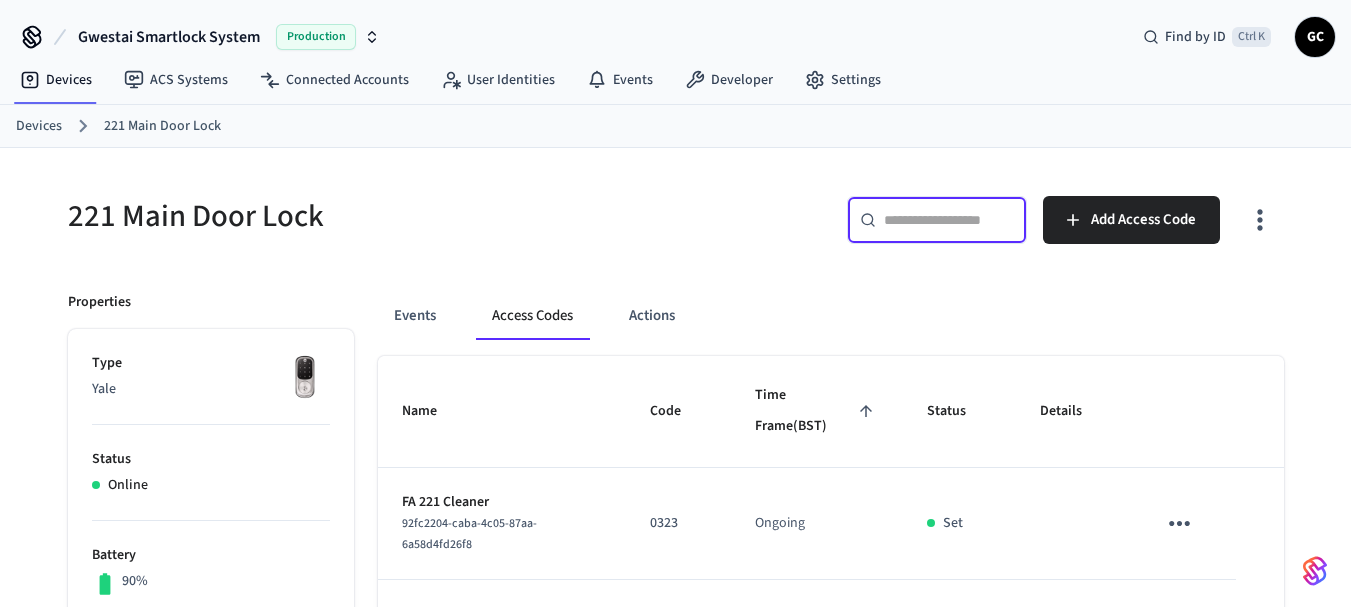 click at bounding box center [949, 220] 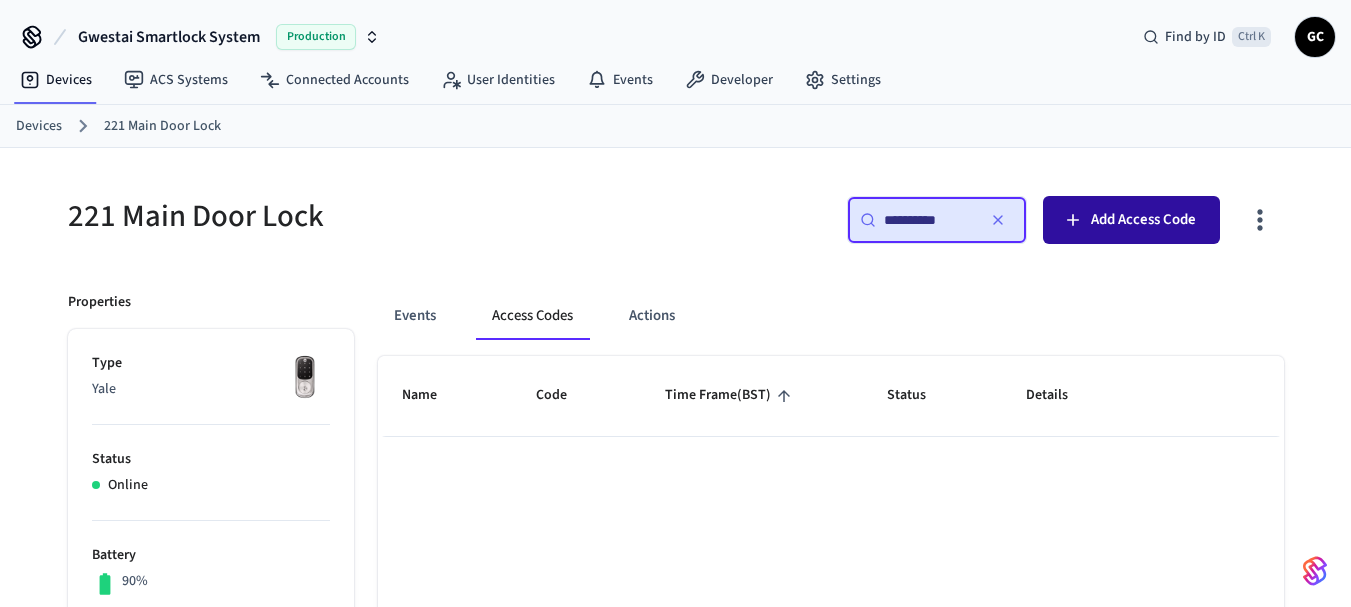 type on "**********" 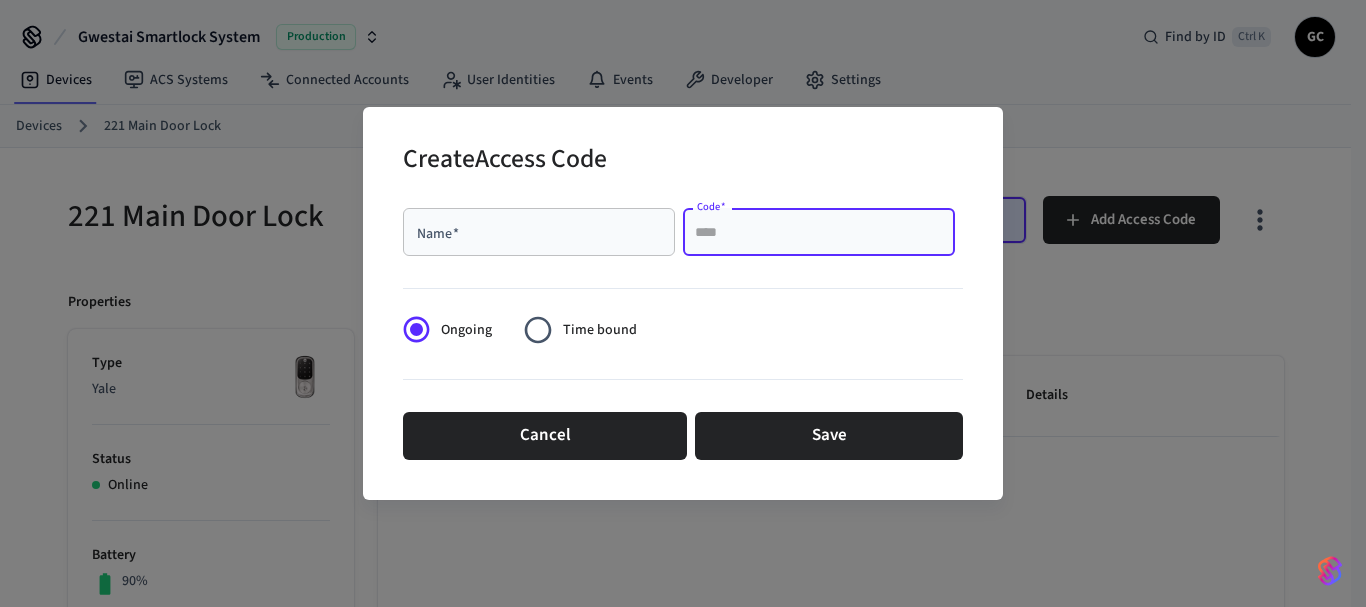 click on "Code   *" at bounding box center [819, 232] 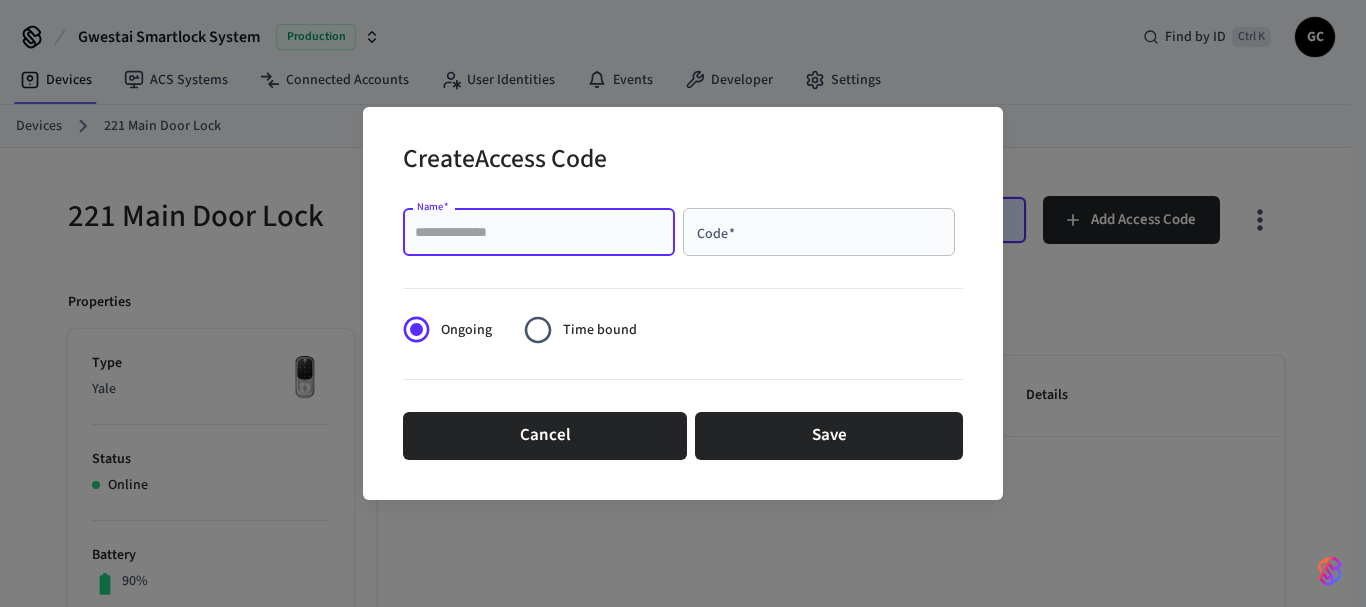 click on "Name   *" at bounding box center (539, 232) 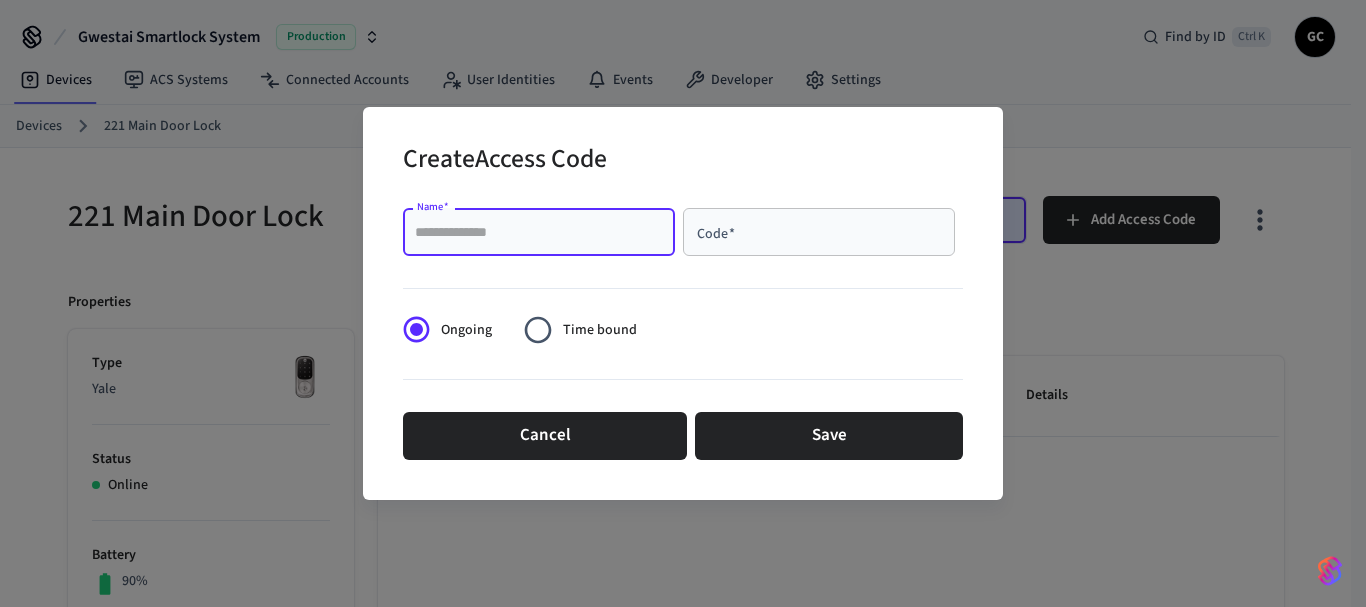 paste on "**********" 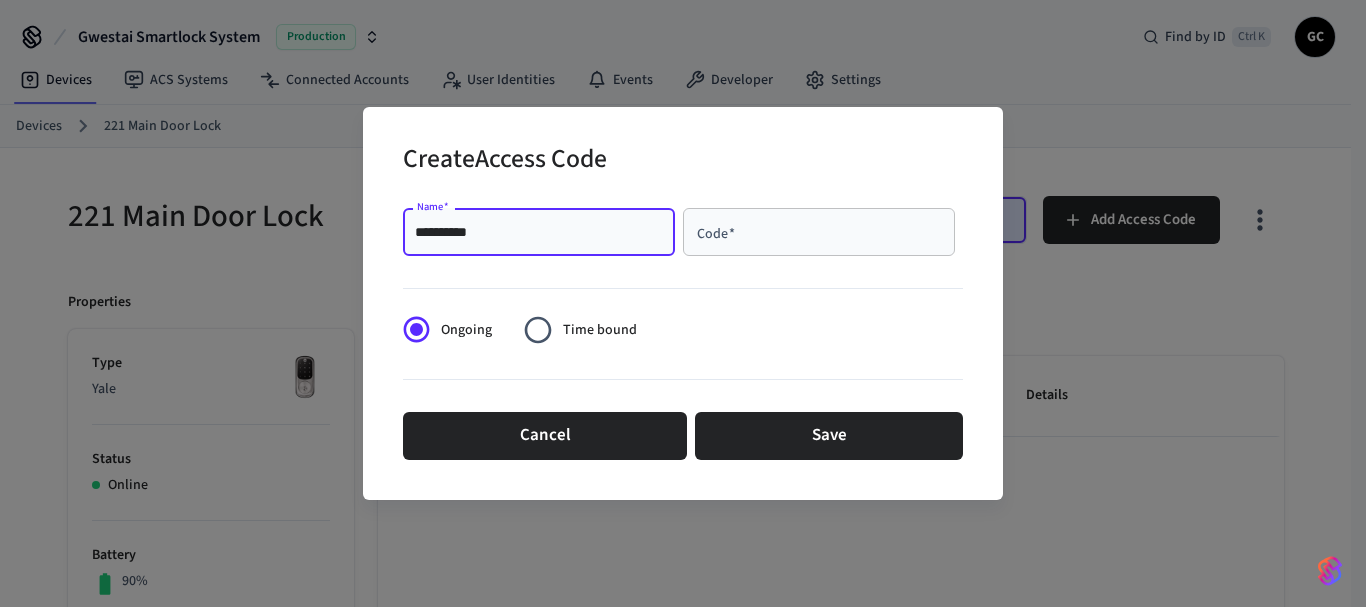 type on "**********" 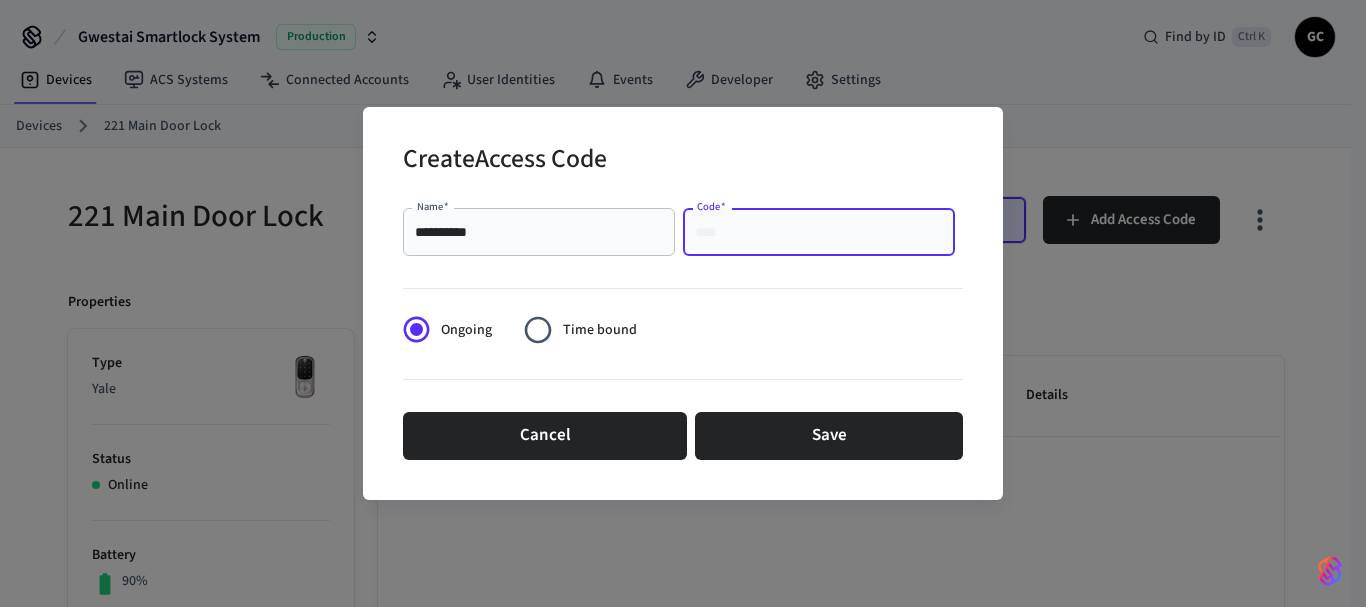click on "Code   *" at bounding box center [819, 232] 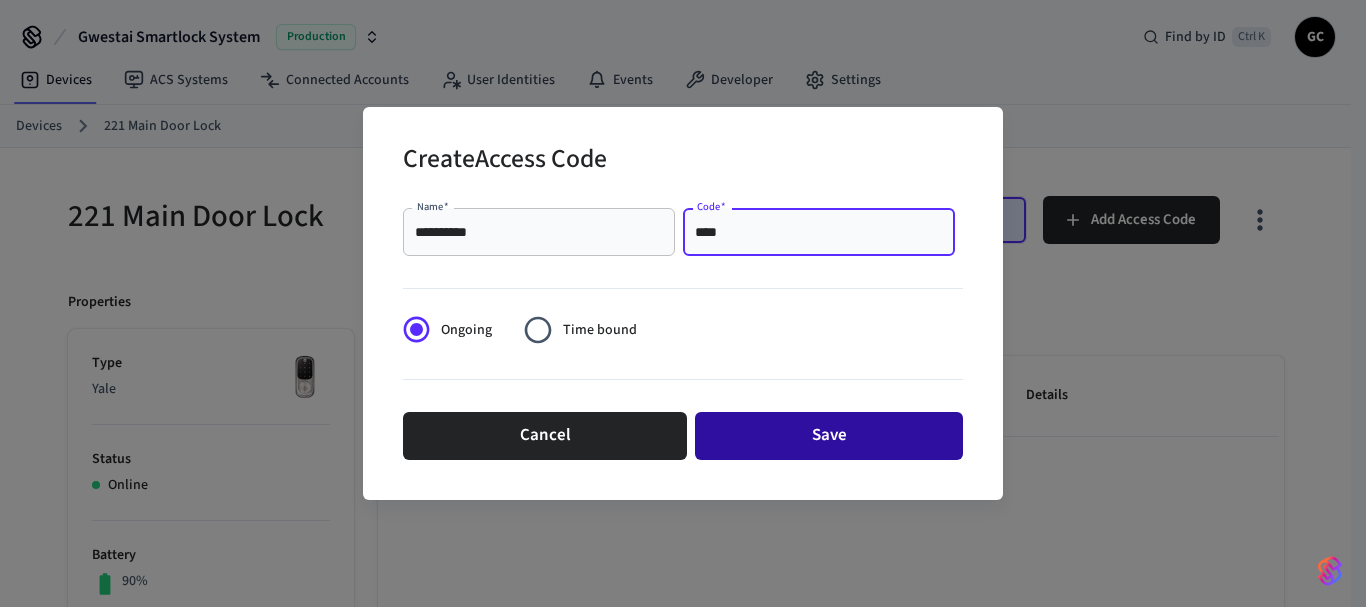type on "****" 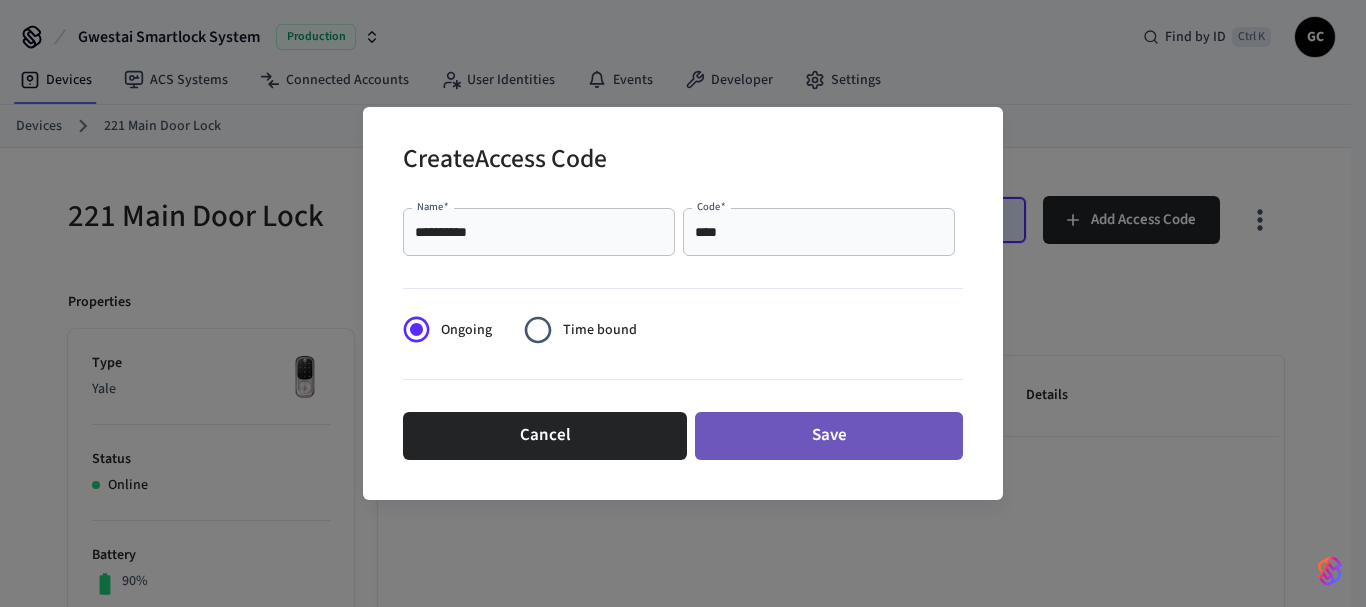 click on "Save" at bounding box center (829, 436) 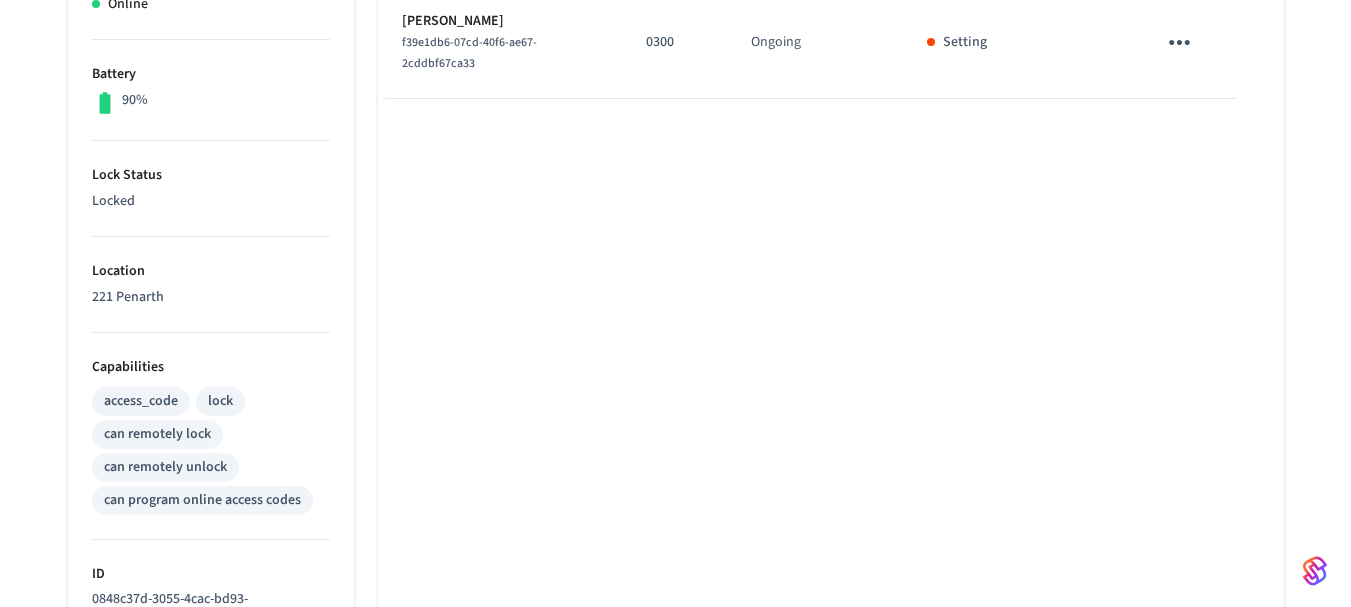 scroll, scrollTop: 81, scrollLeft: 0, axis: vertical 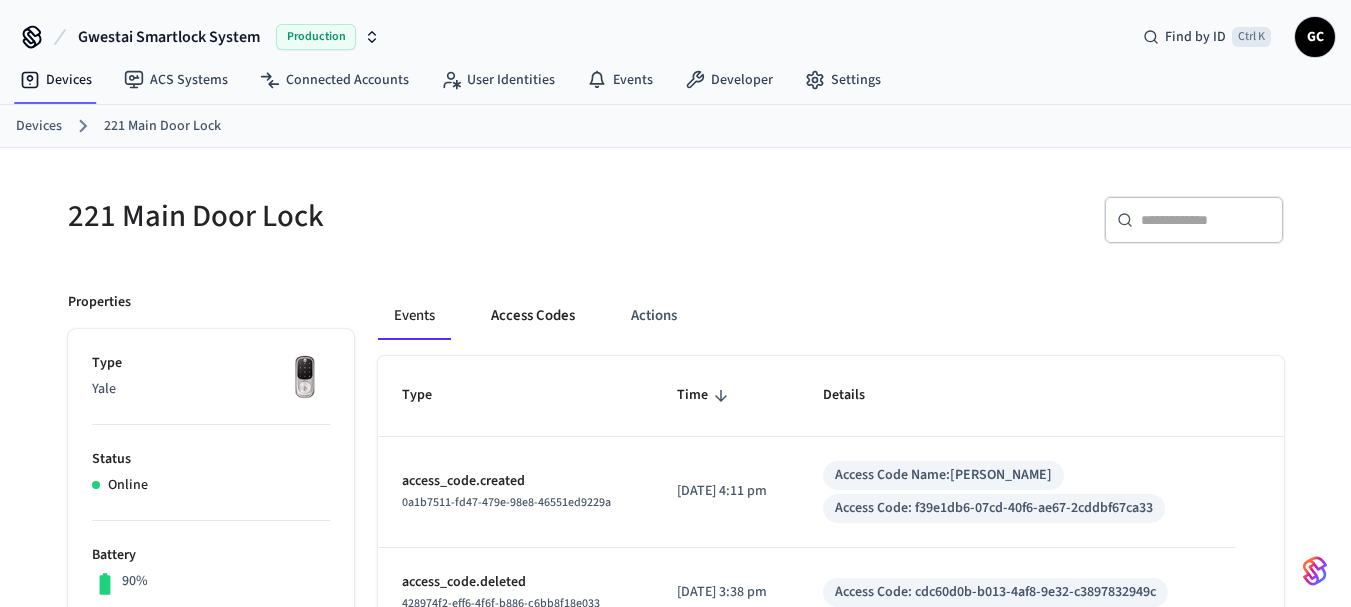 click on "Access Codes" at bounding box center [533, 316] 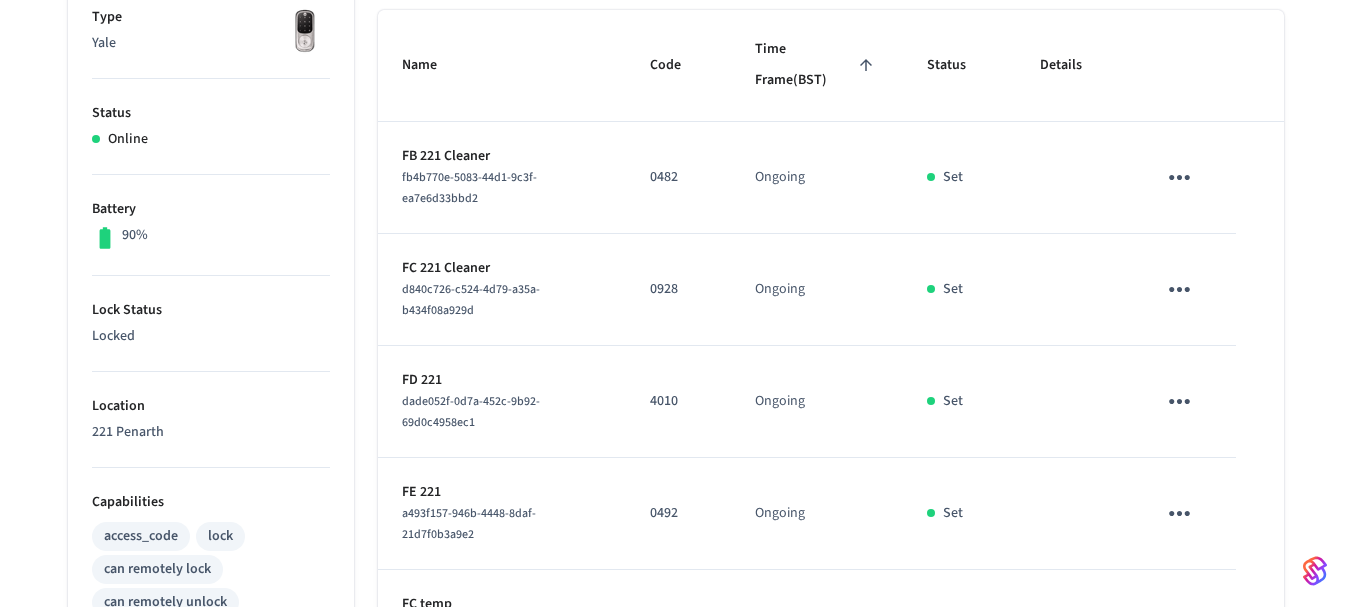 scroll, scrollTop: 0, scrollLeft: 0, axis: both 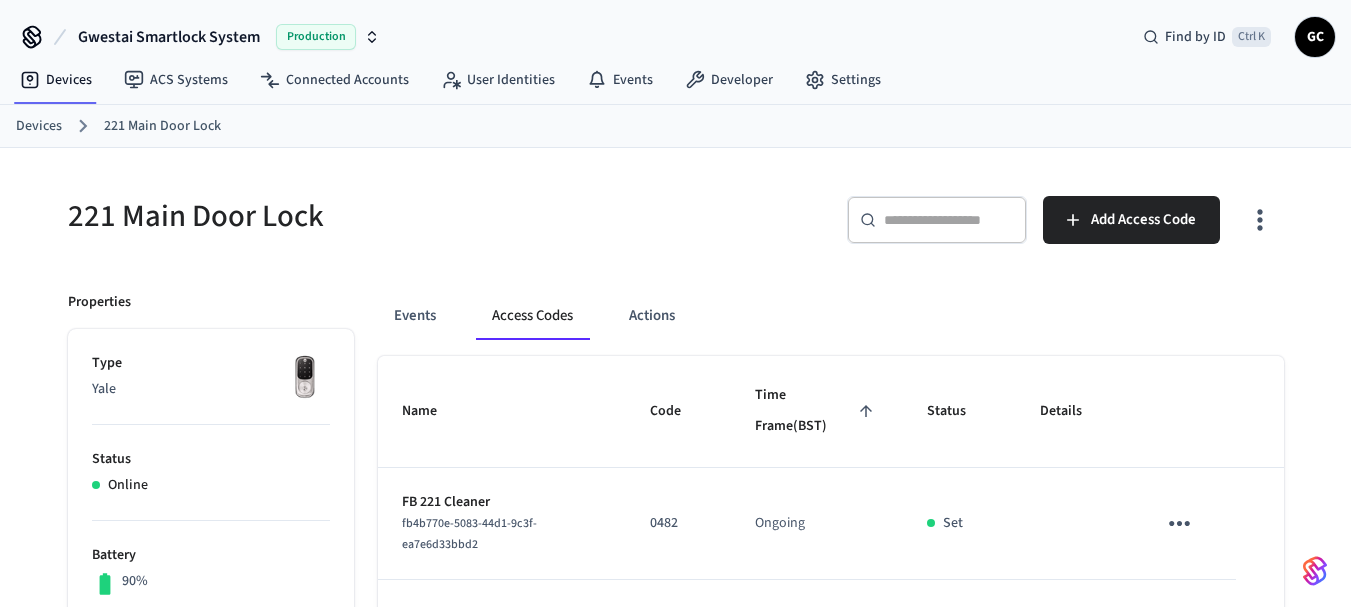 click on "Devices" at bounding box center [39, 126] 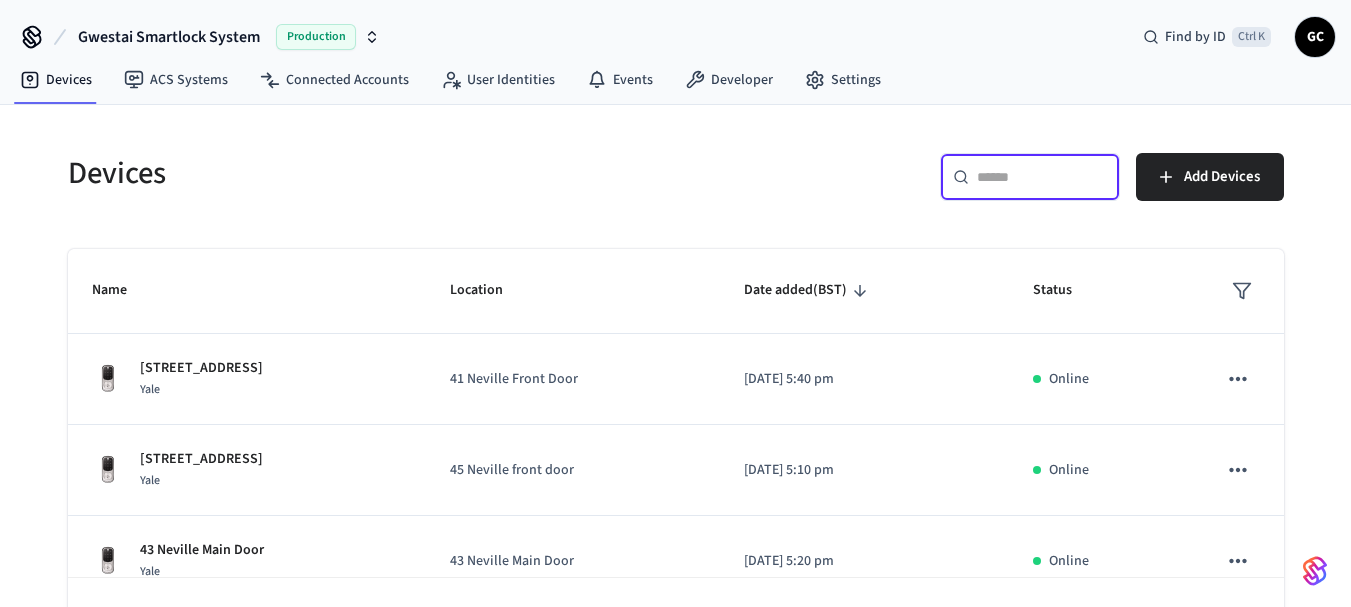 click at bounding box center [1042, 177] 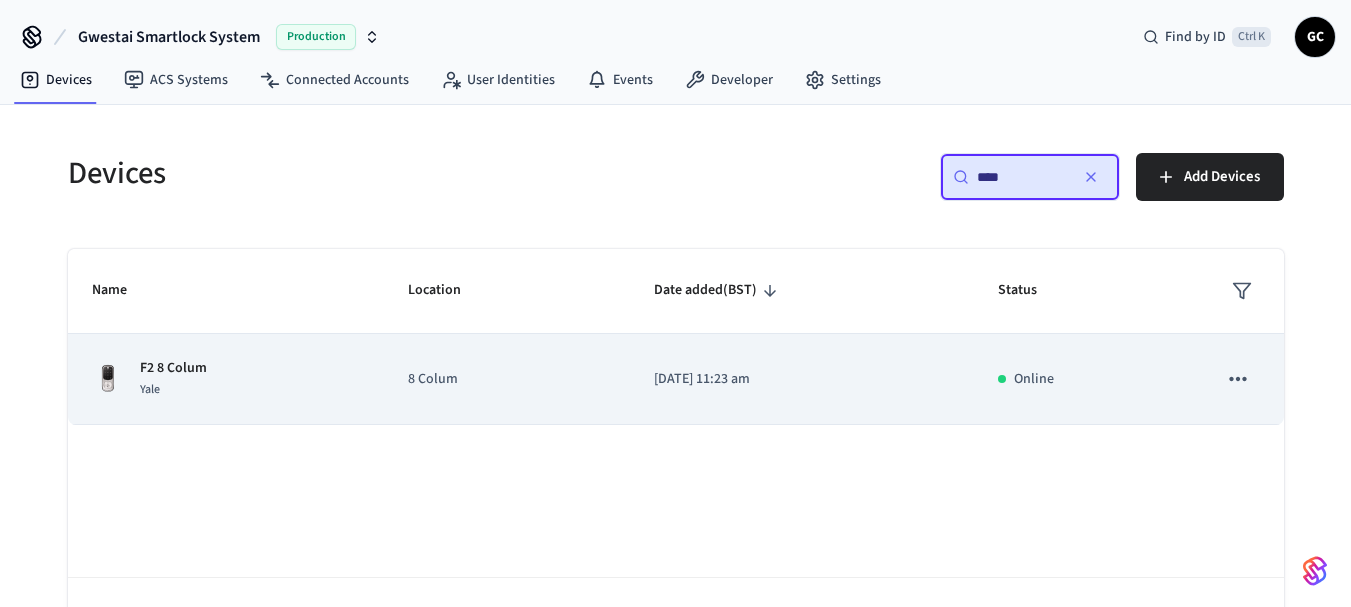 type on "****" 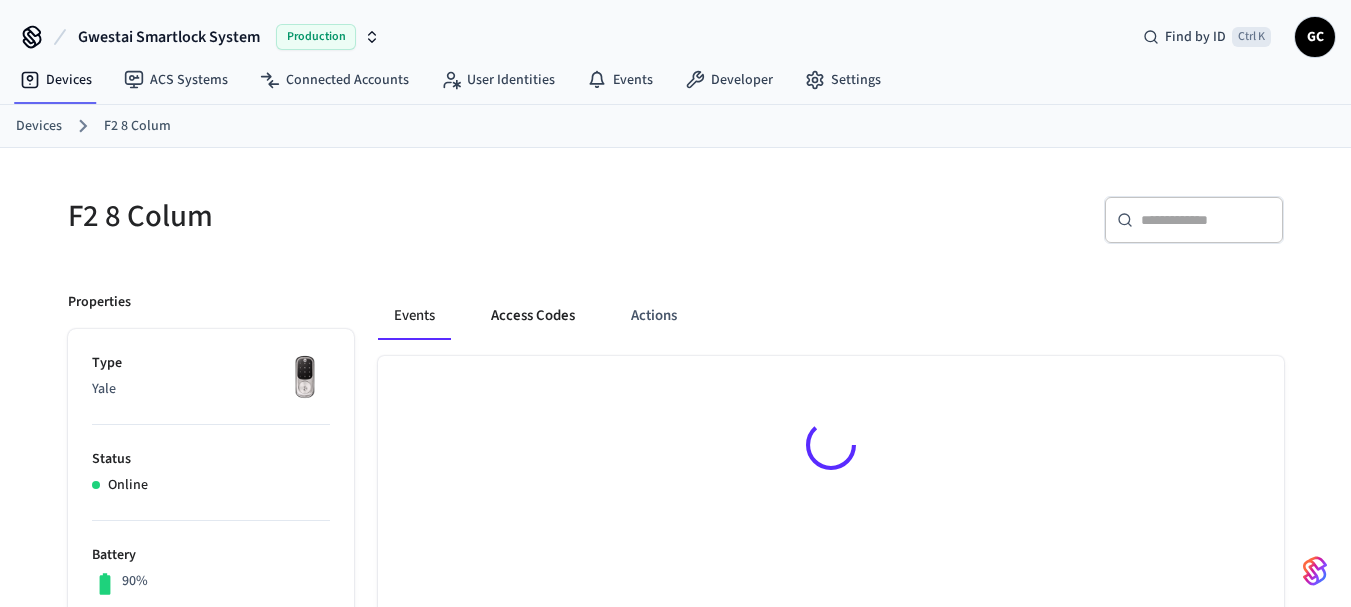 click on "Access Codes" at bounding box center (533, 316) 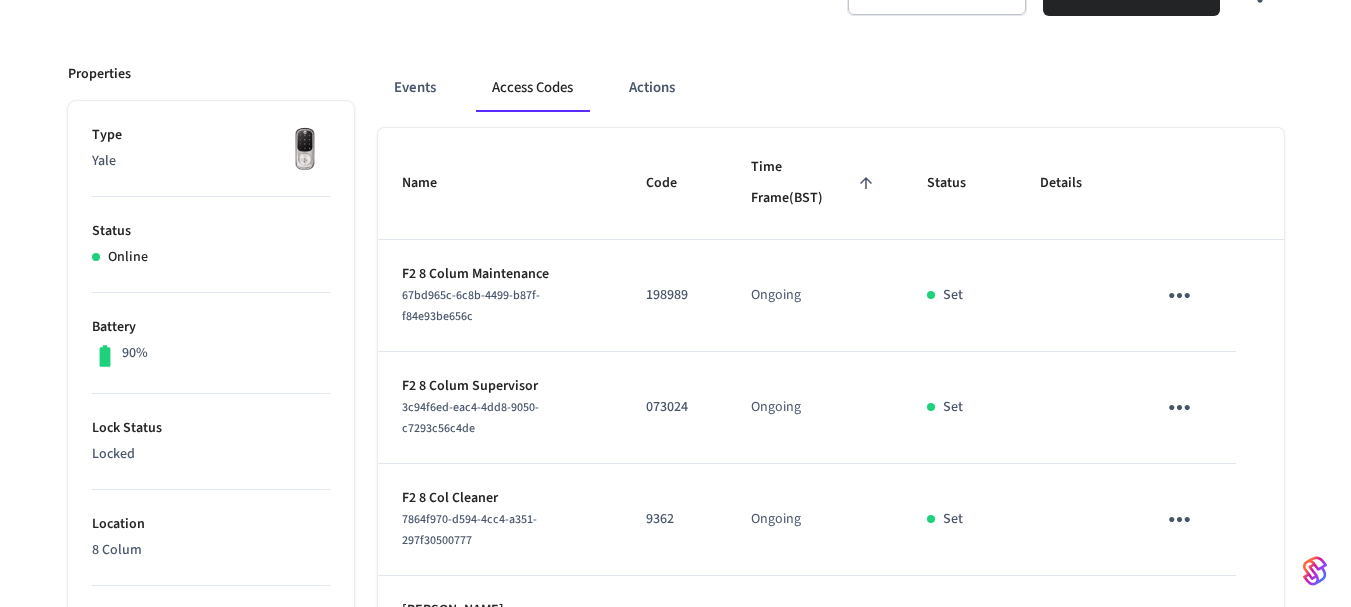 scroll, scrollTop: 0, scrollLeft: 0, axis: both 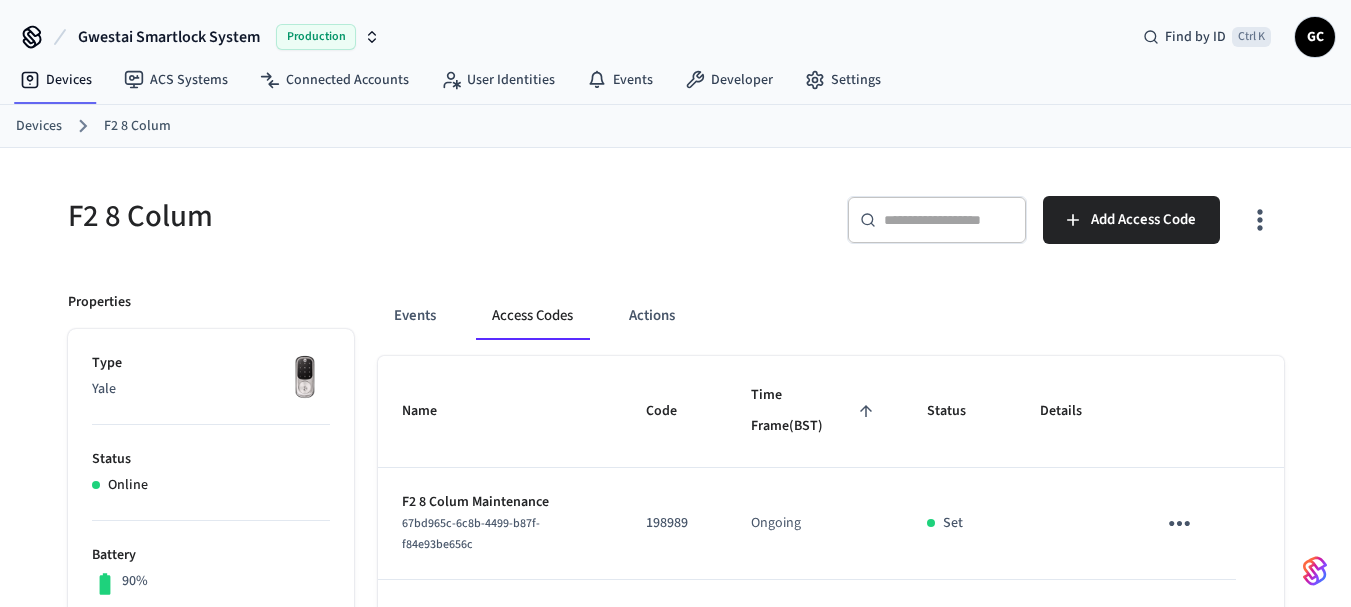 click on "Devices" at bounding box center [39, 126] 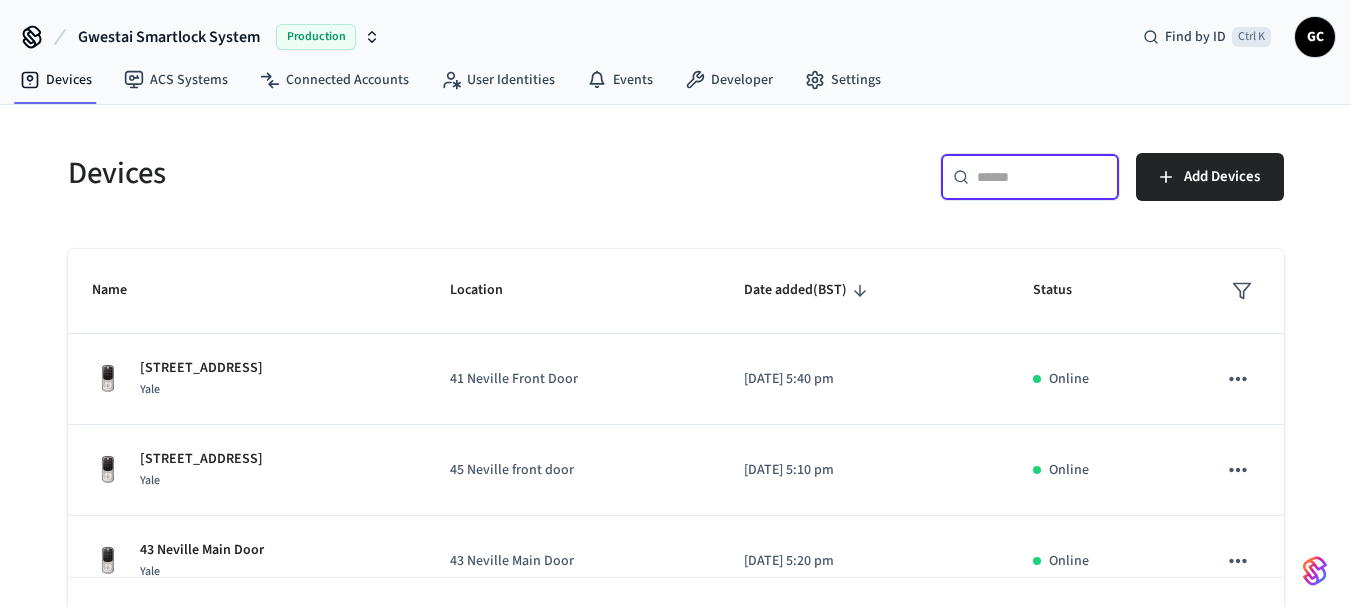click at bounding box center (1042, 177) 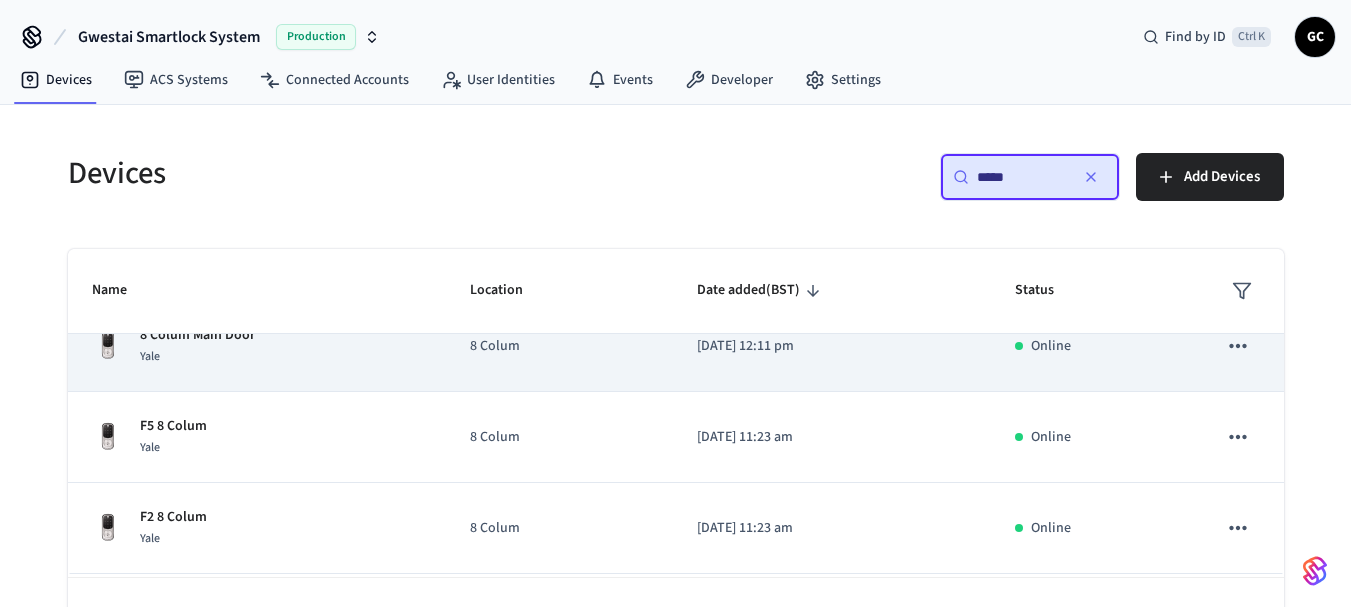 scroll, scrollTop: 100, scrollLeft: 0, axis: vertical 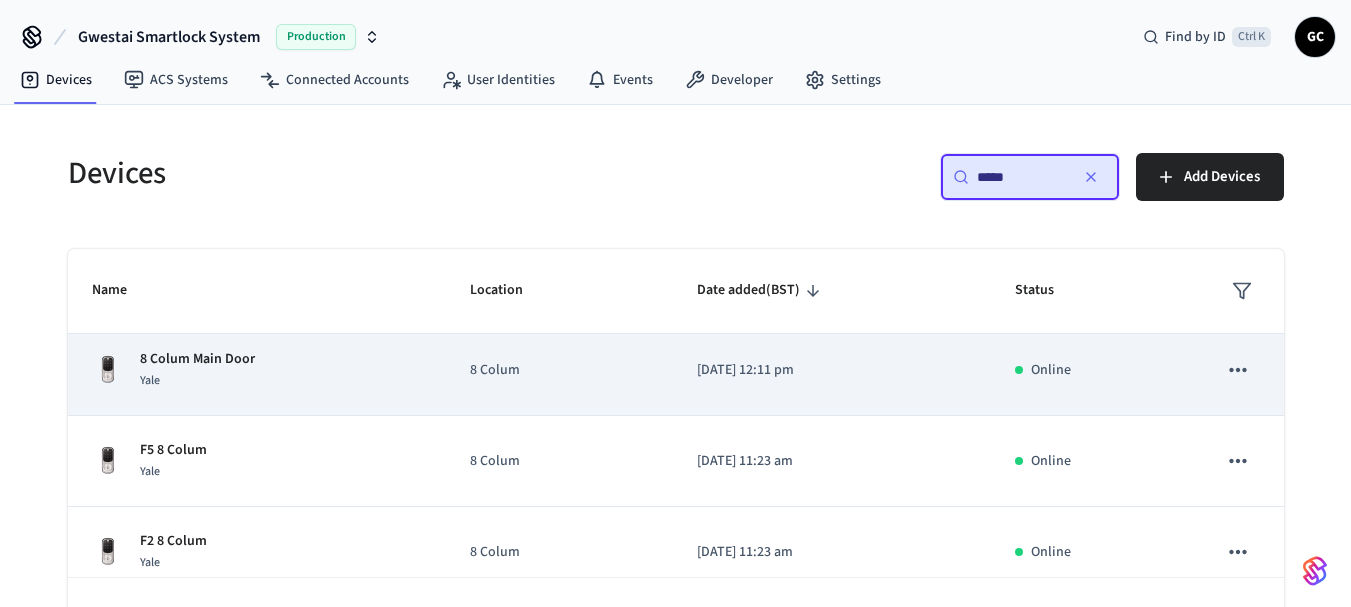 type on "*****" 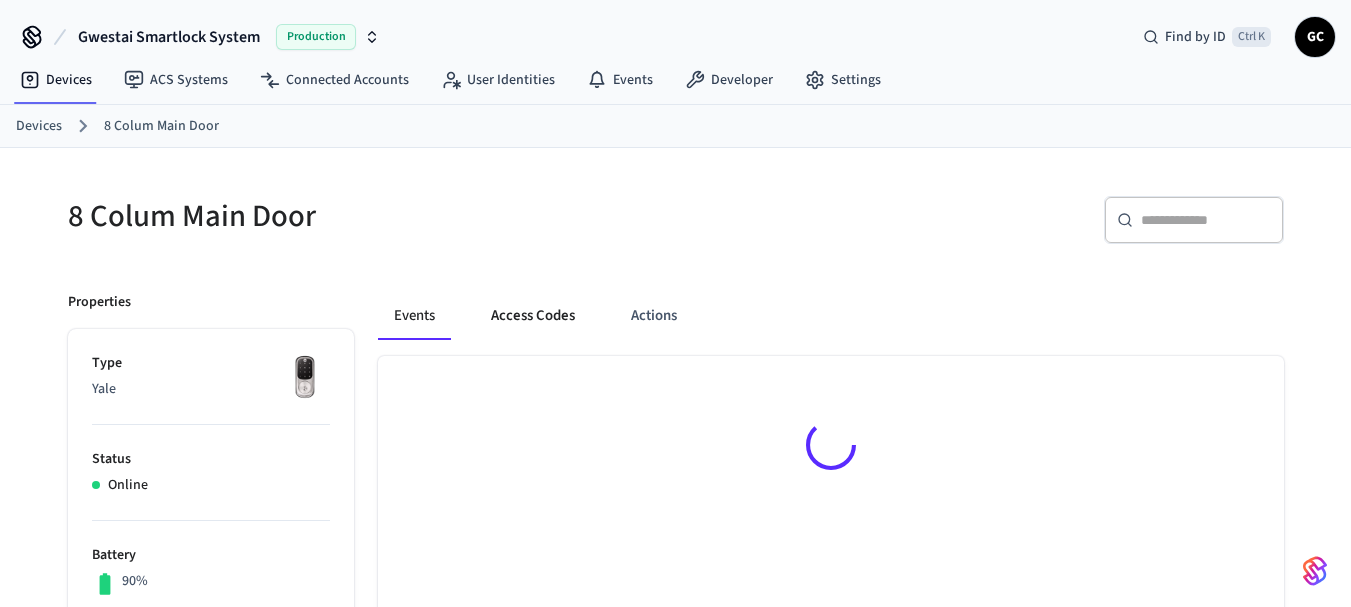 click on "Access Codes" at bounding box center [533, 316] 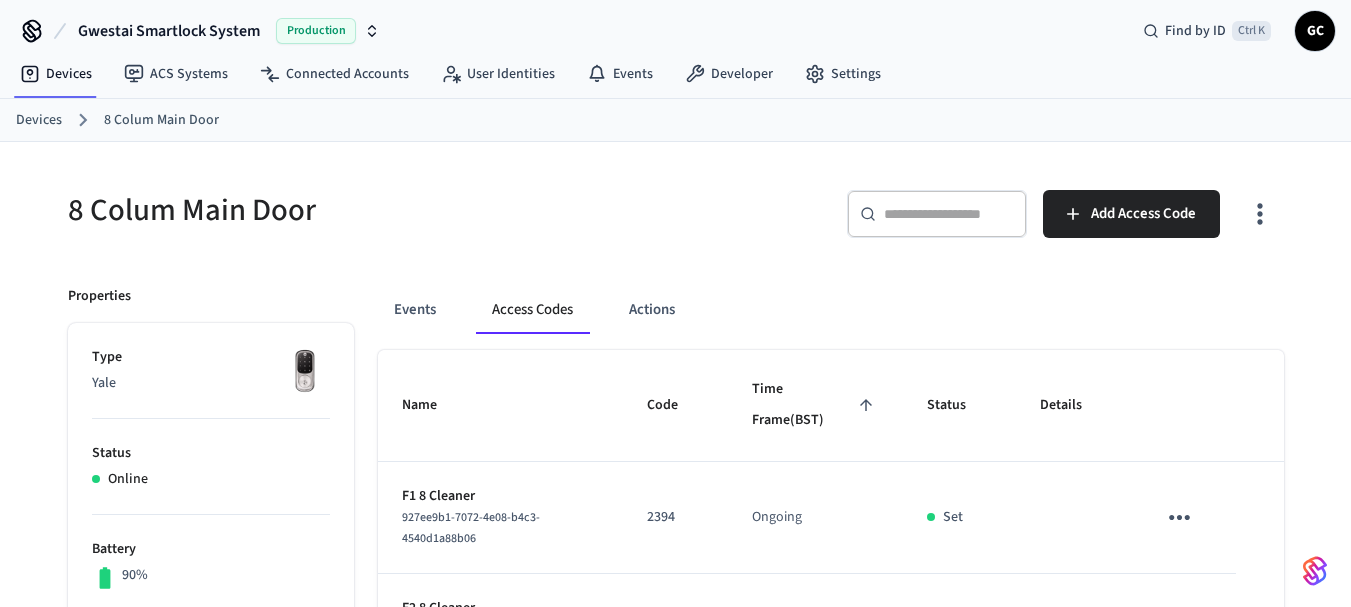 scroll, scrollTop: 0, scrollLeft: 0, axis: both 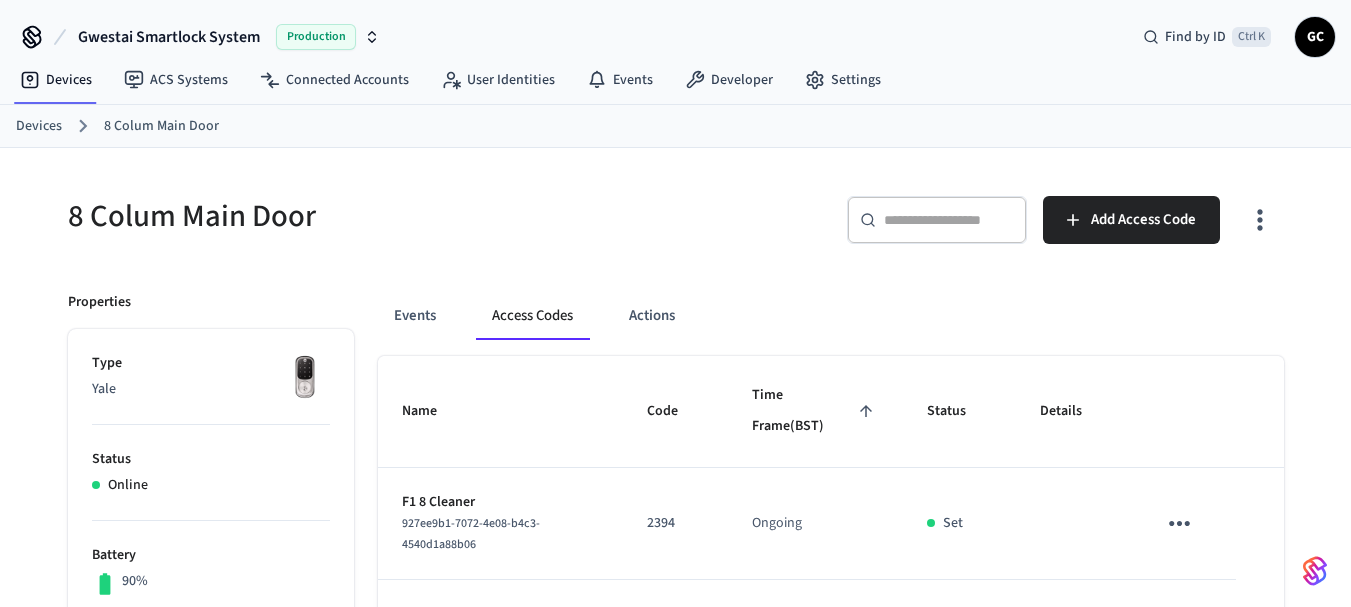 click on "Devices" at bounding box center (39, 126) 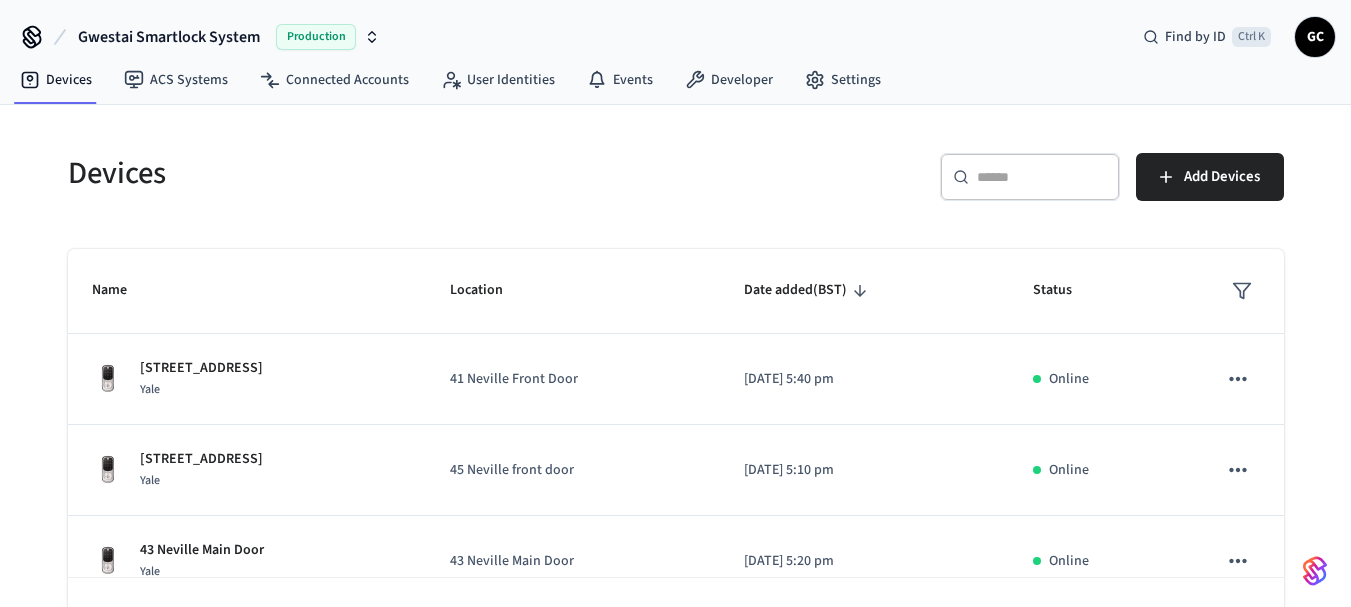 click at bounding box center (1042, 177) 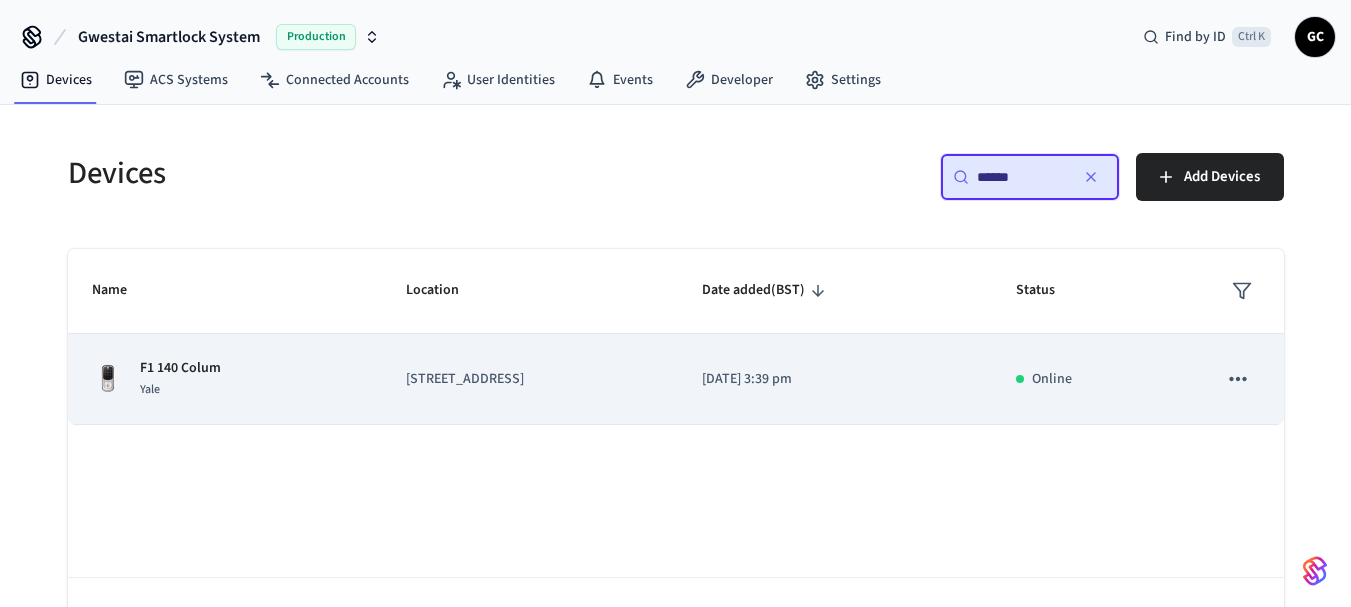 type on "******" 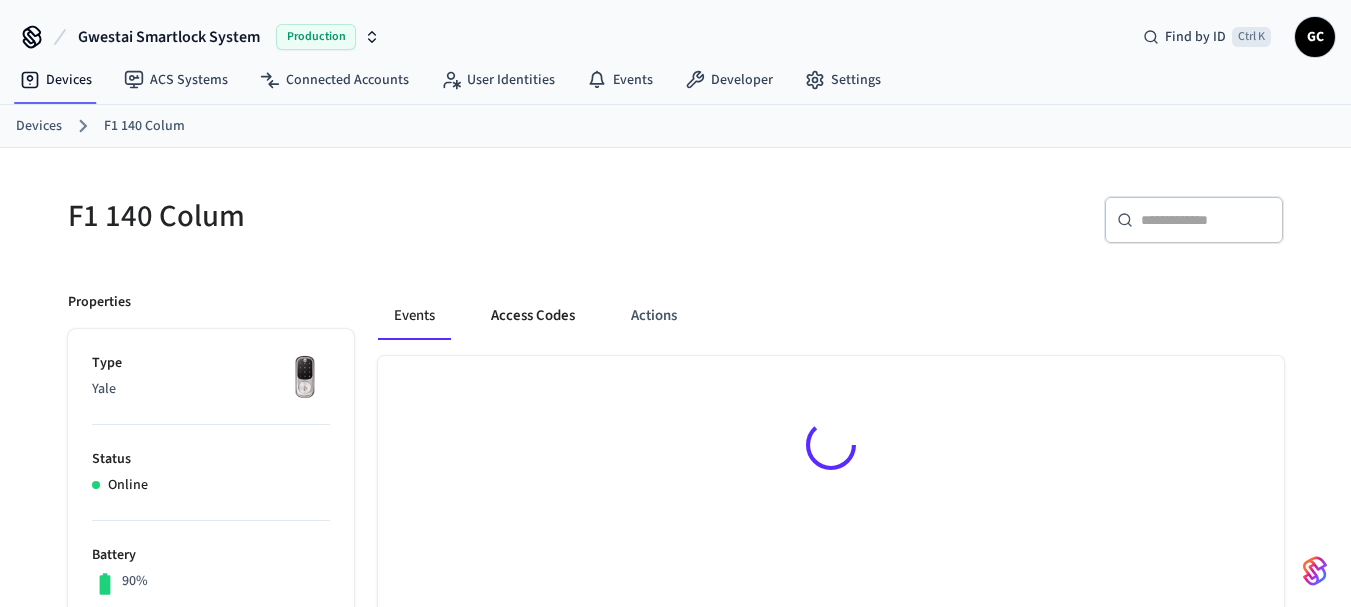 click on "Access Codes" at bounding box center (533, 316) 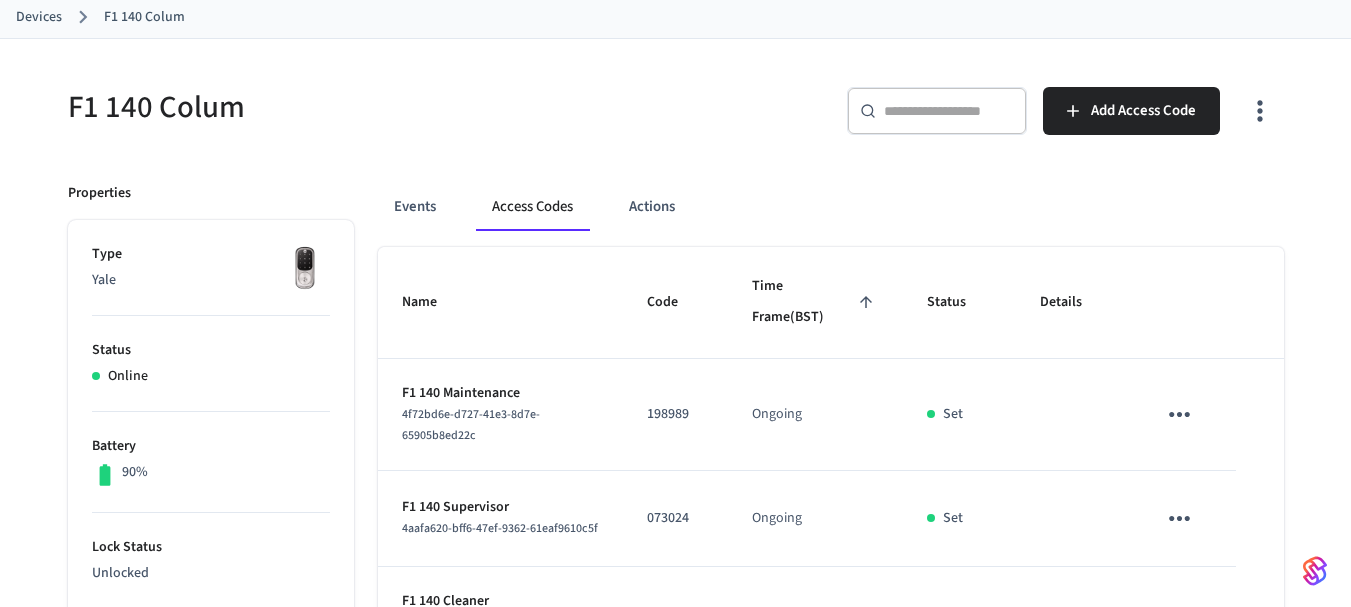 scroll, scrollTop: 0, scrollLeft: 0, axis: both 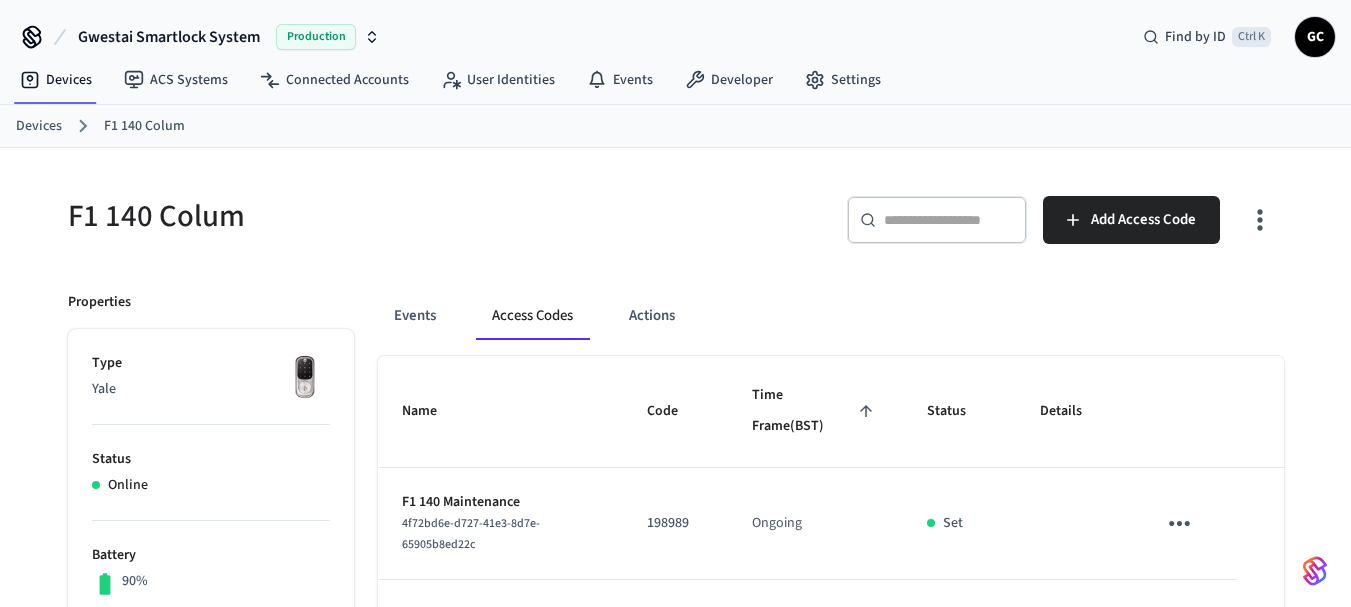 click on "Devices" at bounding box center [39, 126] 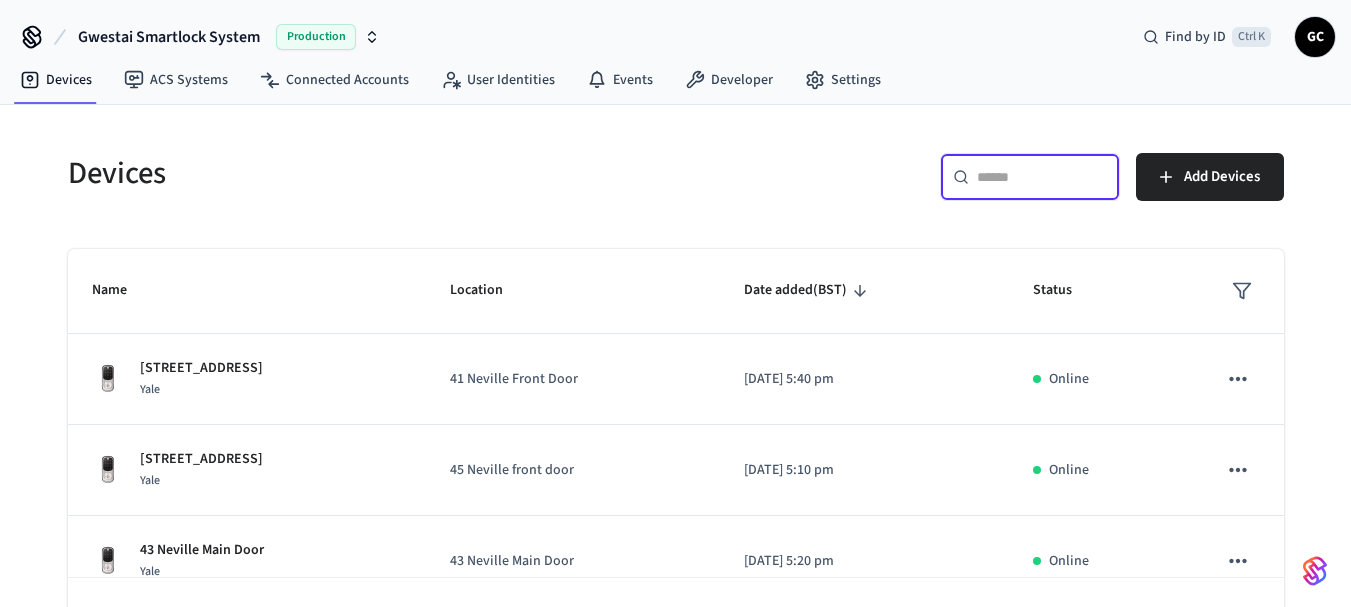 click at bounding box center [1042, 177] 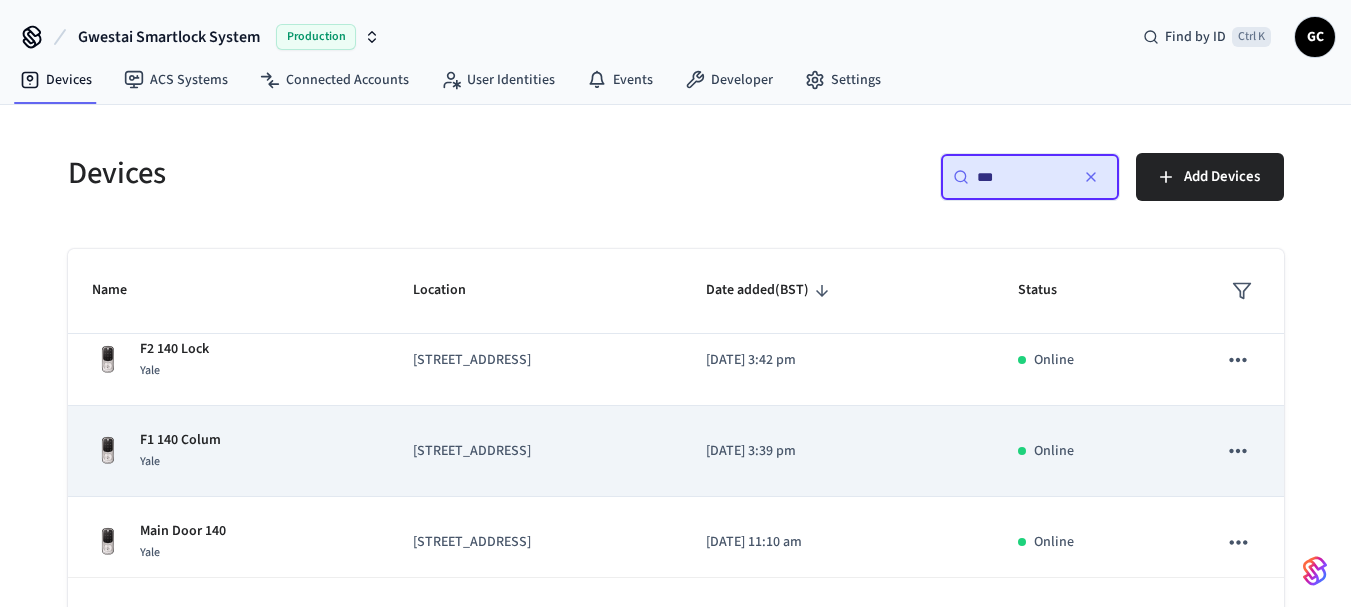scroll, scrollTop: 213, scrollLeft: 0, axis: vertical 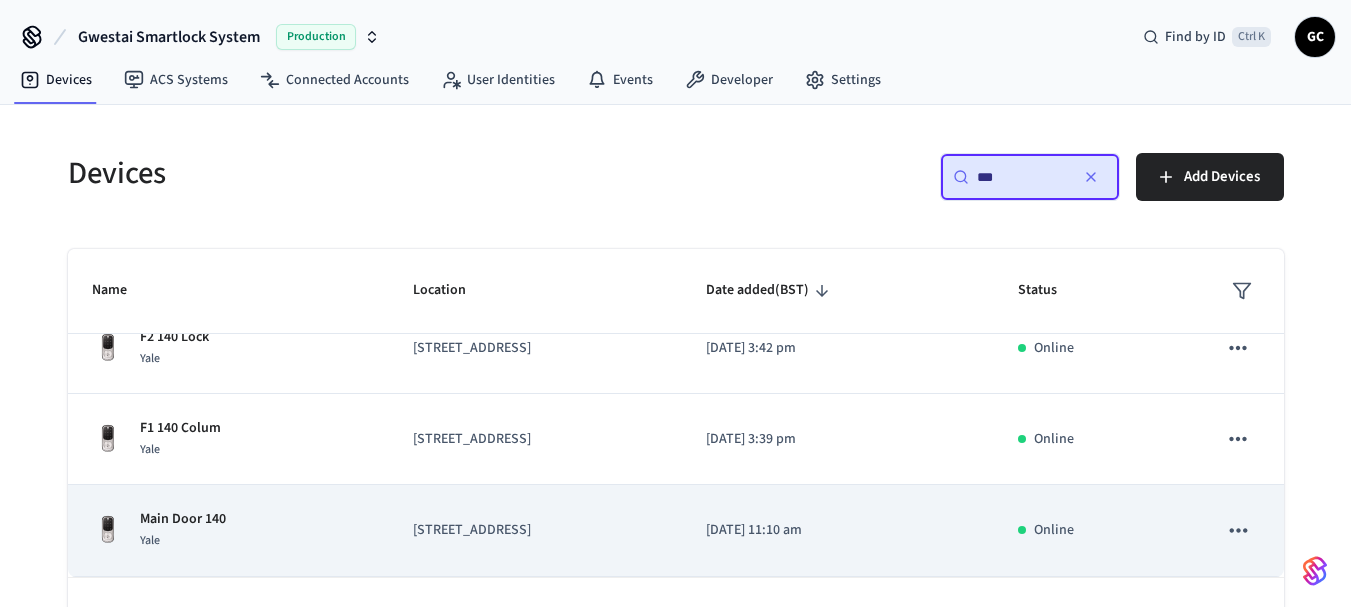 type on "***" 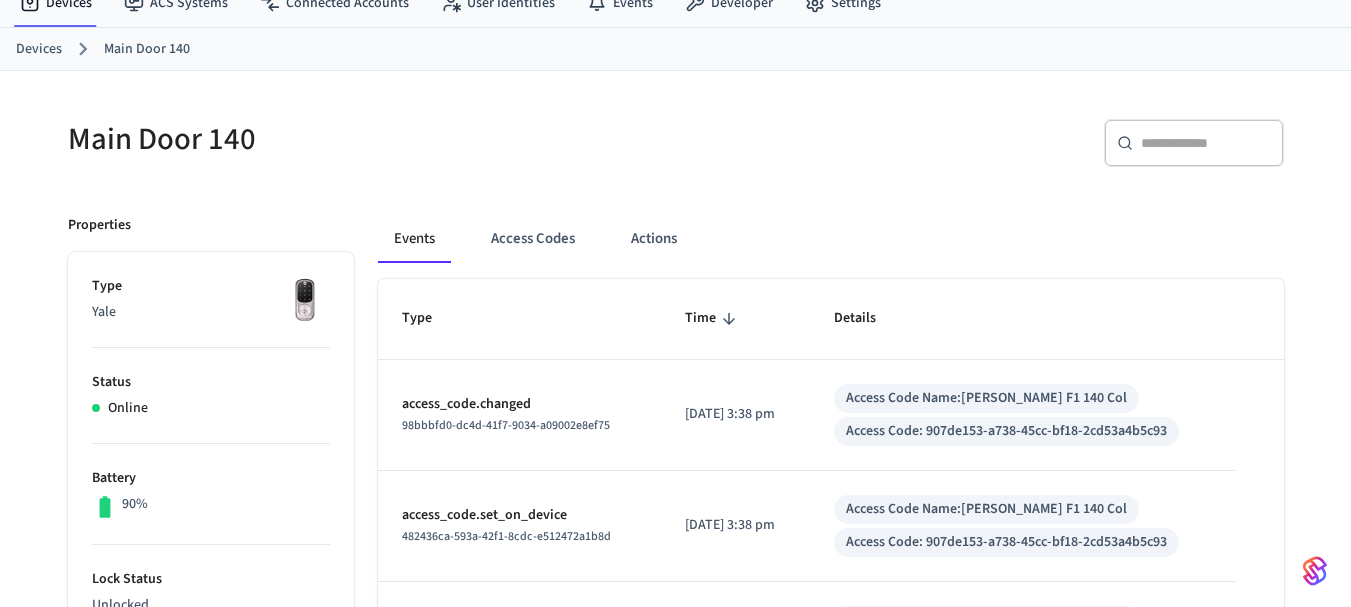 scroll, scrollTop: 300, scrollLeft: 0, axis: vertical 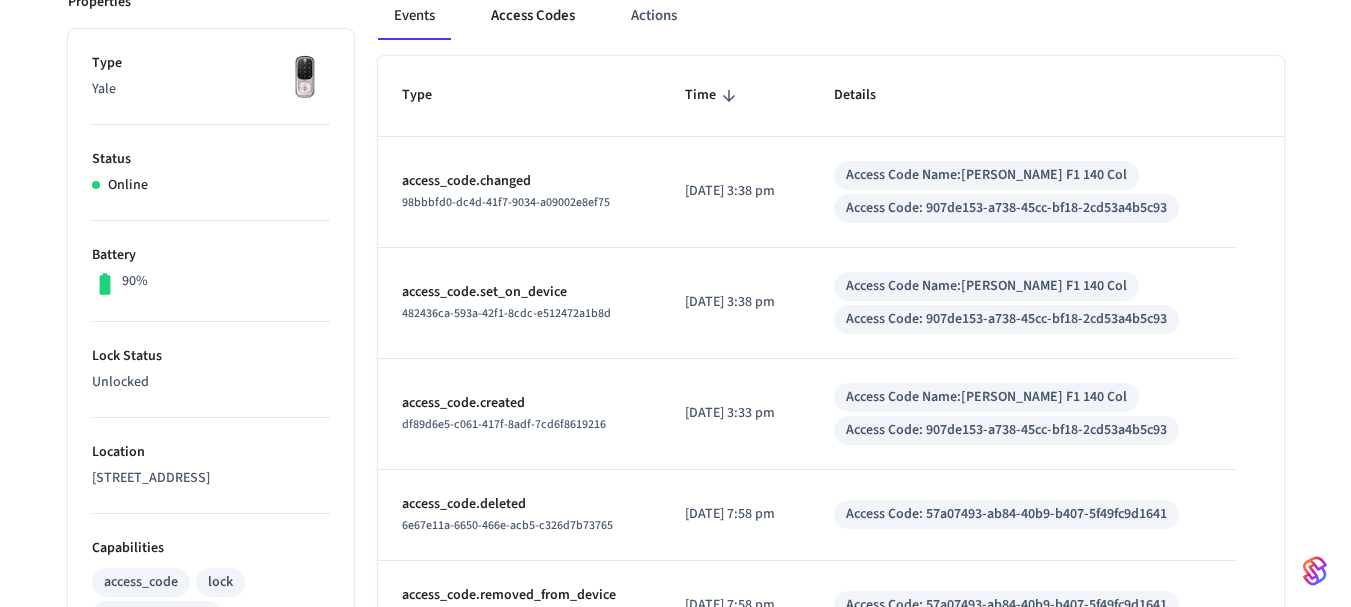 click on "Access Codes" at bounding box center (533, 16) 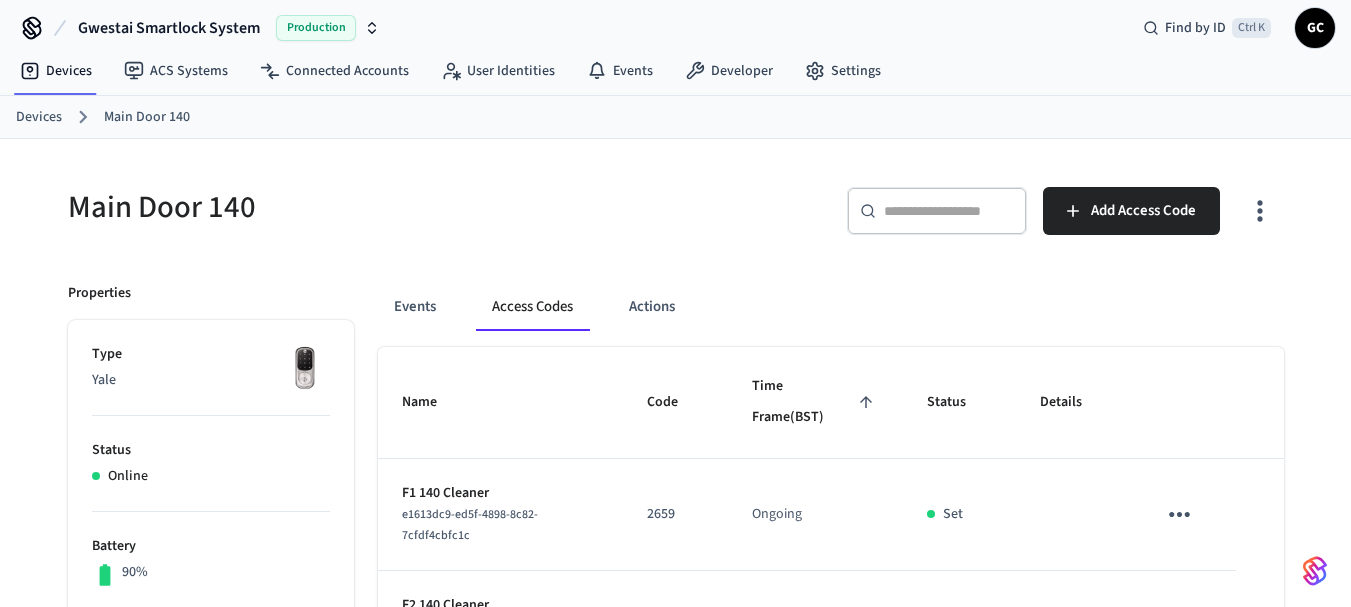 scroll, scrollTop: 0, scrollLeft: 0, axis: both 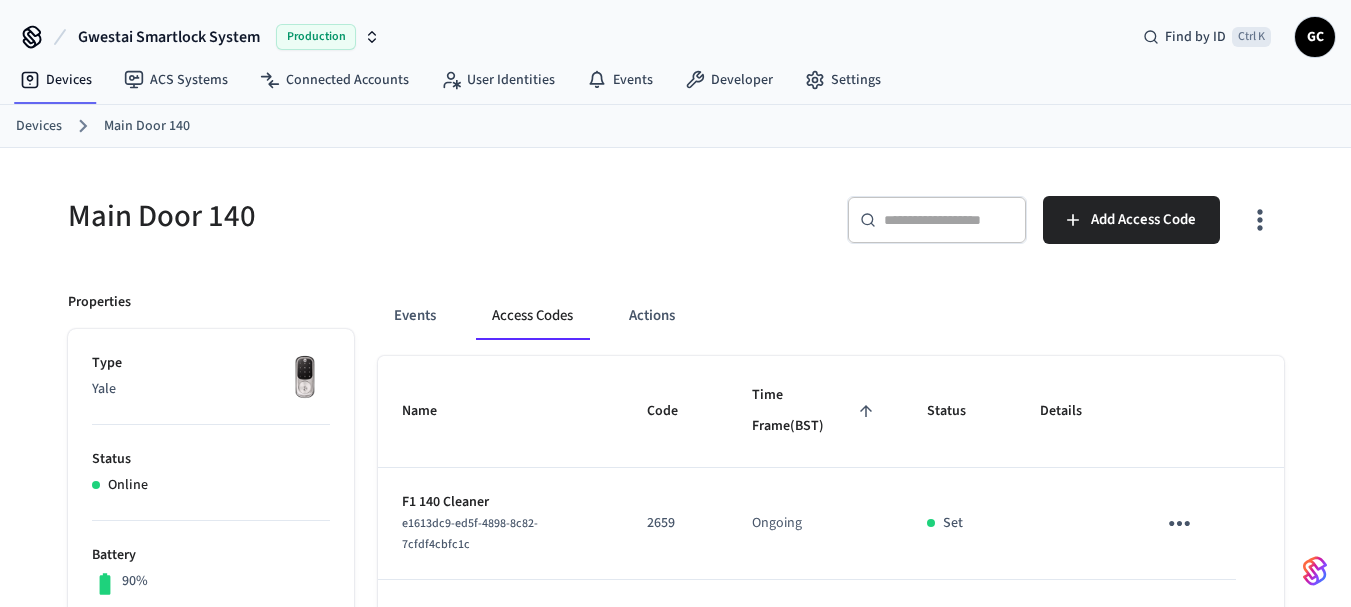click on "Devices" at bounding box center (39, 126) 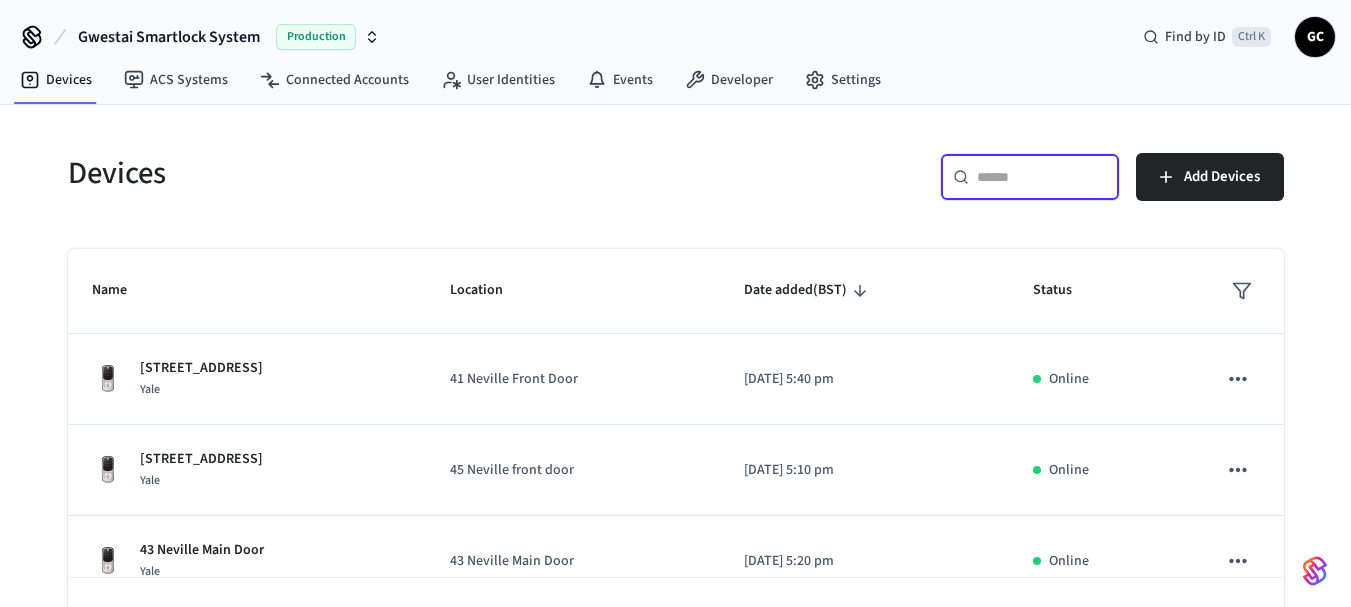 click at bounding box center [1042, 177] 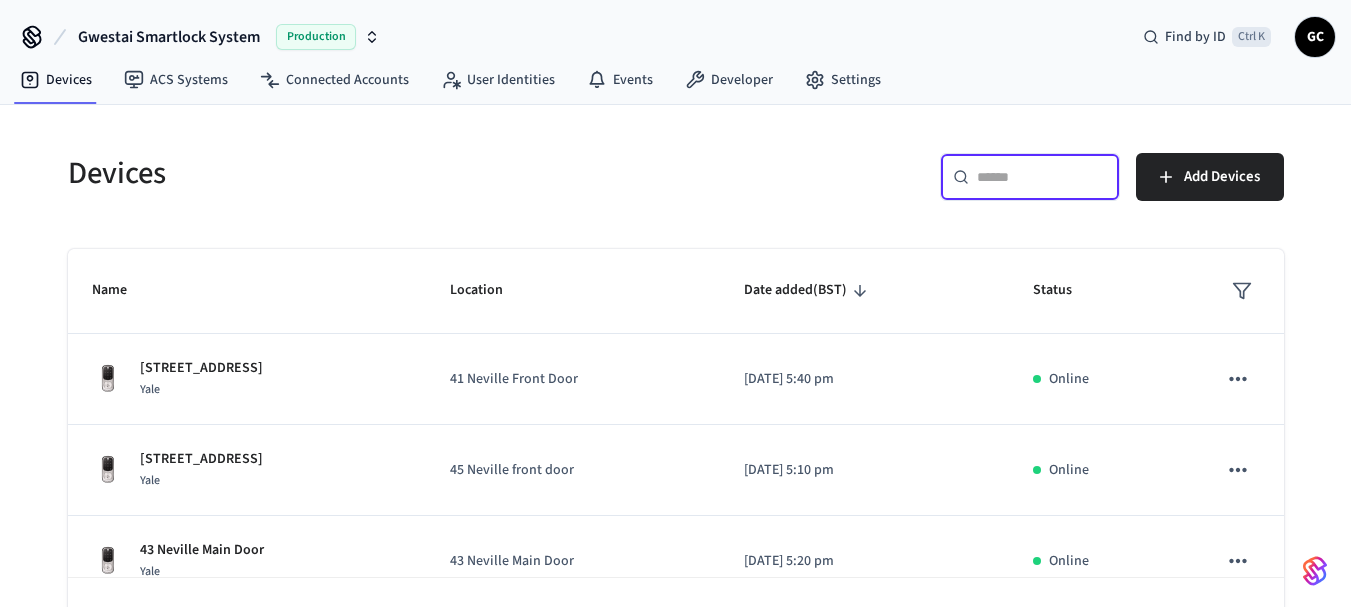 click at bounding box center (1042, 177) 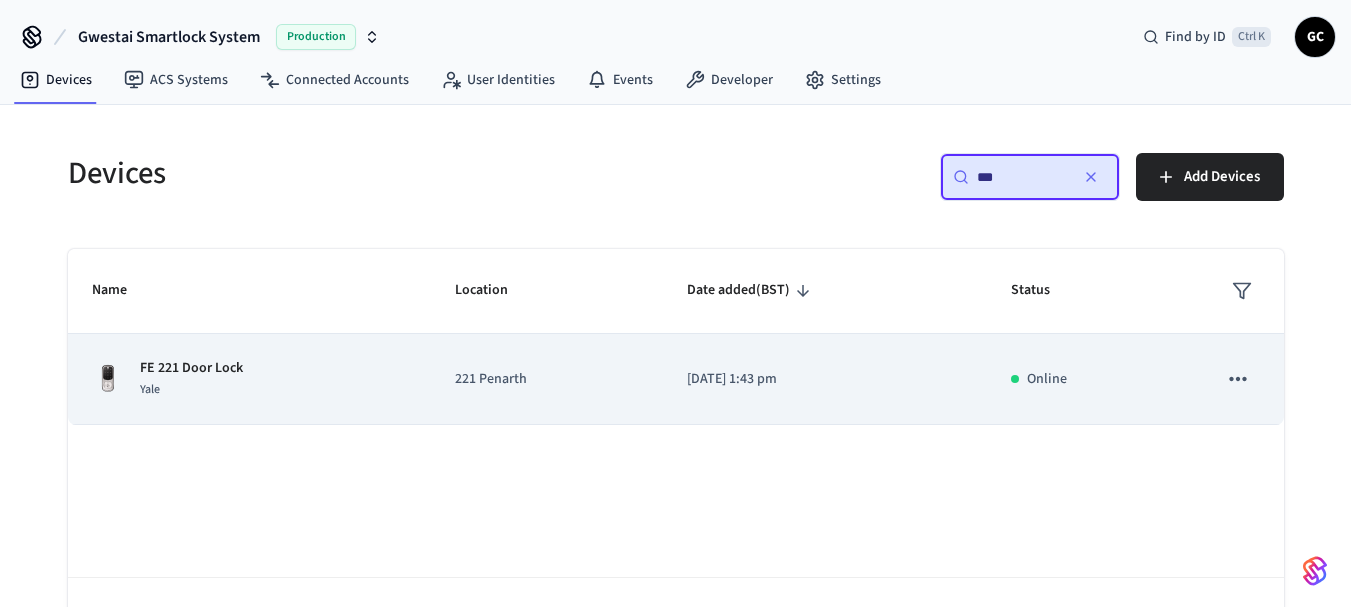 type on "**" 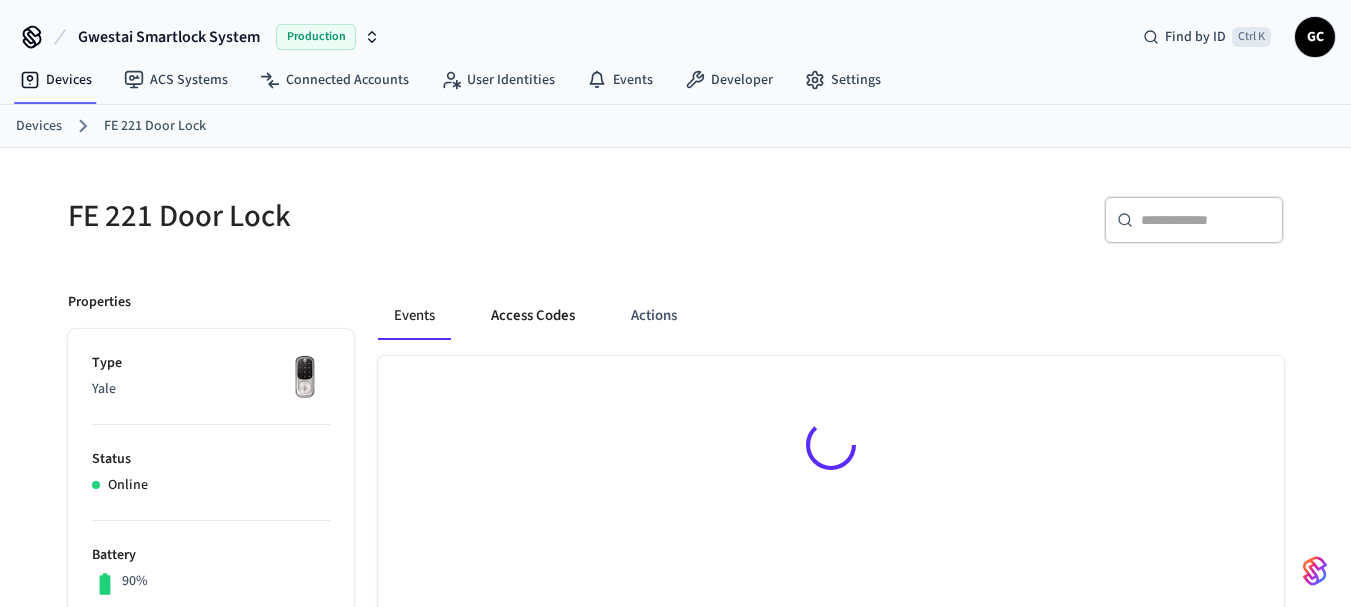 click on "Access Codes" at bounding box center [533, 316] 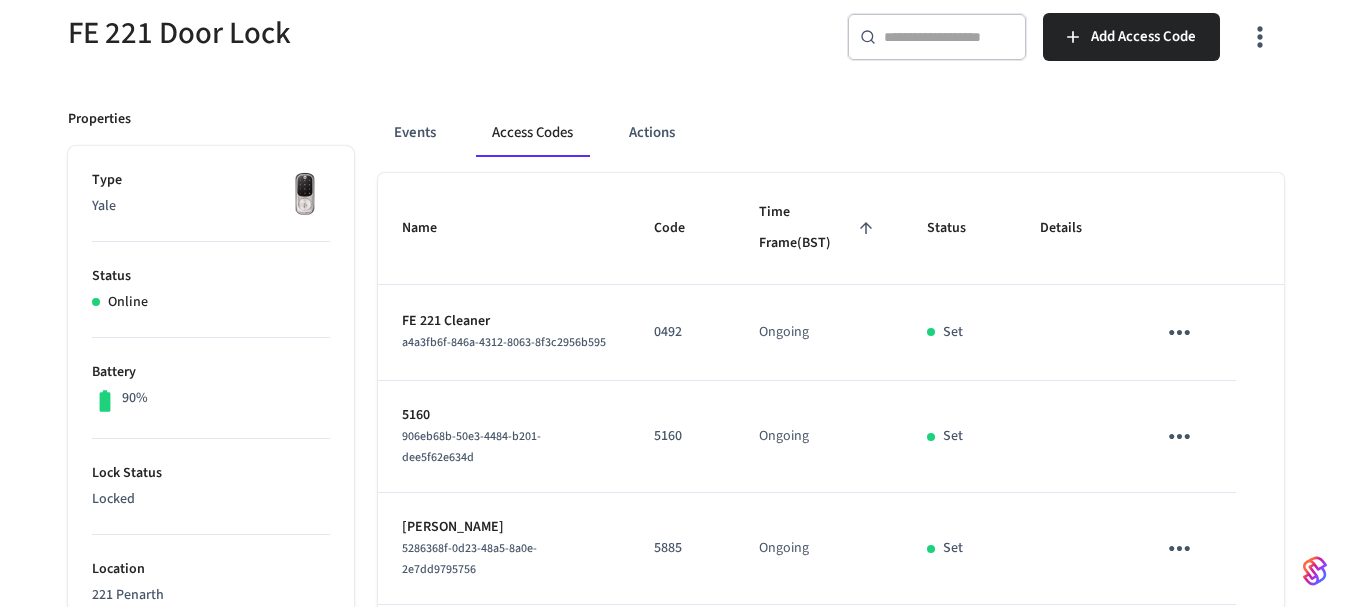 scroll, scrollTop: 0, scrollLeft: 0, axis: both 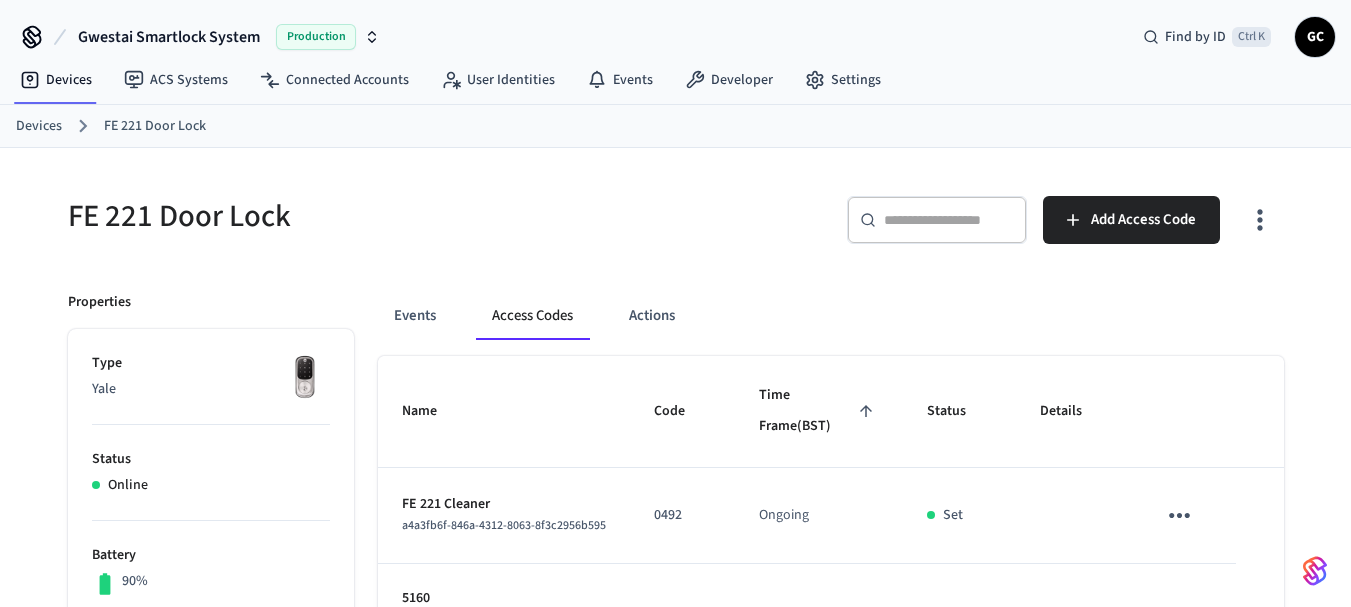click on "Devices" at bounding box center (39, 126) 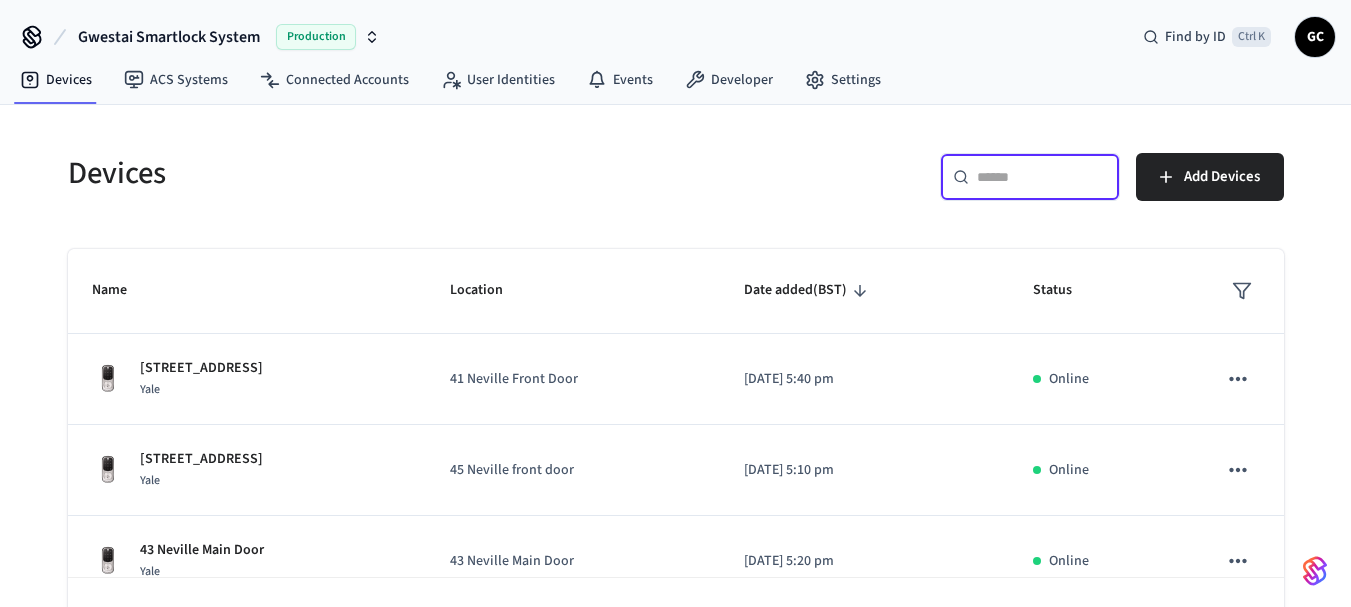 click at bounding box center [1042, 177] 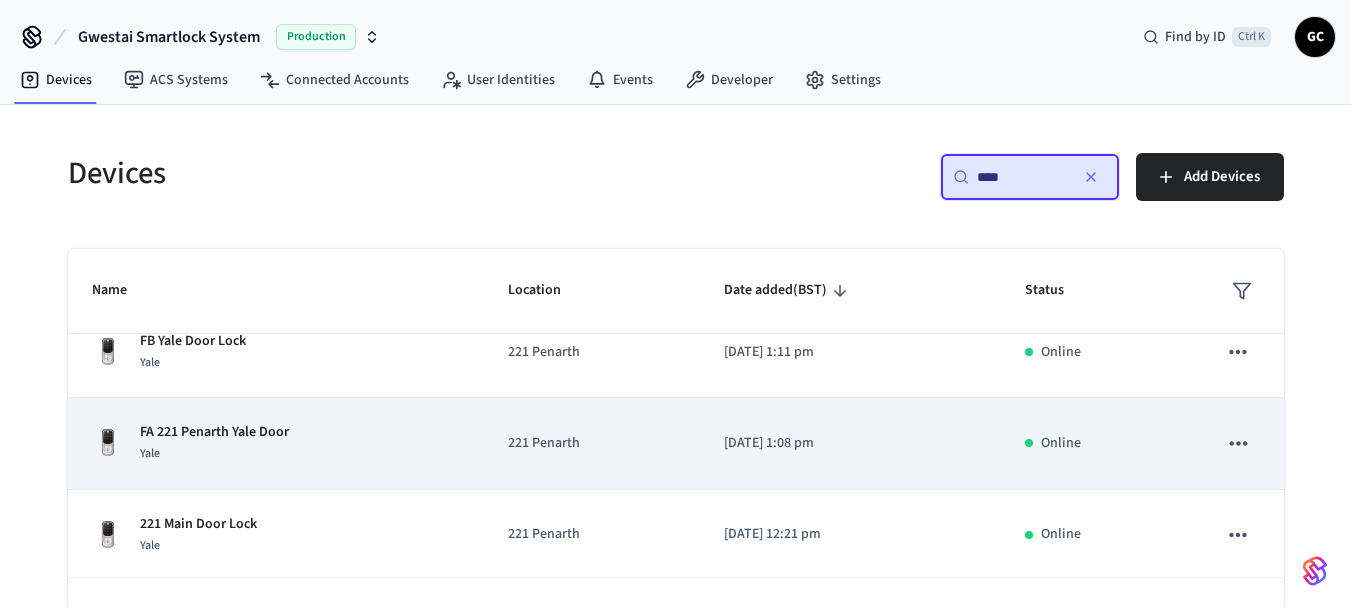 scroll, scrollTop: 304, scrollLeft: 0, axis: vertical 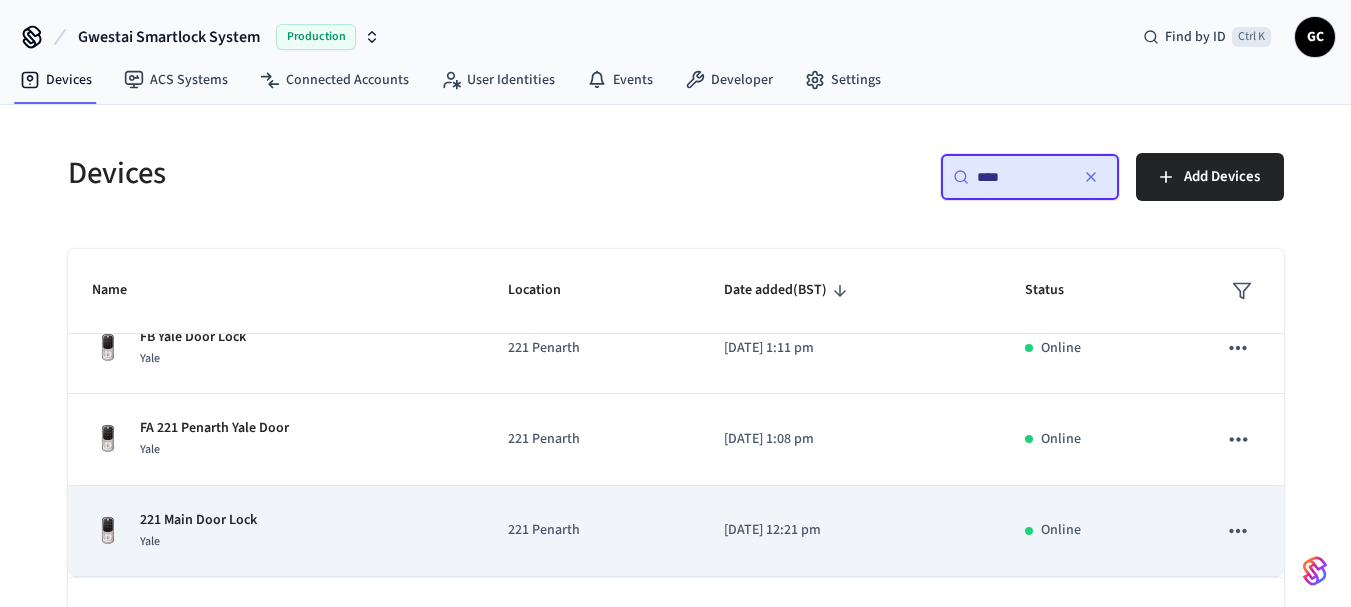 type on "***" 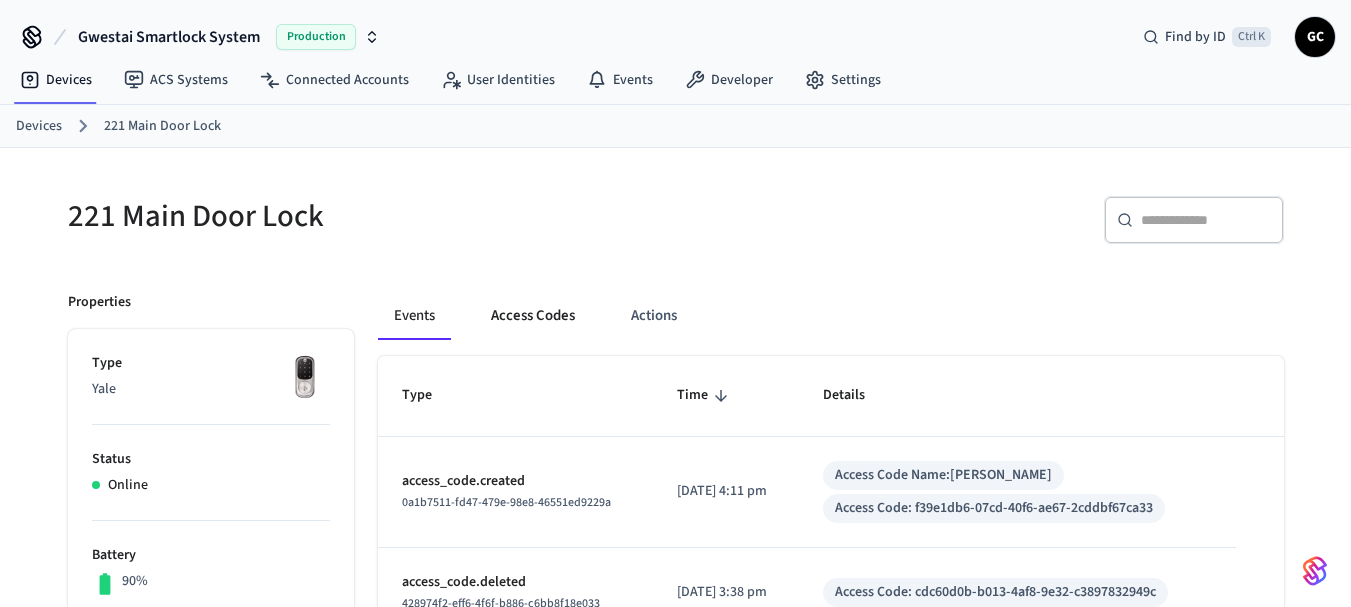 click on "Access Codes" at bounding box center [533, 316] 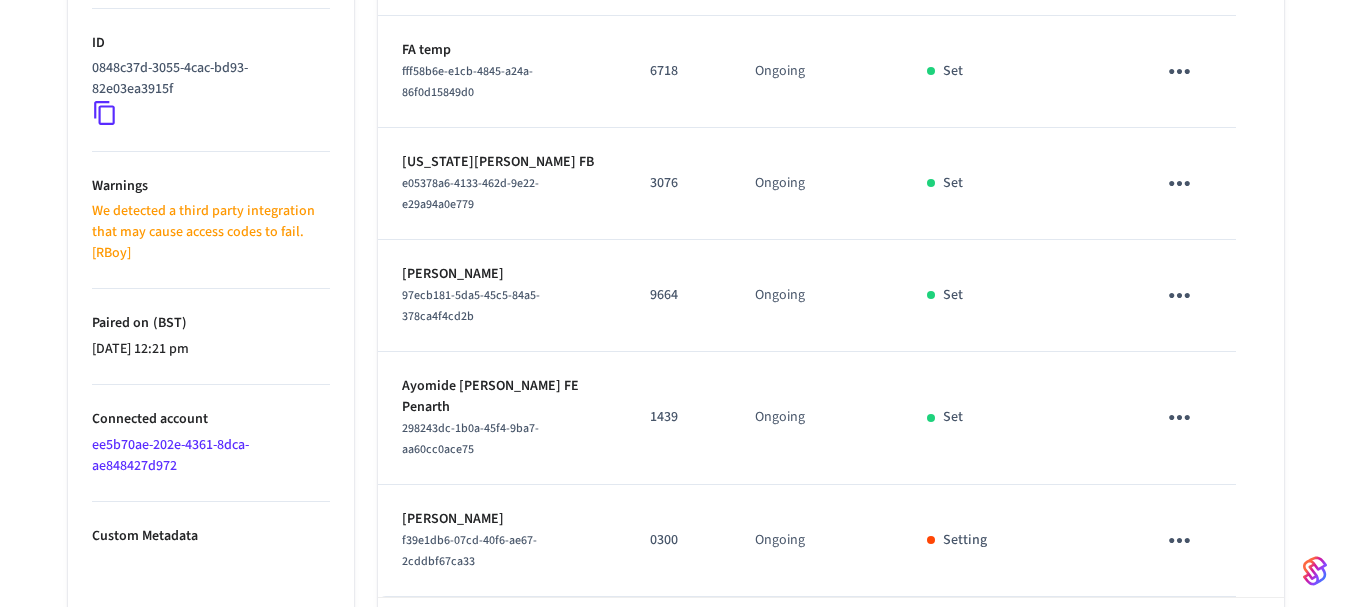 scroll, scrollTop: 1015, scrollLeft: 0, axis: vertical 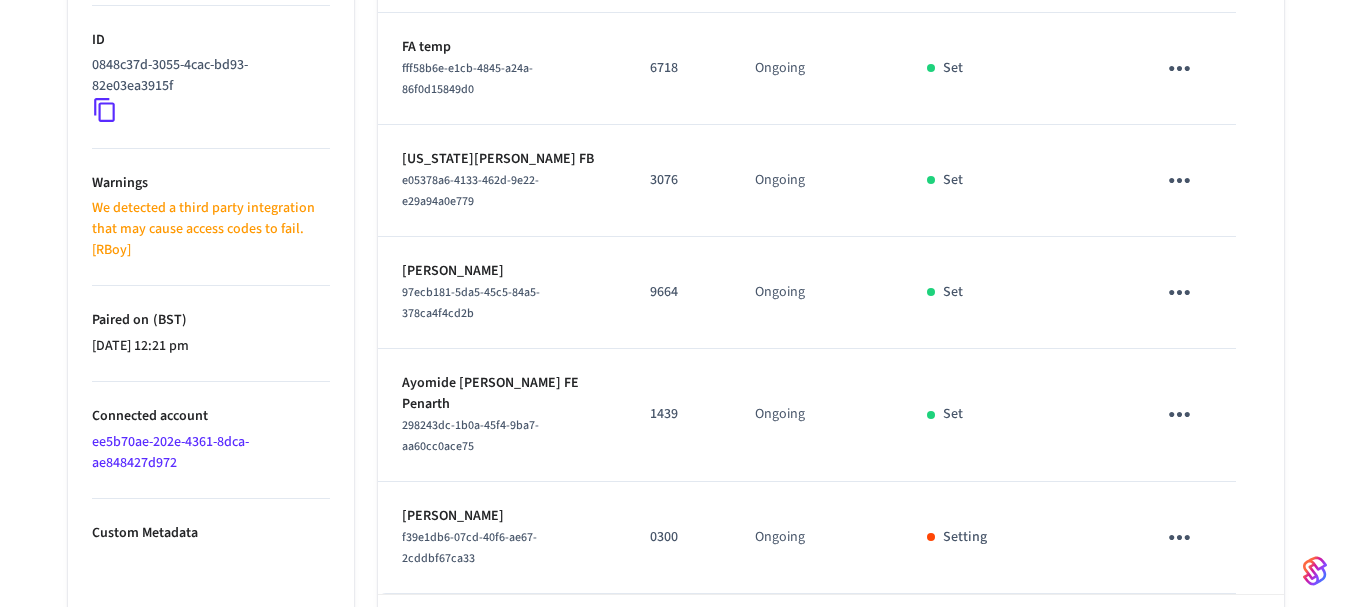 type 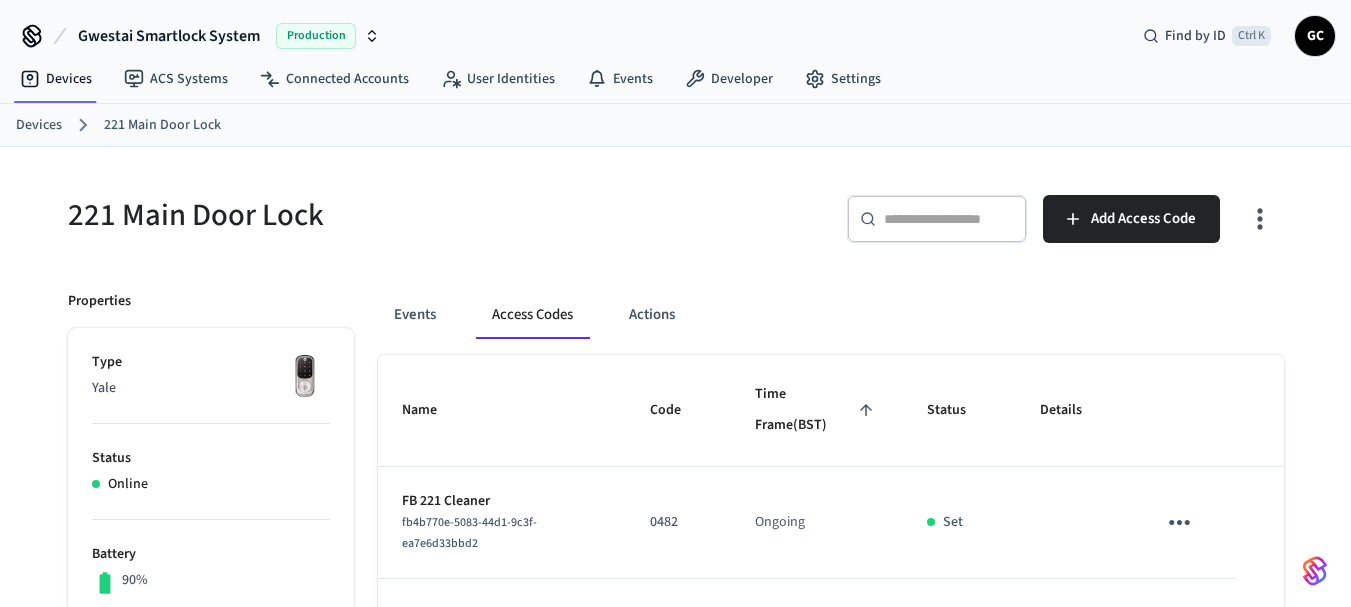 scroll, scrollTop: 0, scrollLeft: 0, axis: both 